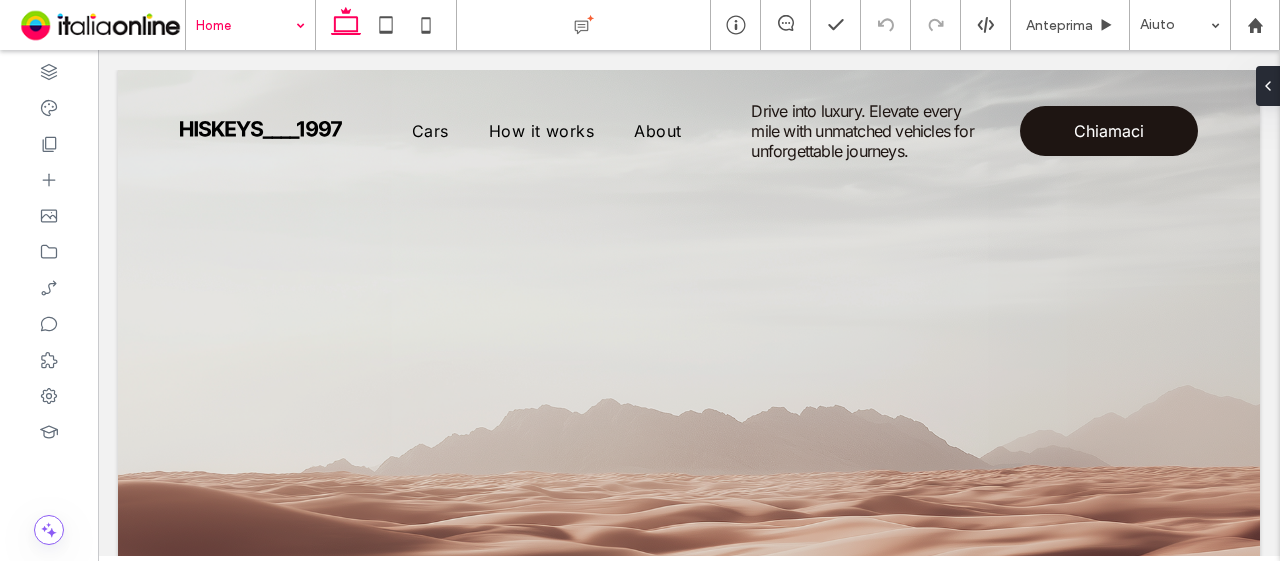 scroll, scrollTop: 0, scrollLeft: 0, axis: both 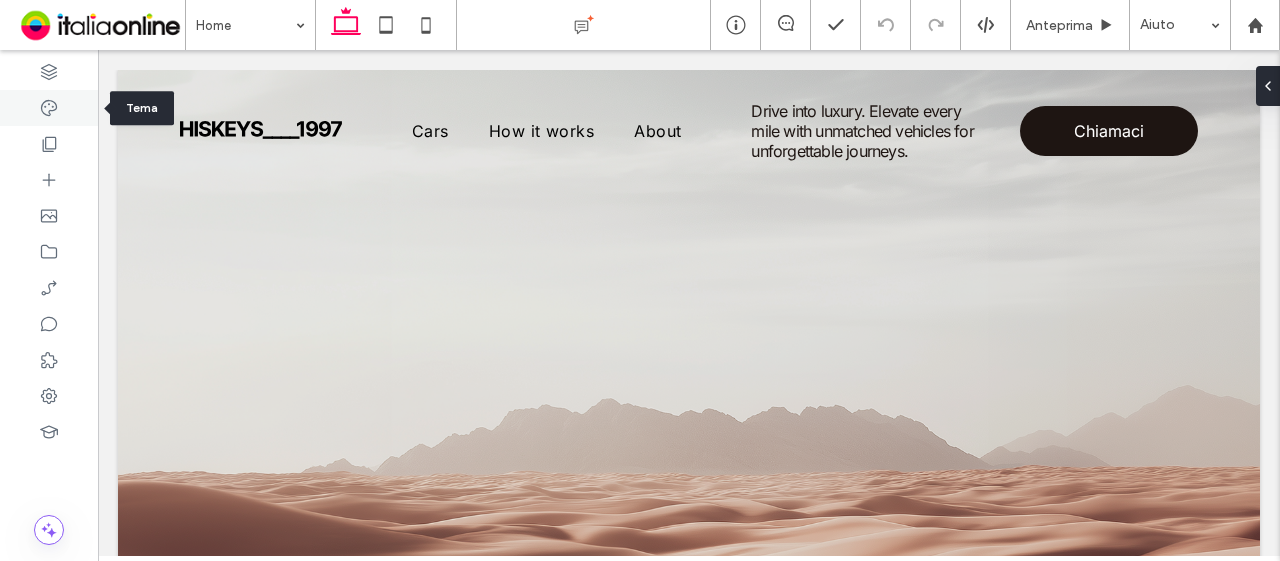 click at bounding box center (49, 108) 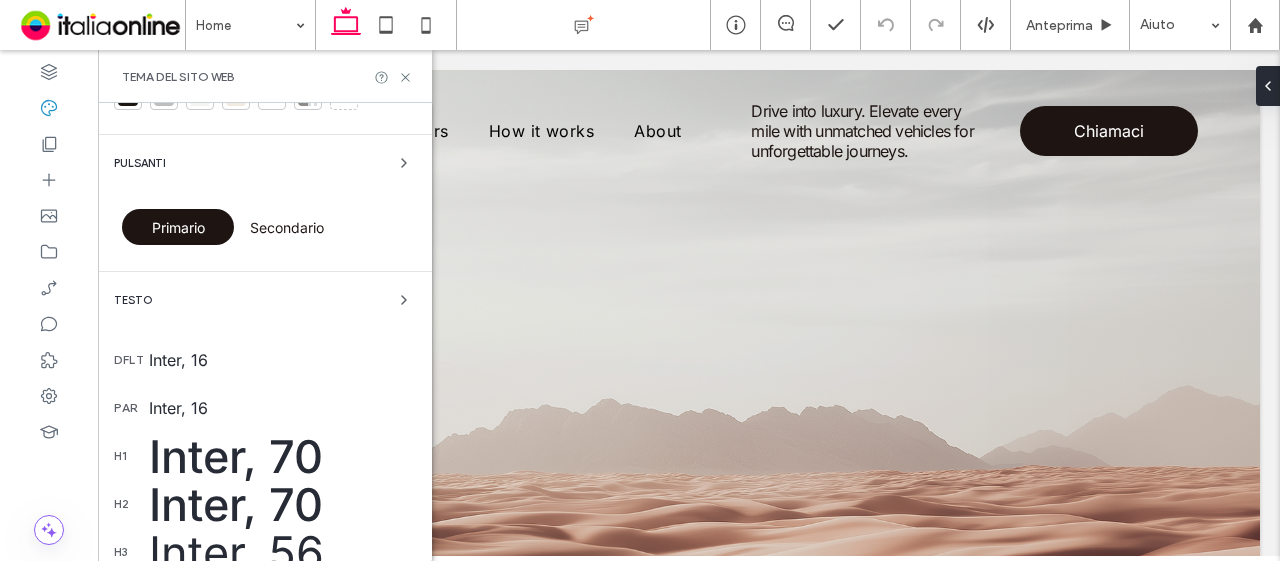 scroll, scrollTop: 200, scrollLeft: 0, axis: vertical 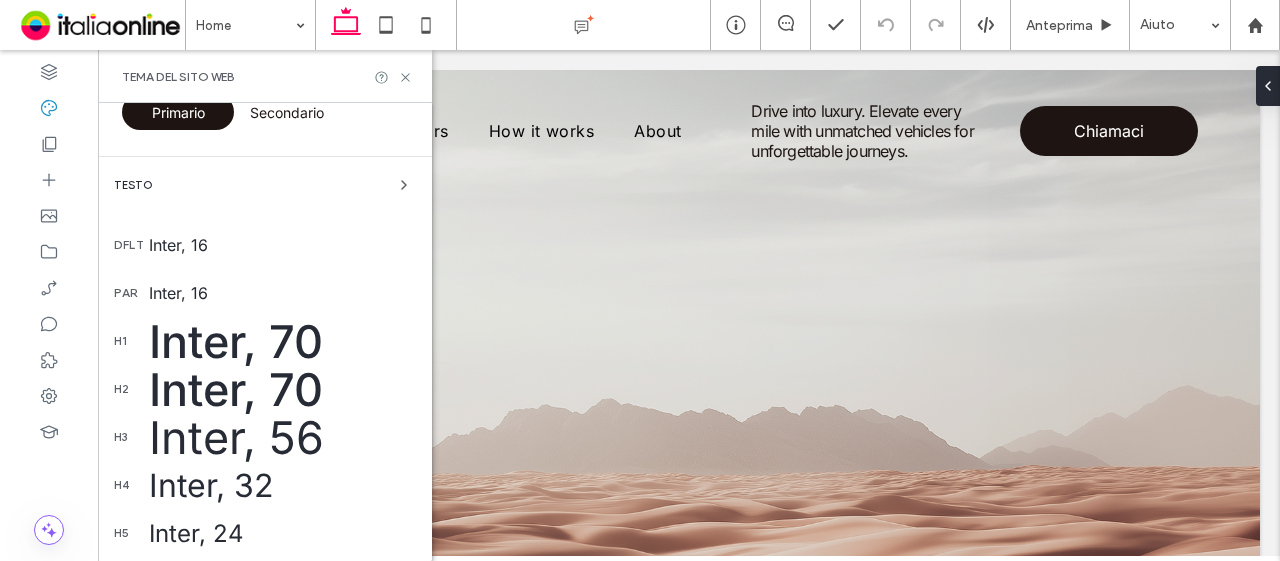 click on "Inter, 70" at bounding box center (282, 341) 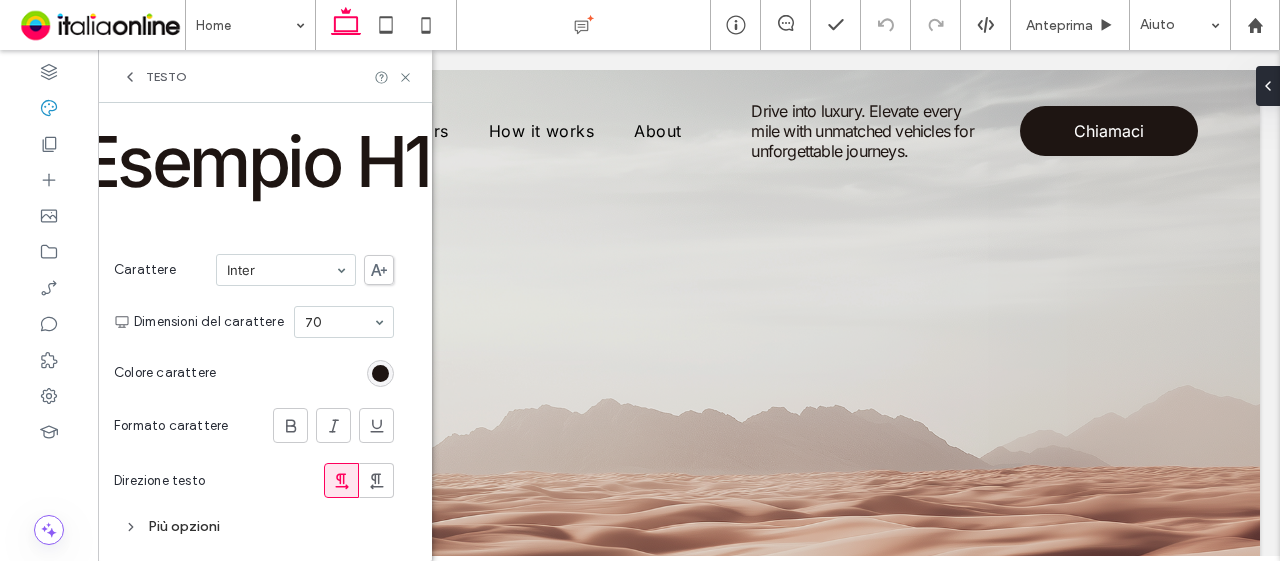 scroll, scrollTop: 86, scrollLeft: 0, axis: vertical 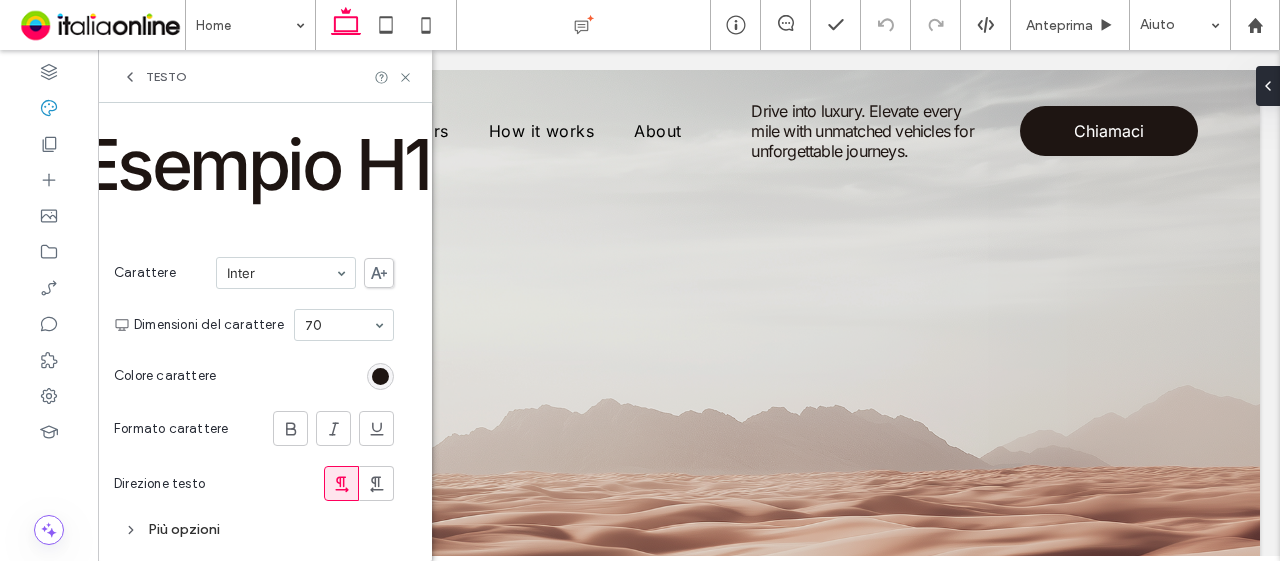 click on "Carattere Inter" at bounding box center [254, 273] 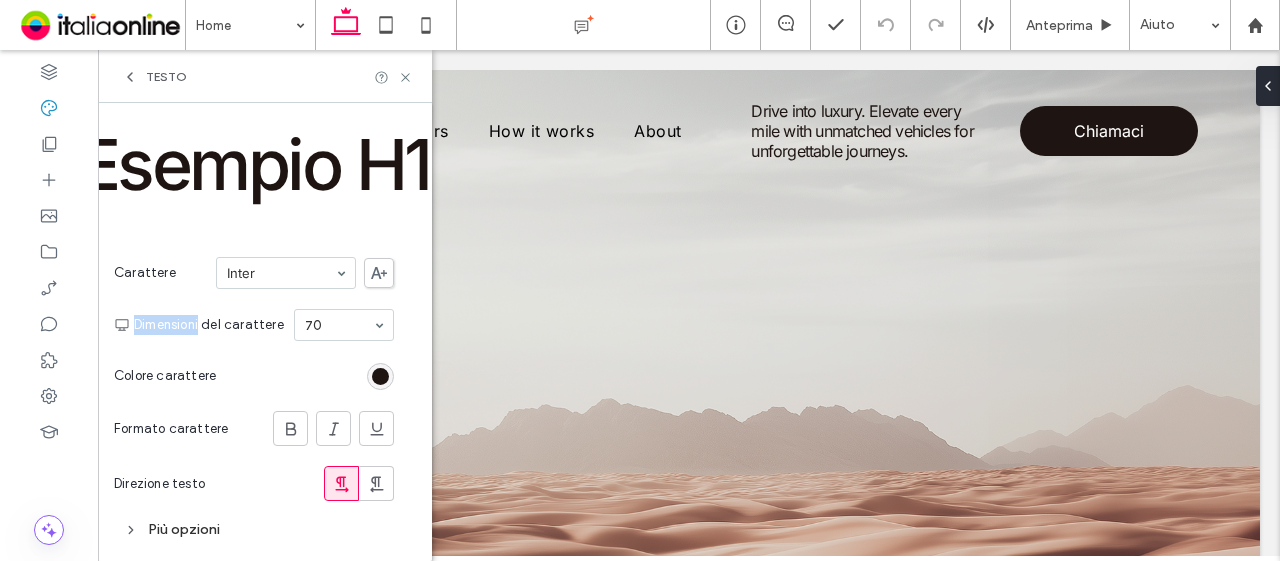 click on "Carattere Inter" at bounding box center (254, 273) 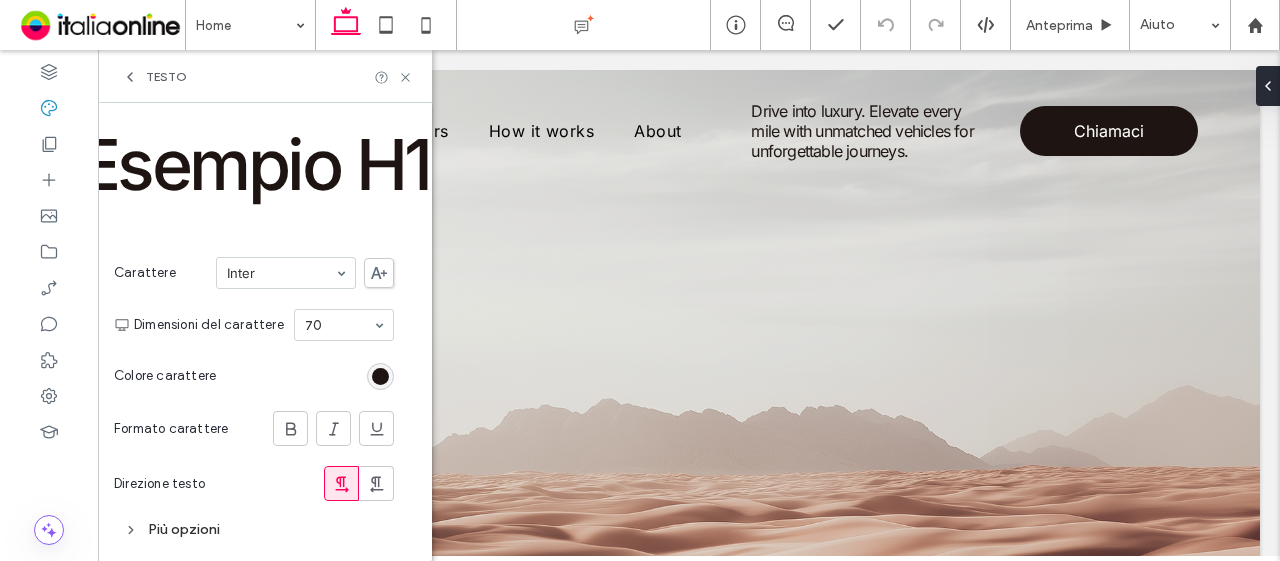 click at bounding box center [379, 273] 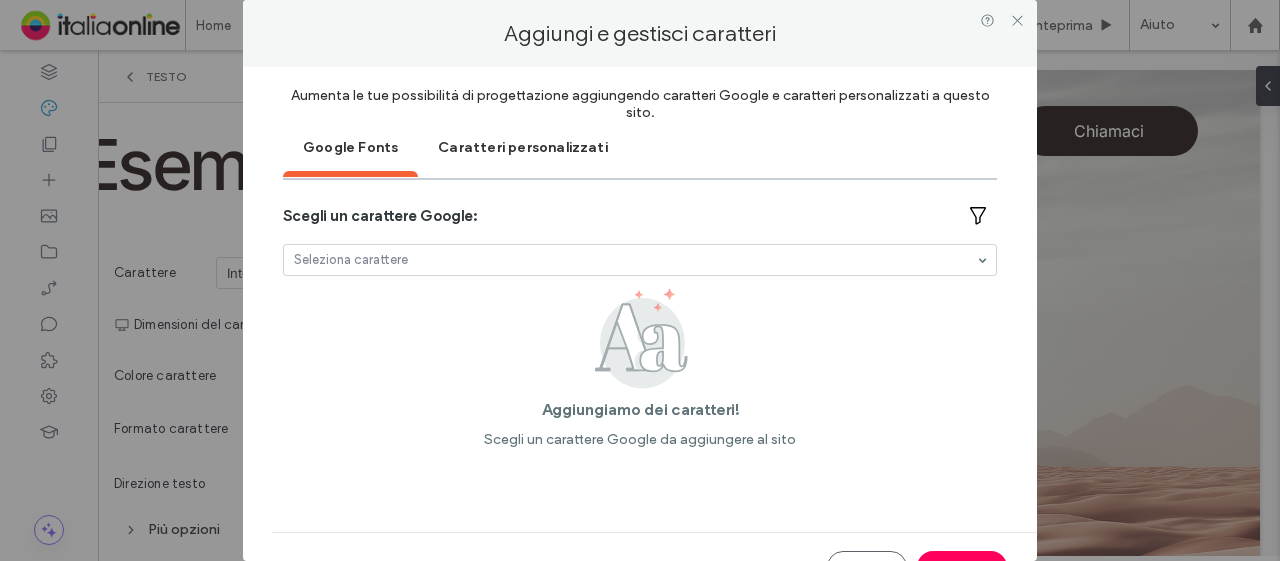 click on "Caratteri personalizzati" at bounding box center (523, 146) 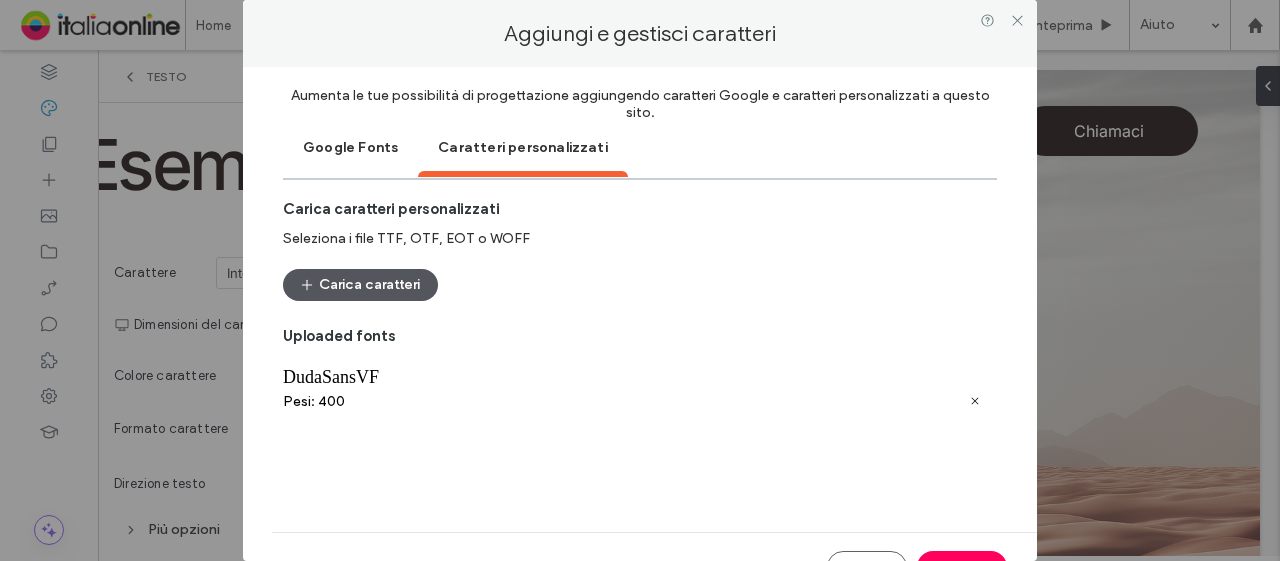 click on "Carica caratteri" at bounding box center (360, 285) 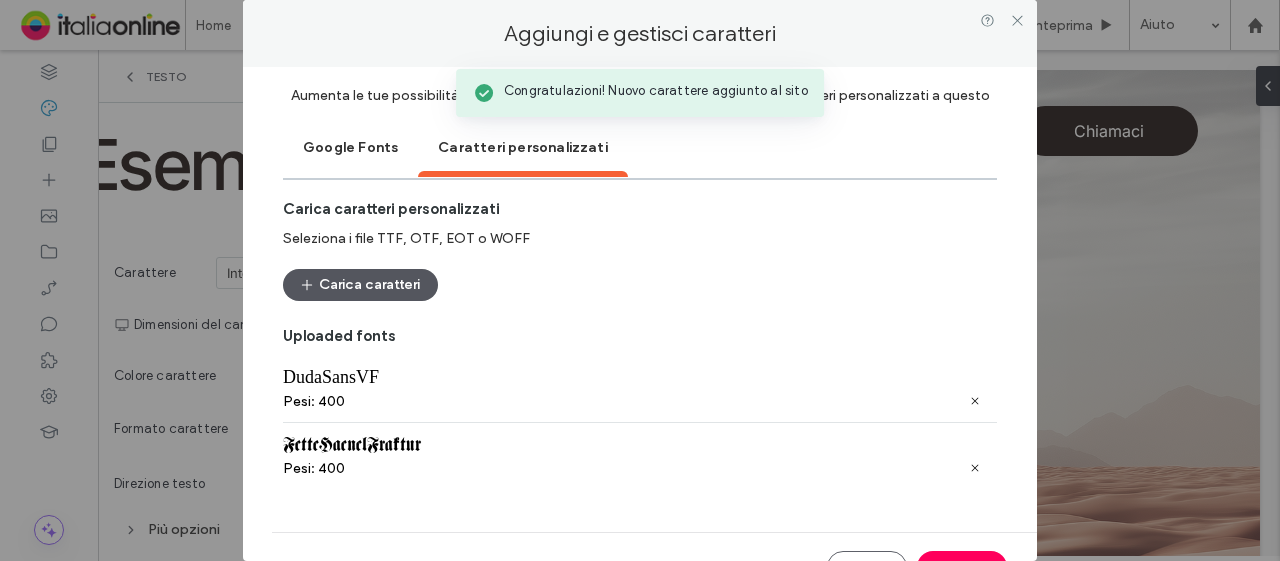 click on "Carica caratteri" at bounding box center (360, 285) 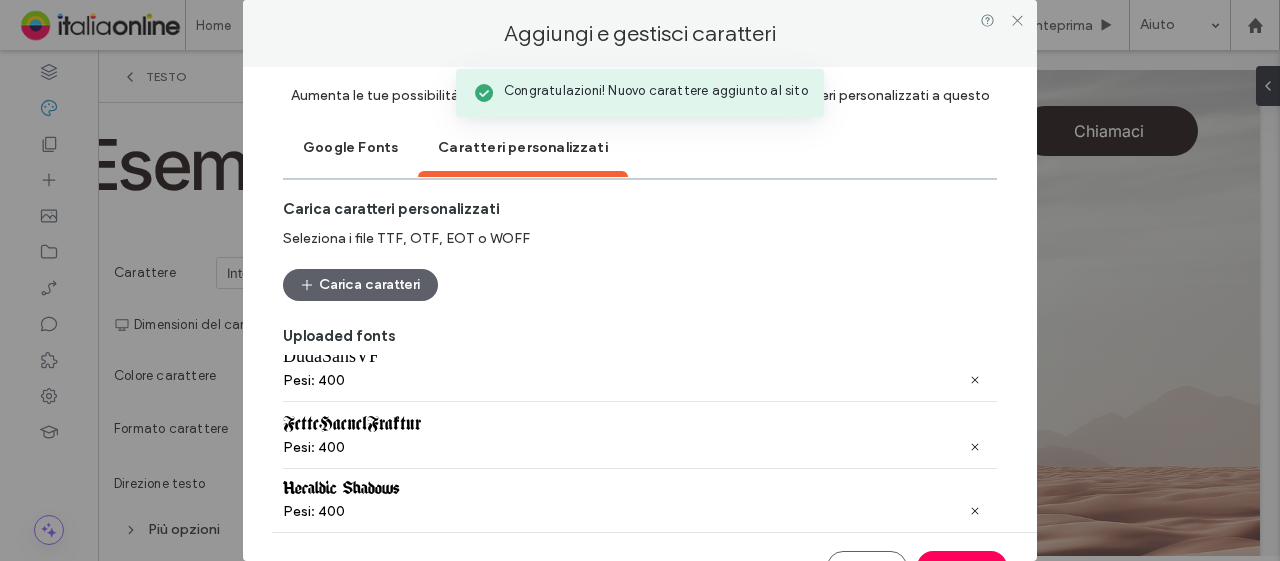 scroll, scrollTop: 33, scrollLeft: 0, axis: vertical 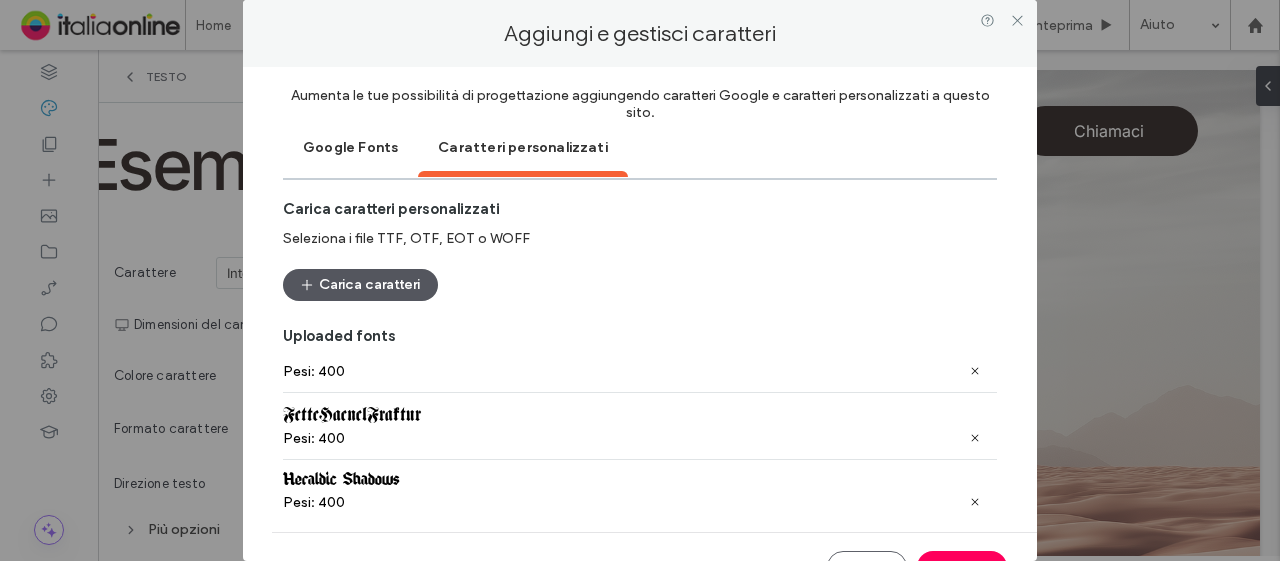click on "Carica caratteri" at bounding box center [360, 285] 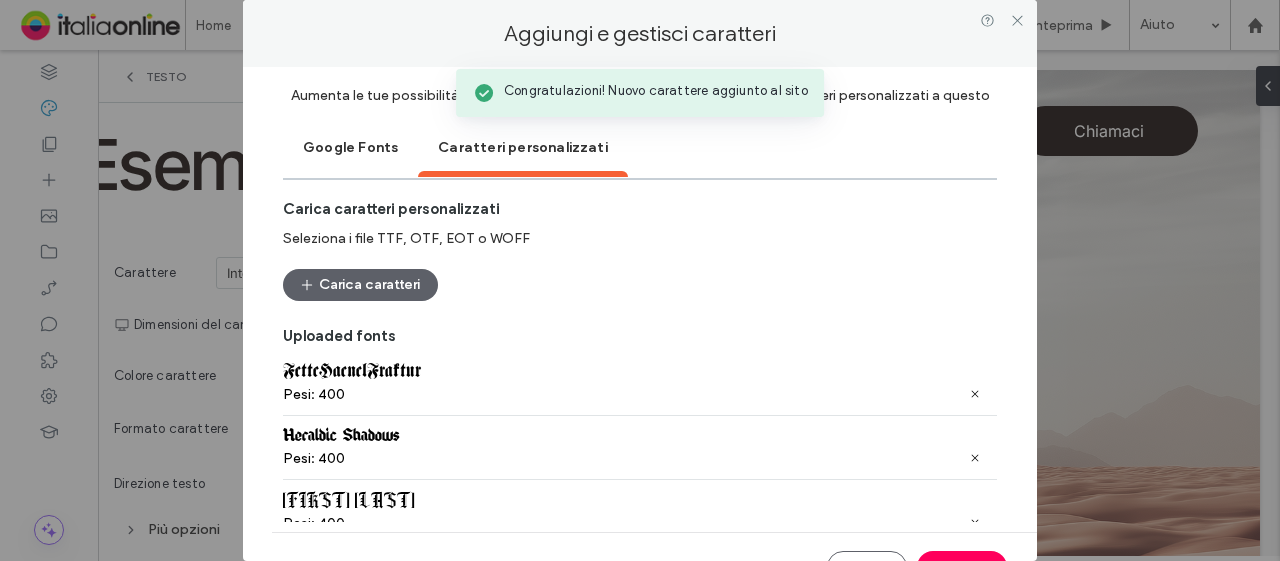 scroll, scrollTop: 97, scrollLeft: 0, axis: vertical 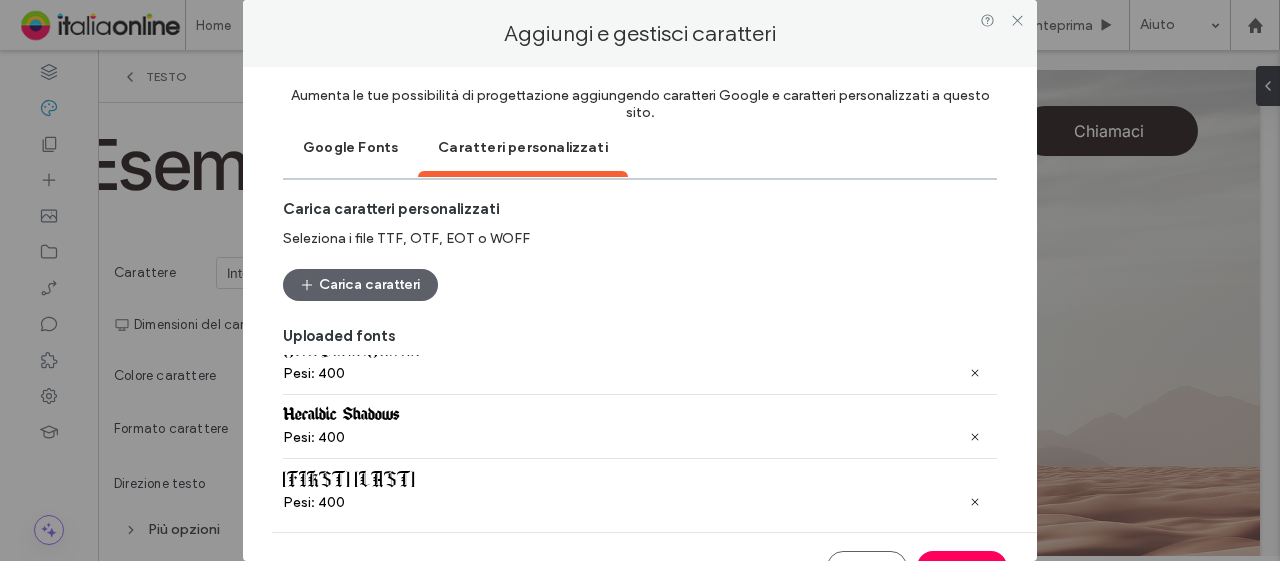 drag, startPoint x: 948, startPoint y: 547, endPoint x: 914, endPoint y: 553, distance: 34.525352 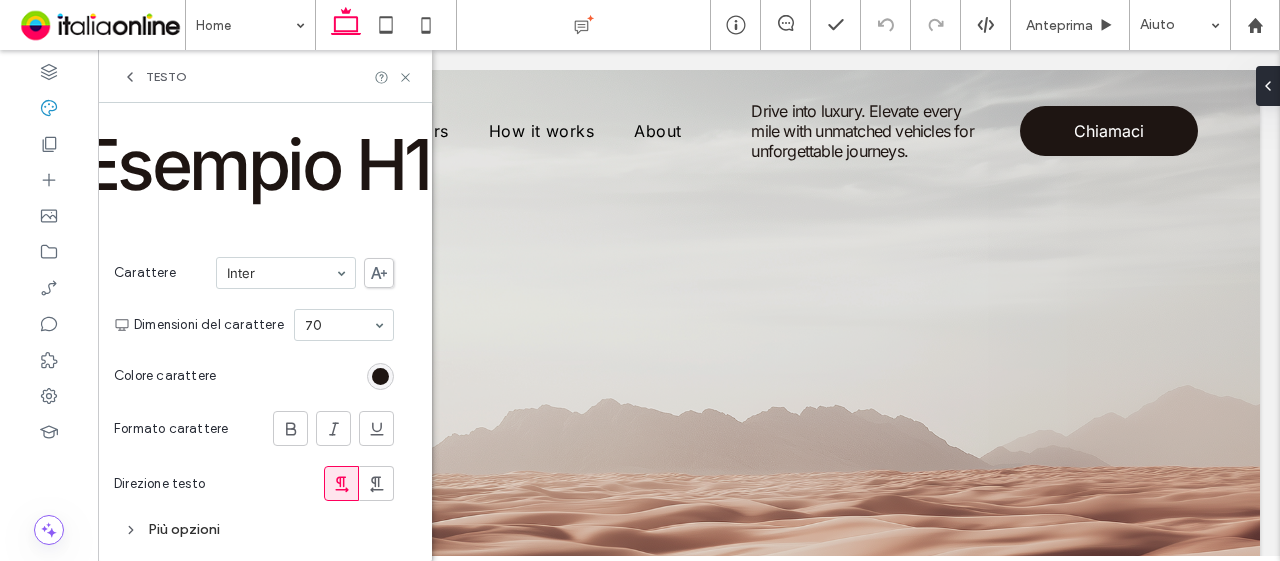 click on "Testo" at bounding box center [265, 76] 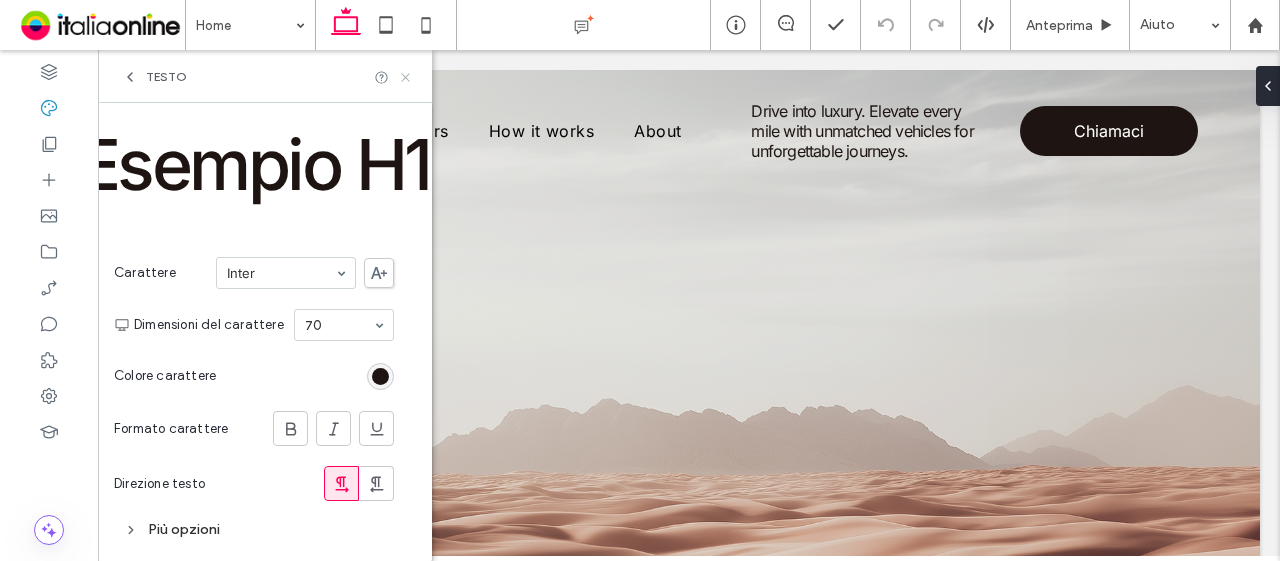 click 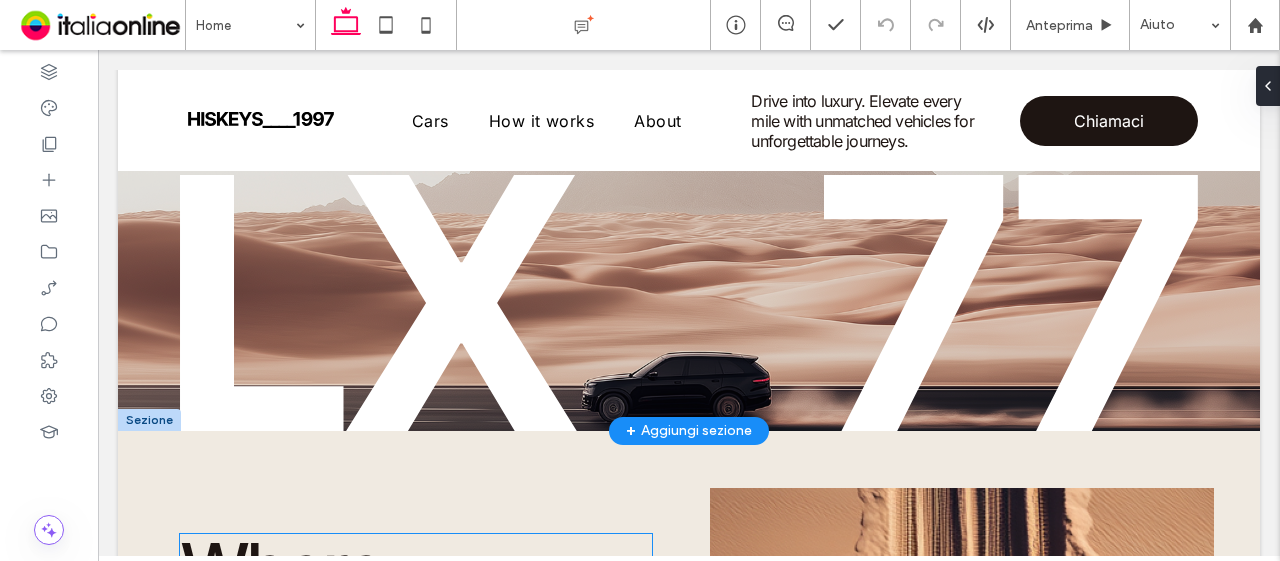 scroll, scrollTop: 300, scrollLeft: 0, axis: vertical 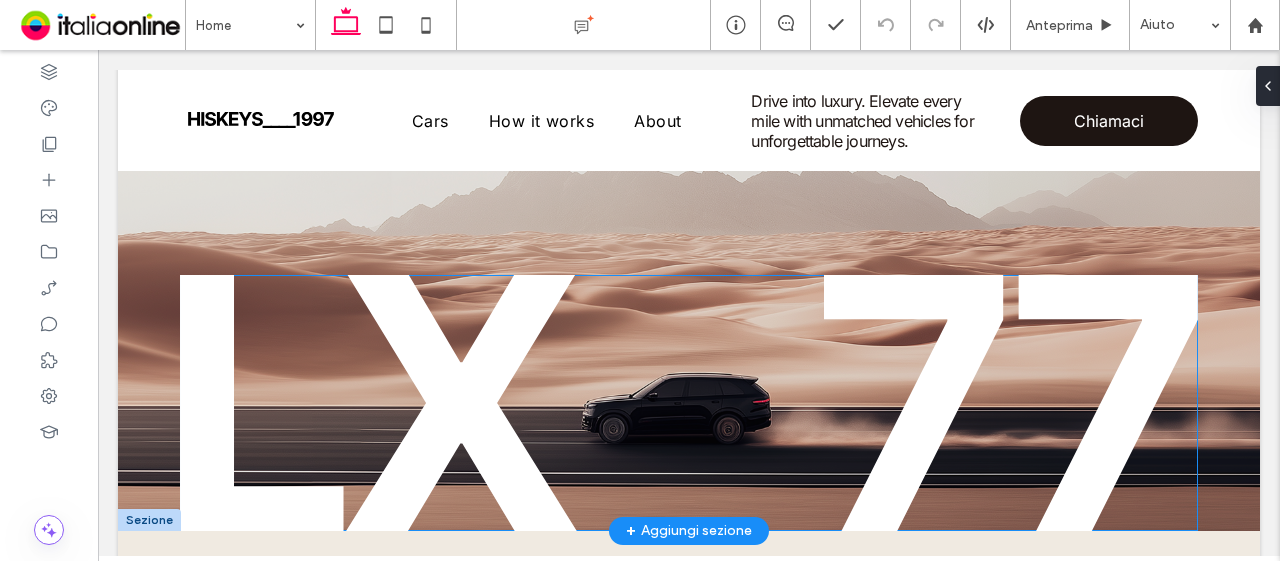 click at bounding box center (689, 403) 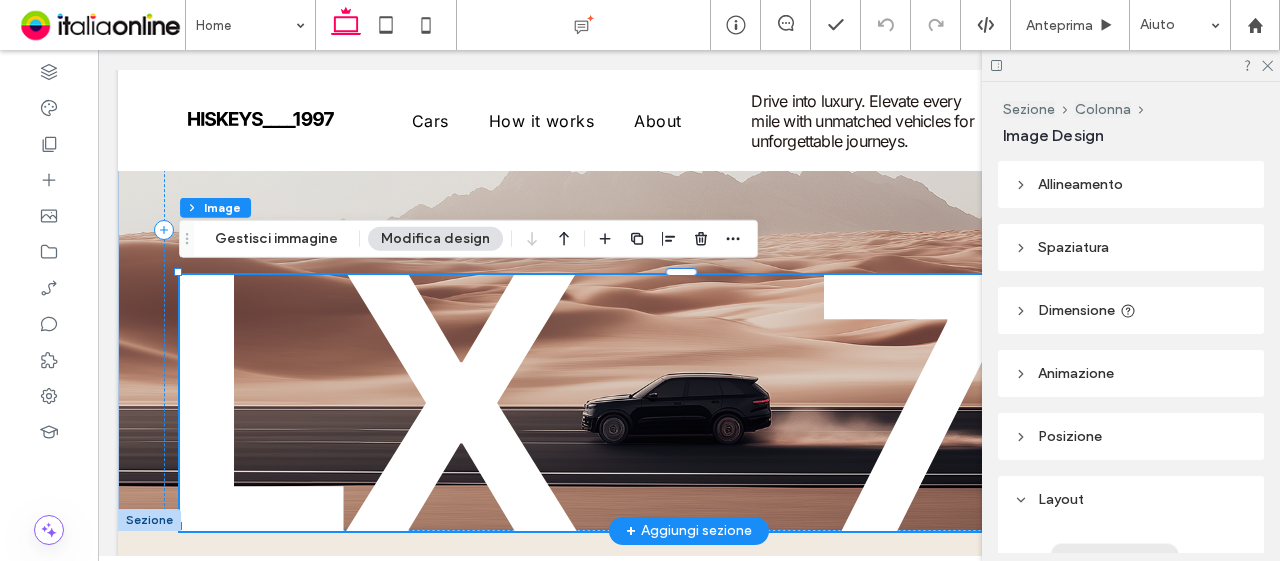 click at bounding box center (689, 403) 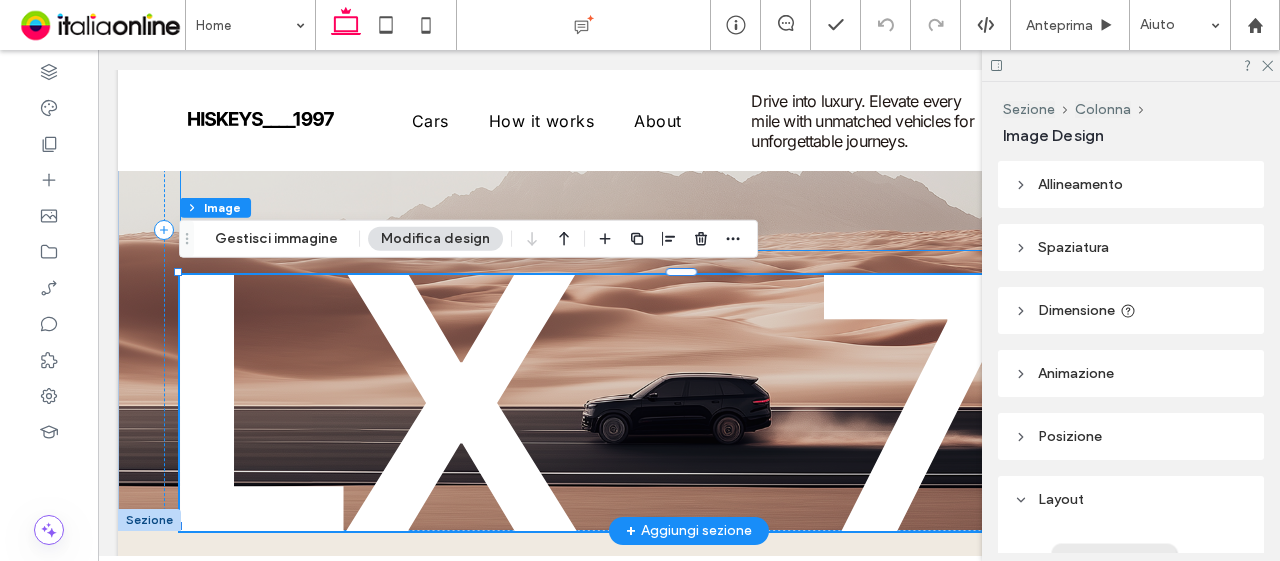 click at bounding box center [689, 90] 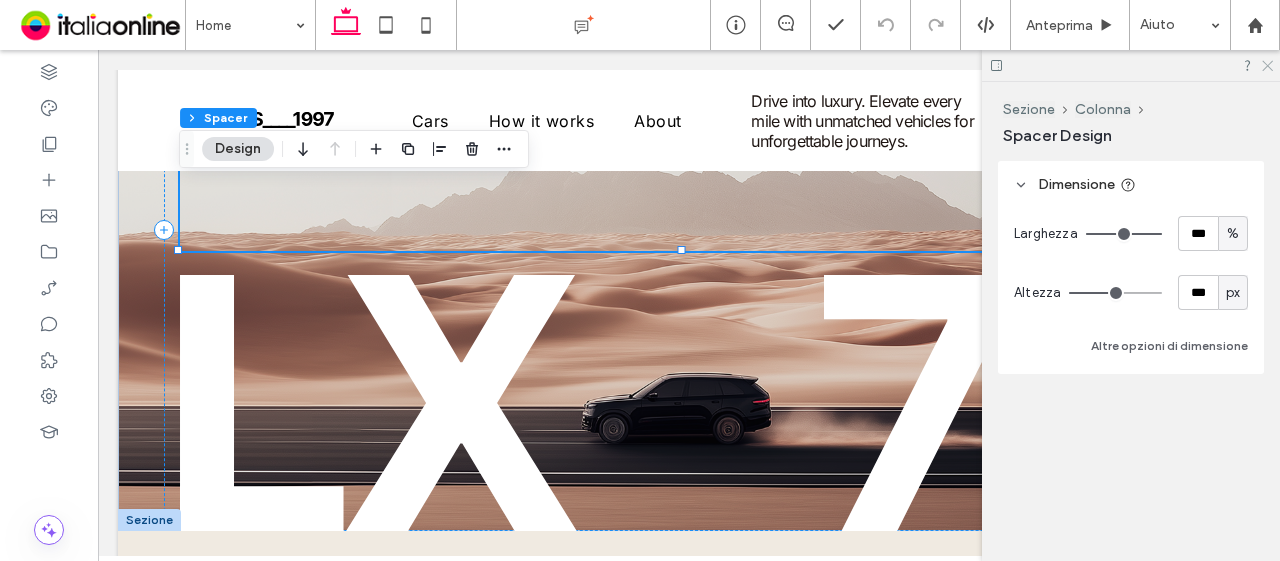 click 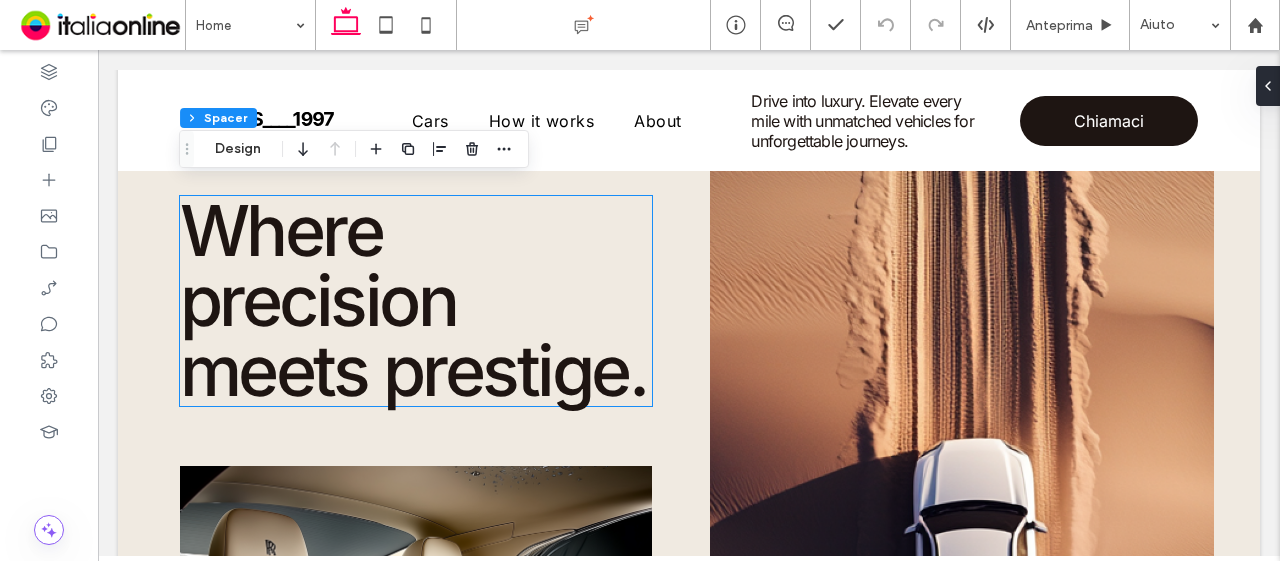 scroll, scrollTop: 800, scrollLeft: 0, axis: vertical 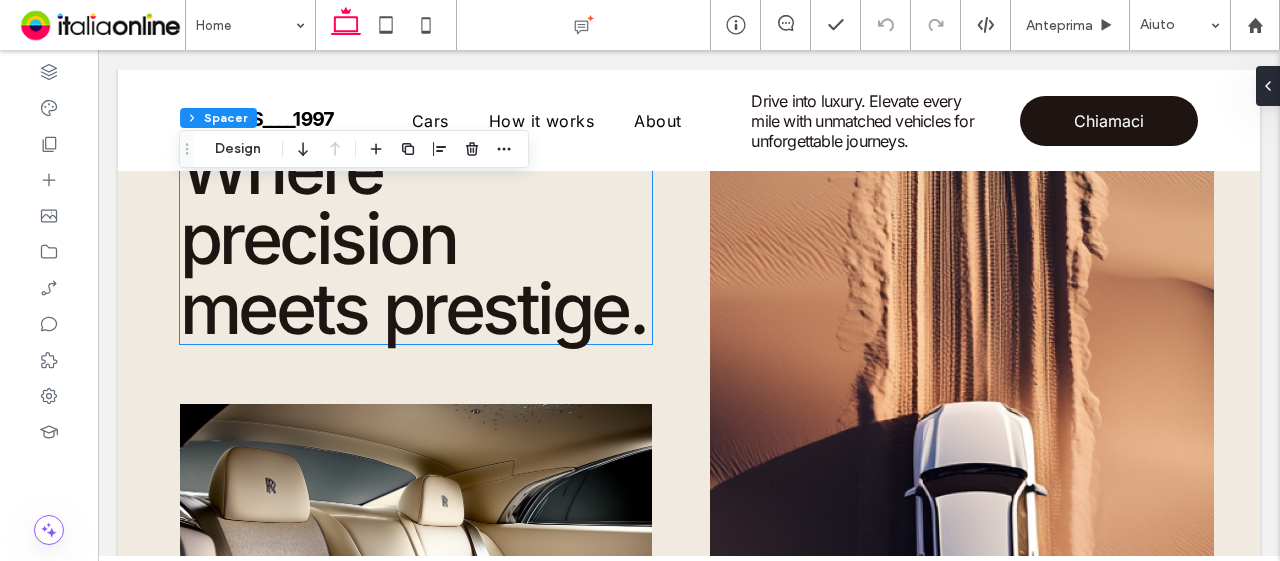 click on "Where precision meets prestige." at bounding box center (413, 238) 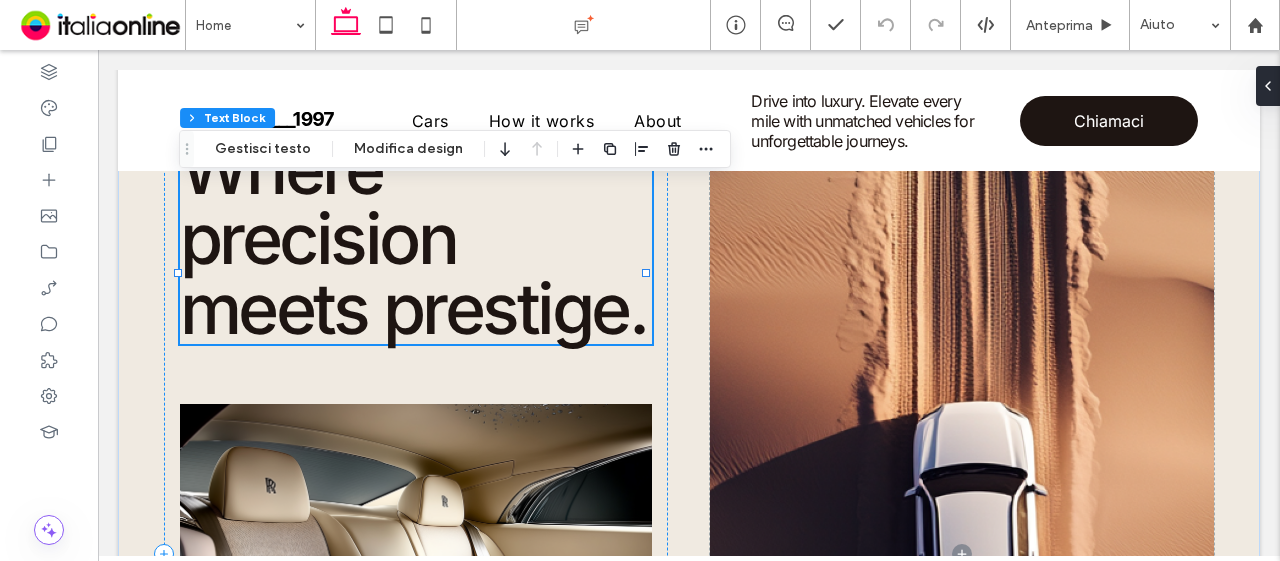 click on "Where precision meets prestige." at bounding box center [413, 238] 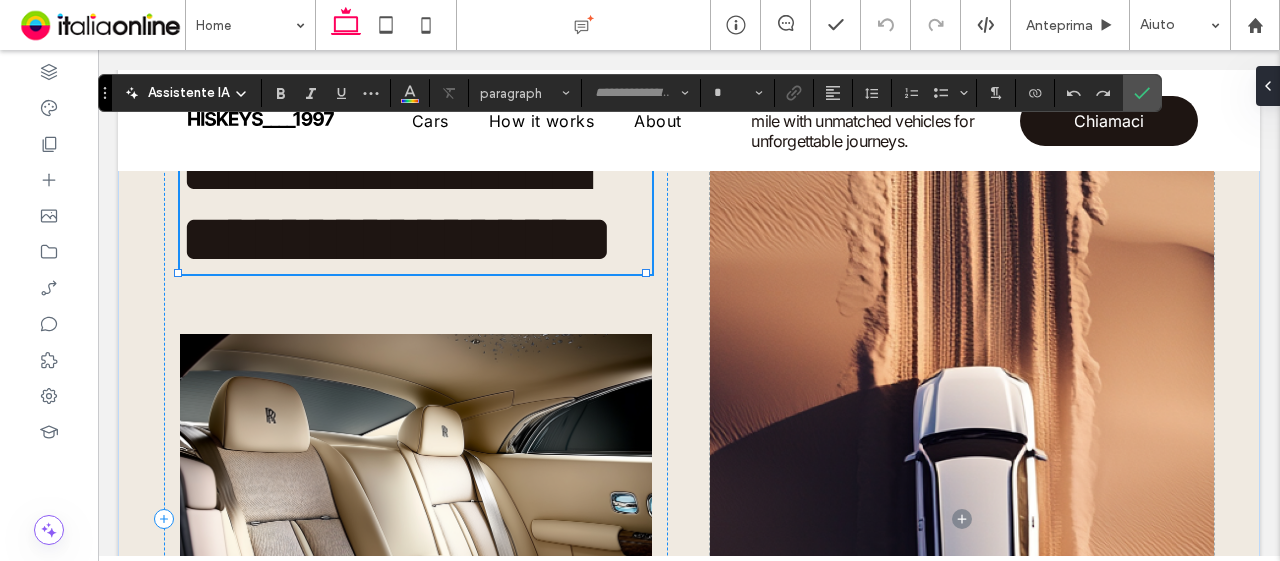type on "*****" 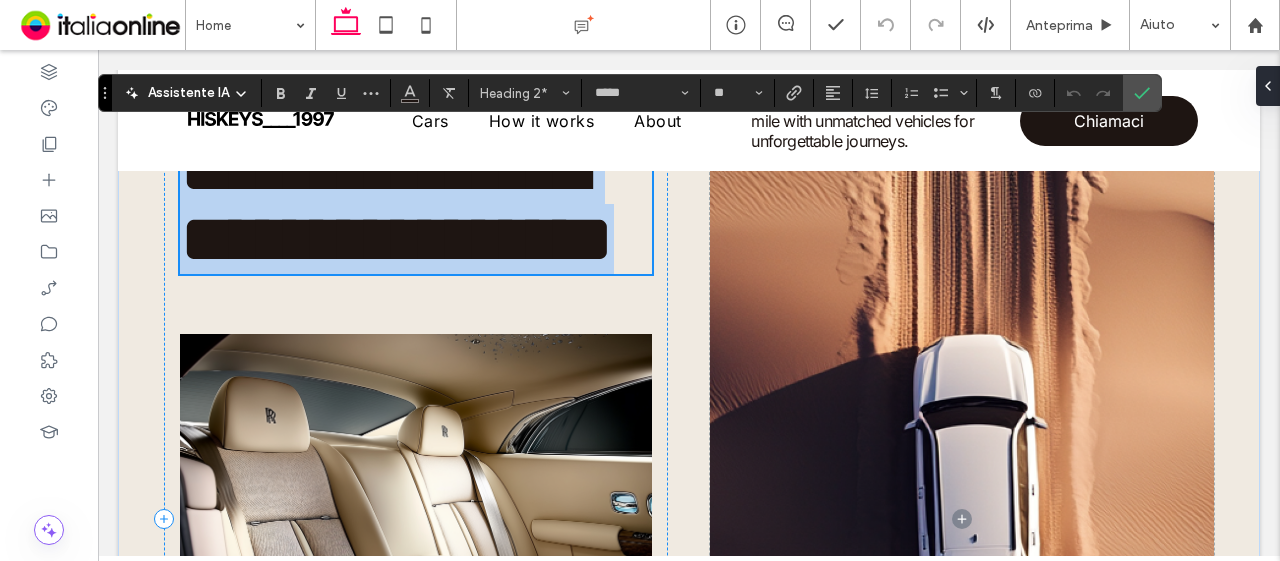 scroll, scrollTop: 600, scrollLeft: 0, axis: vertical 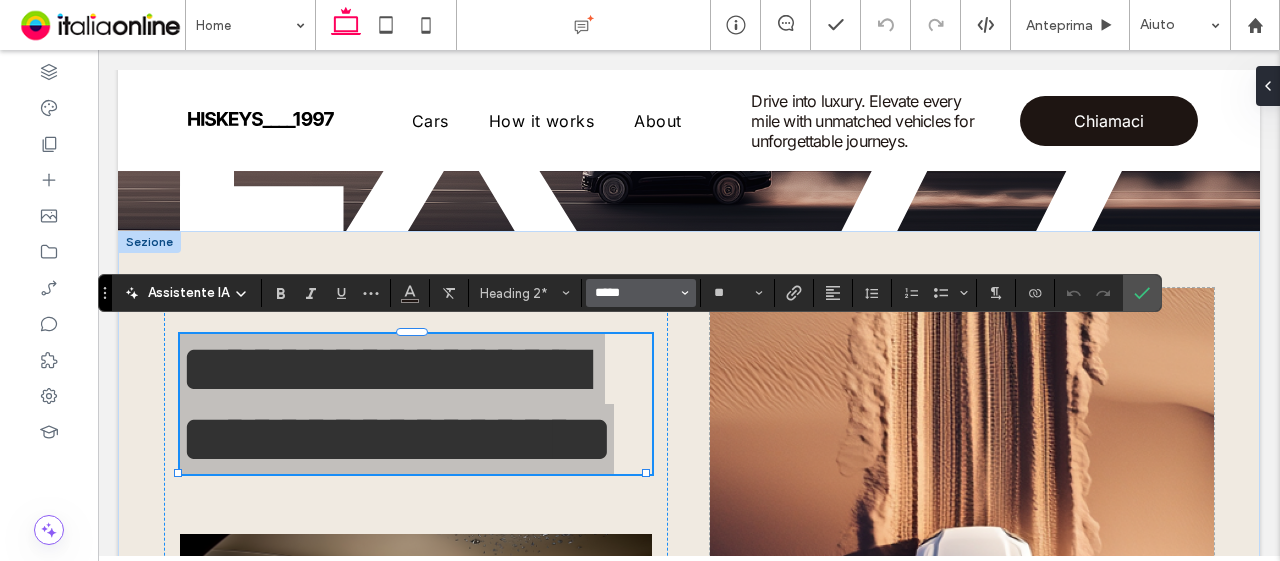 click on "*****" at bounding box center [635, 293] 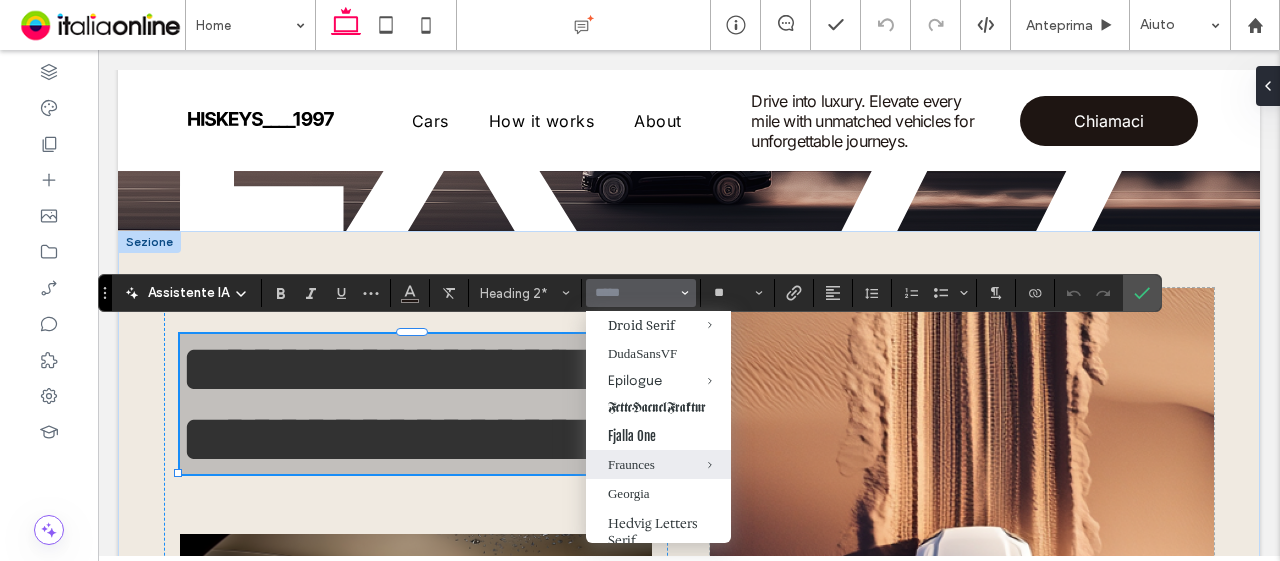scroll, scrollTop: 500, scrollLeft: 0, axis: vertical 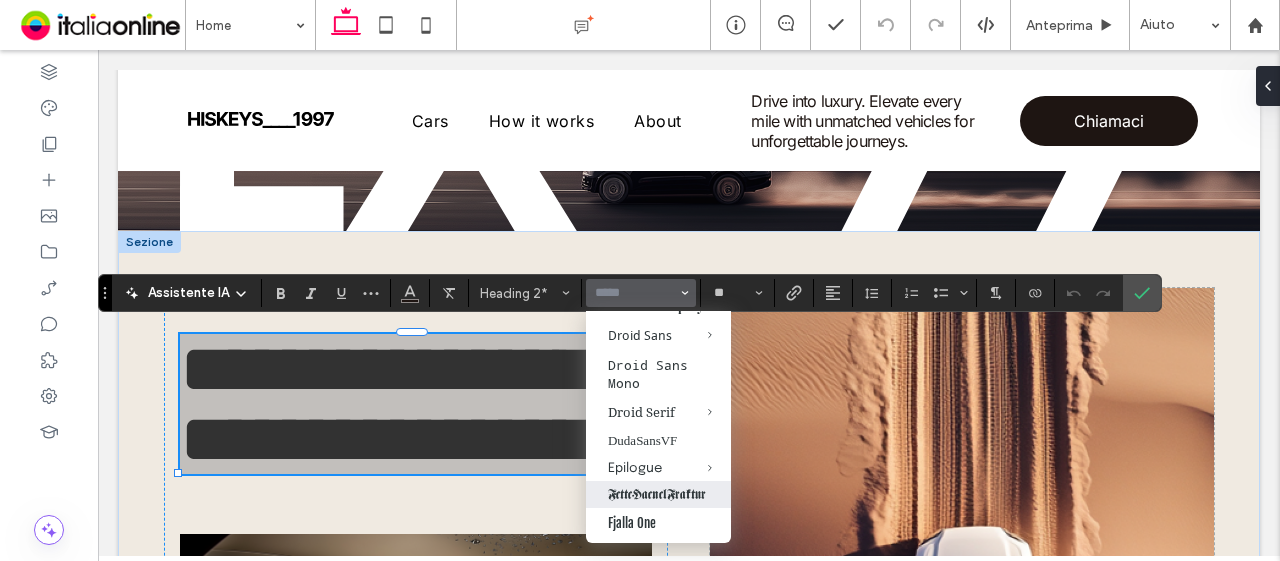 click on "FetteHaenelFraktur" at bounding box center (658, 494) 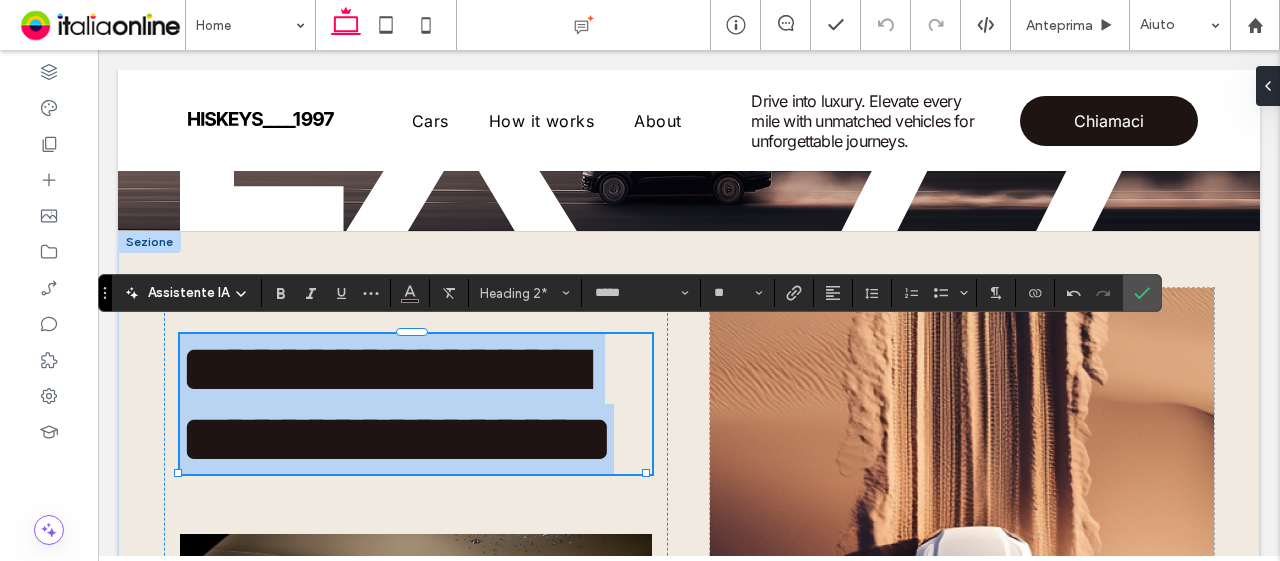 type on "**********" 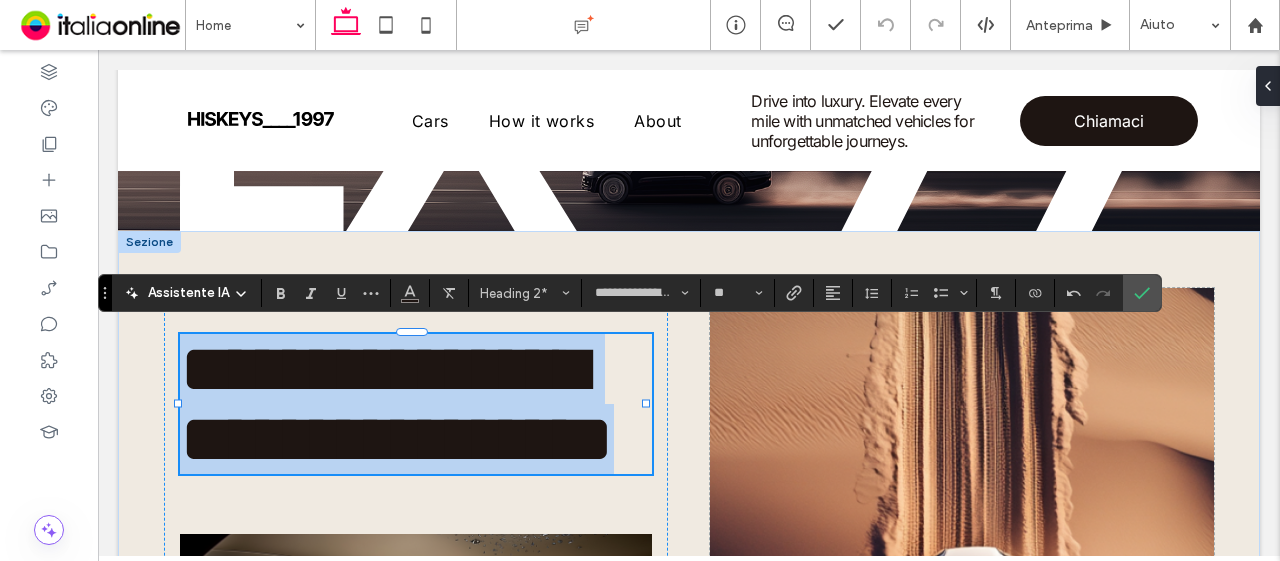 click on "**********" at bounding box center (397, 404) 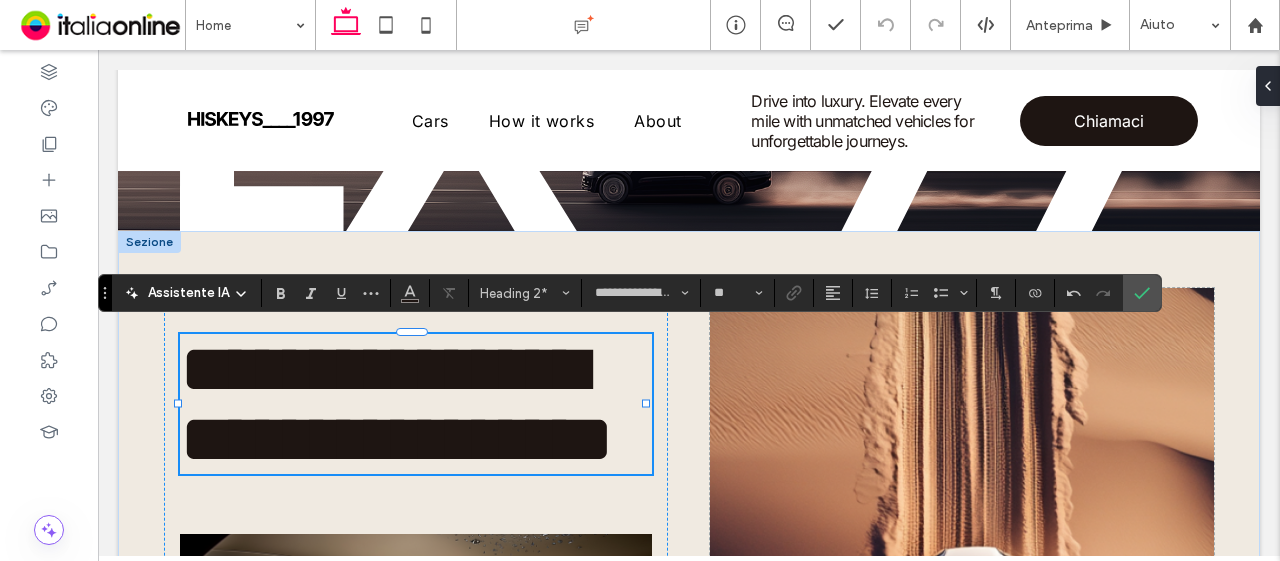 click on "**********" at bounding box center (416, 404) 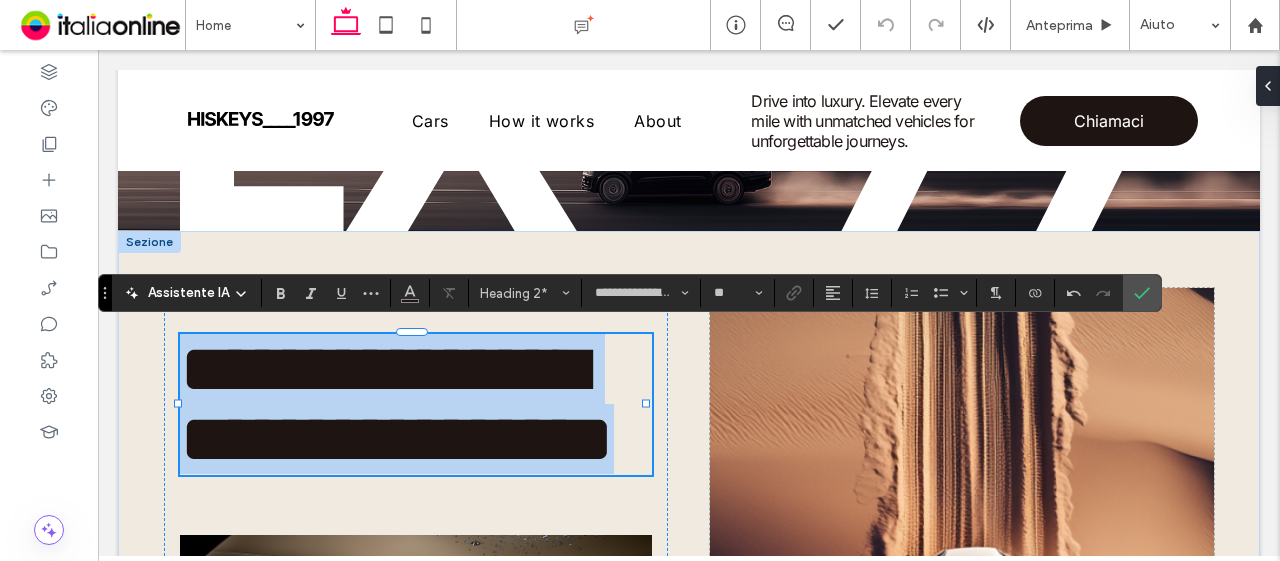 scroll, scrollTop: 0, scrollLeft: 0, axis: both 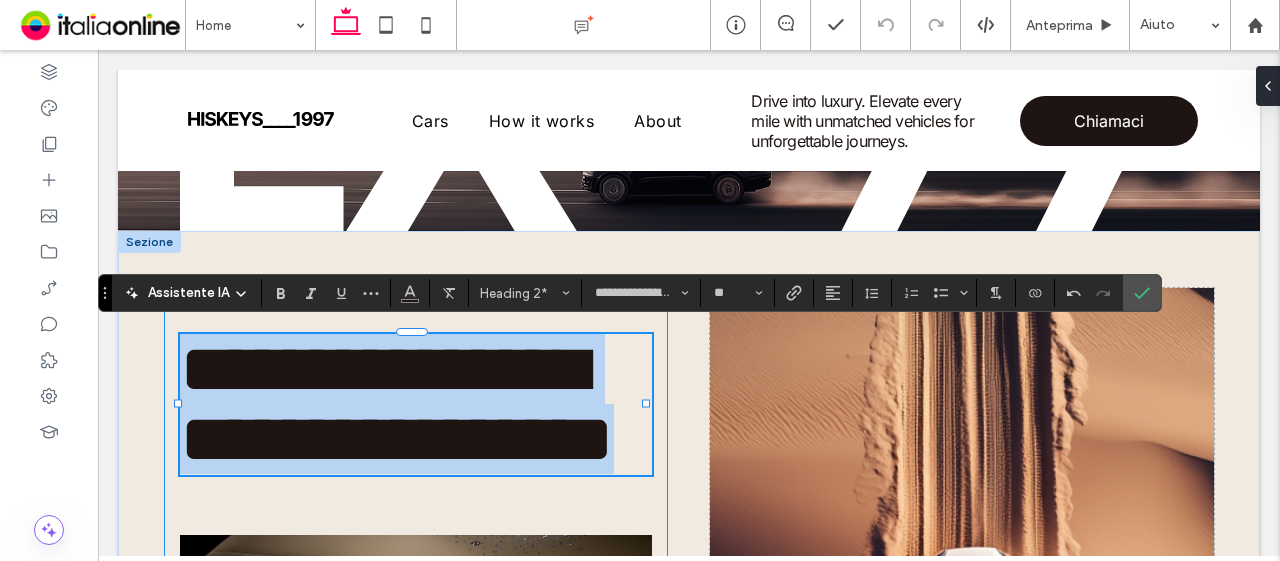 drag, startPoint x: 572, startPoint y: 432, endPoint x: 166, endPoint y: 326, distance: 419.60934 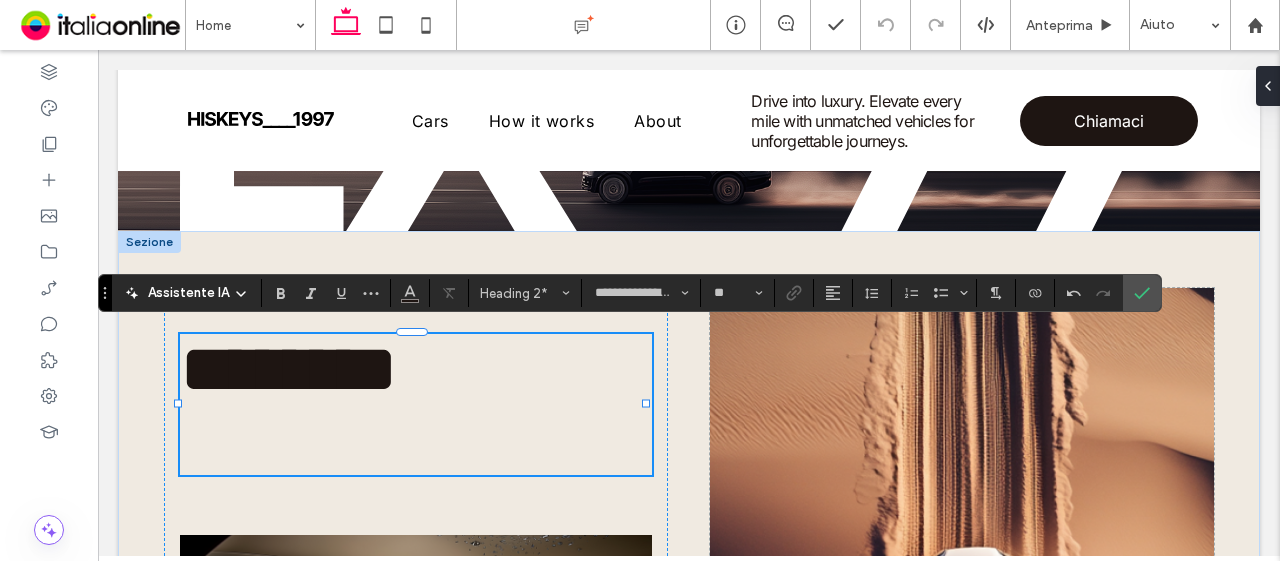 scroll, scrollTop: 6, scrollLeft: 0, axis: vertical 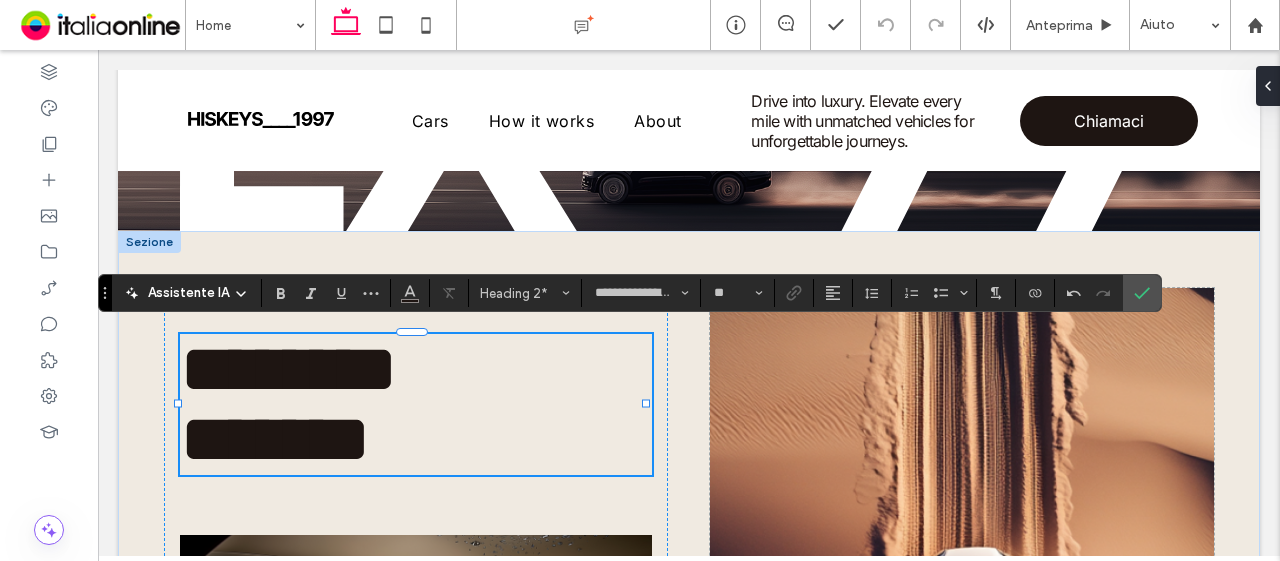 click on "*******" at bounding box center (275, 439) 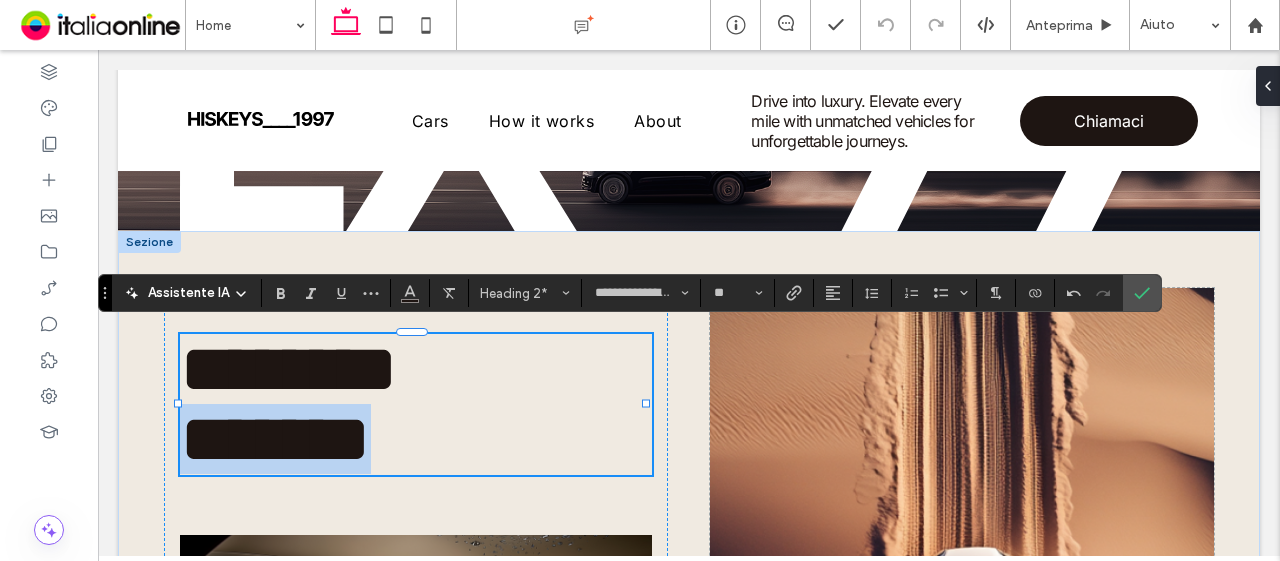 click on "*******" at bounding box center (275, 439) 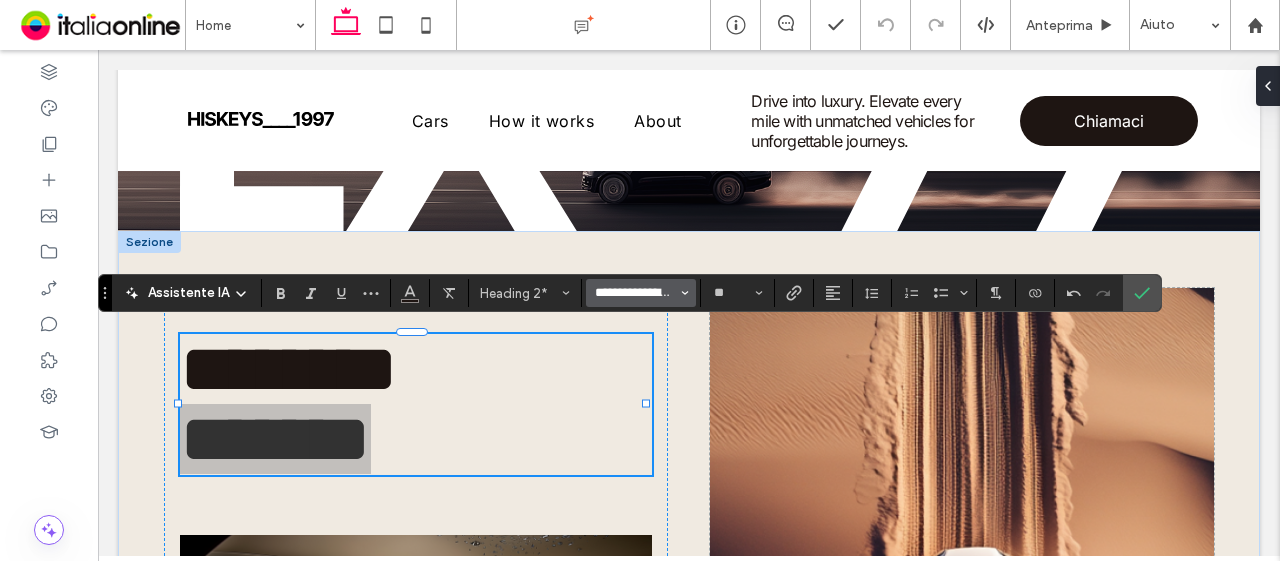 click on "**********" at bounding box center [635, 293] 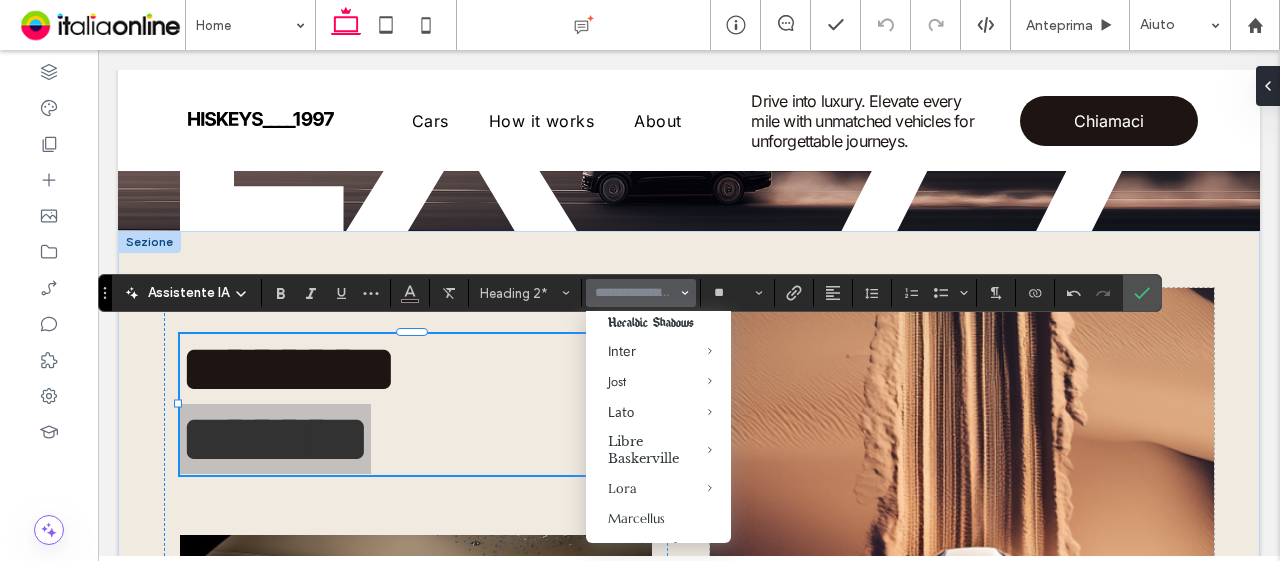 scroll, scrollTop: 900, scrollLeft: 0, axis: vertical 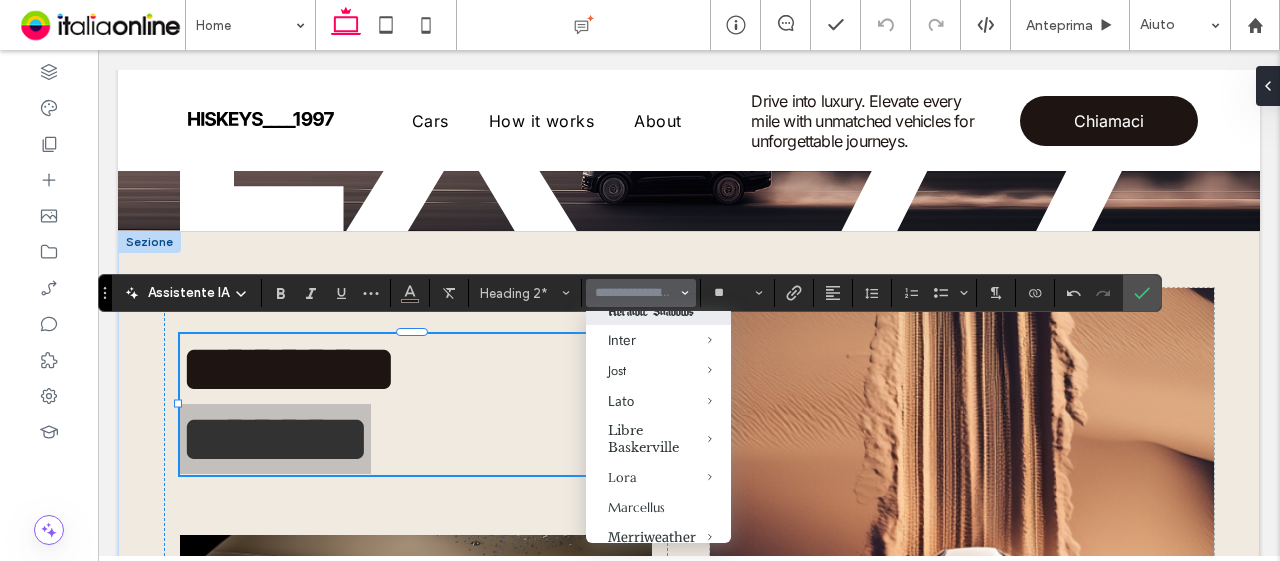click on "Heraldic Shadows" at bounding box center (658, 312) 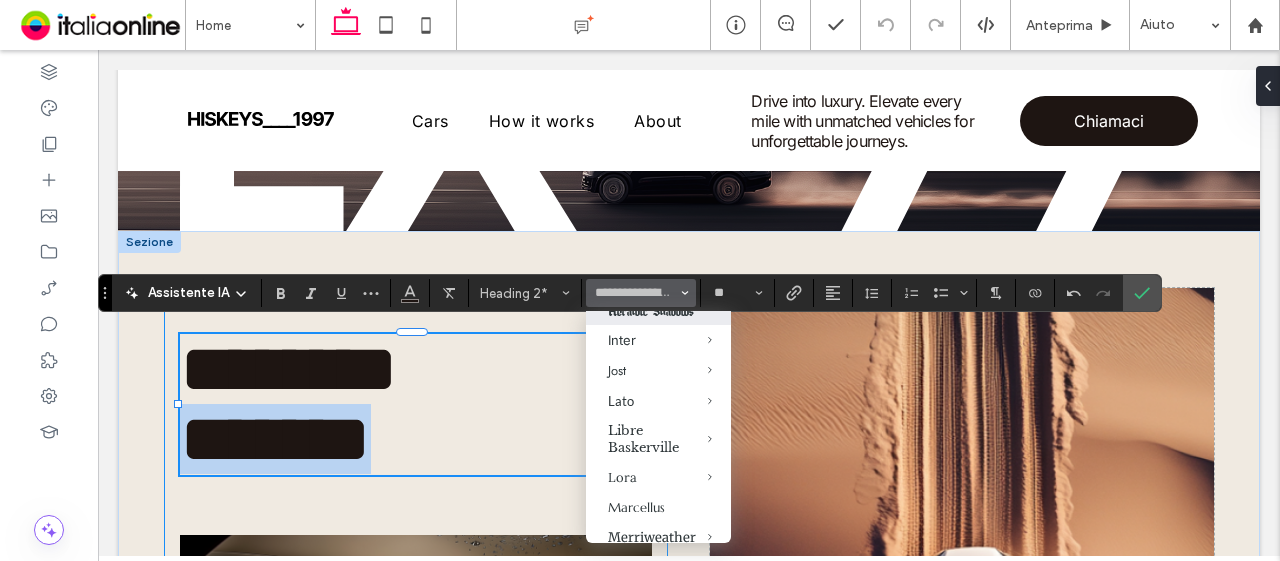 type on "**********" 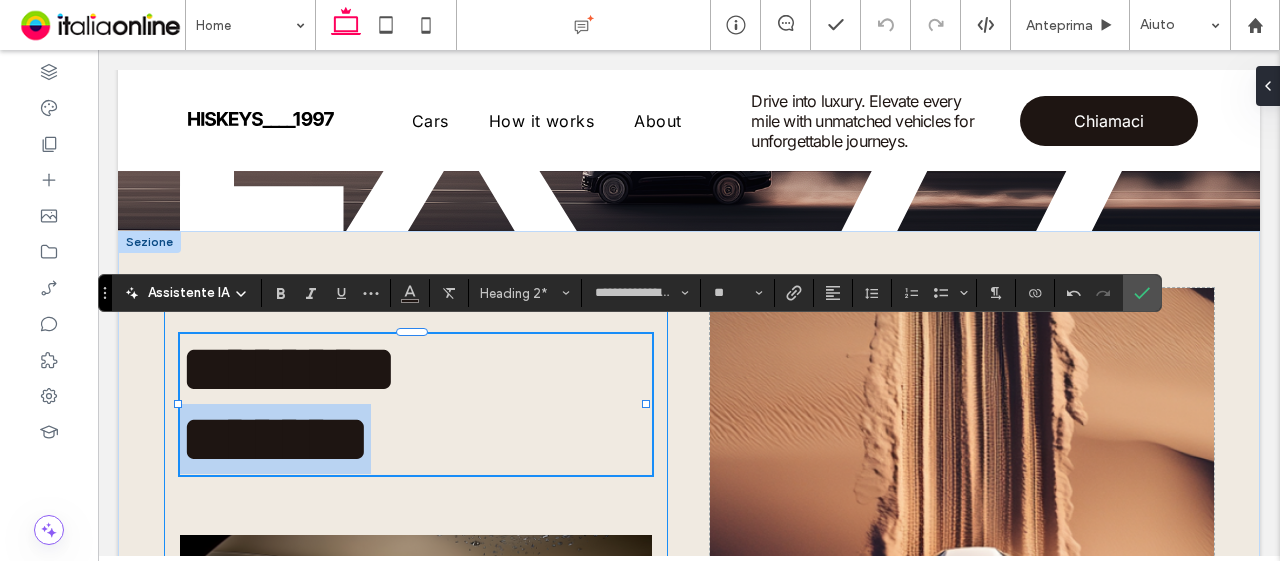 scroll, scrollTop: 4, scrollLeft: 0, axis: vertical 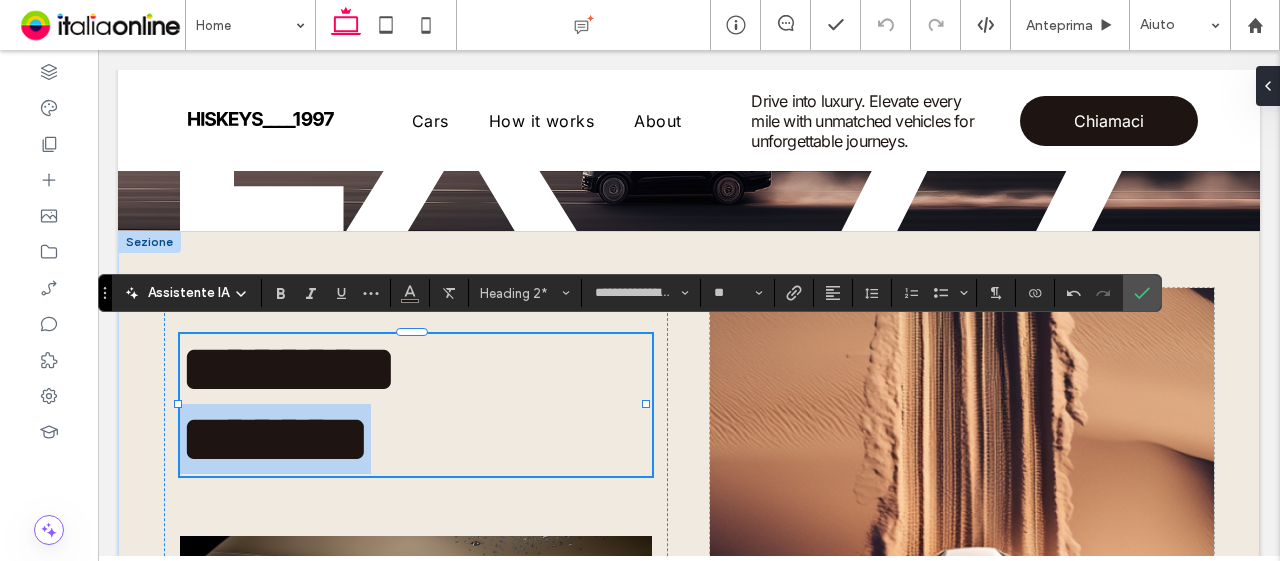 click on "*******" at bounding box center (275, 439) 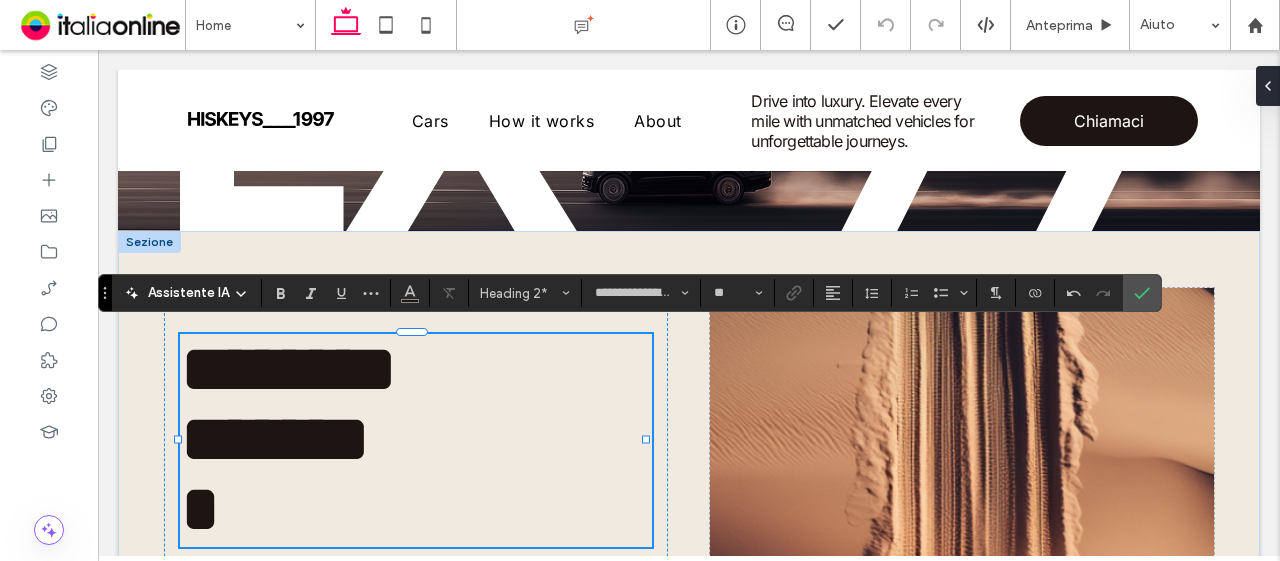 scroll, scrollTop: 4, scrollLeft: 0, axis: vertical 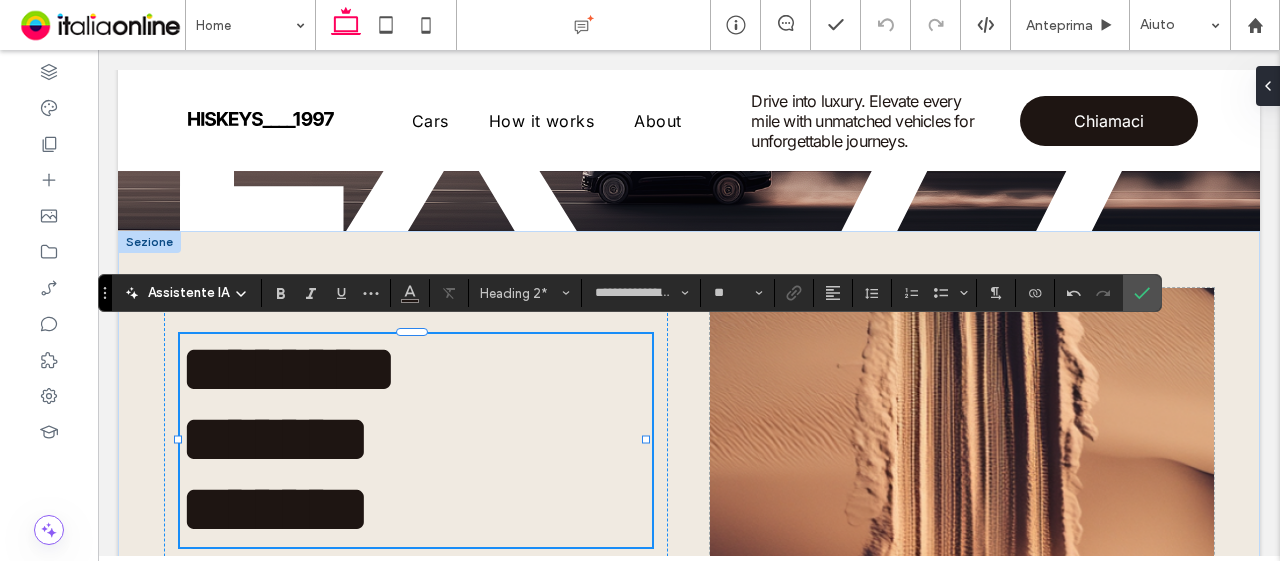click on "*******" at bounding box center (275, 509) 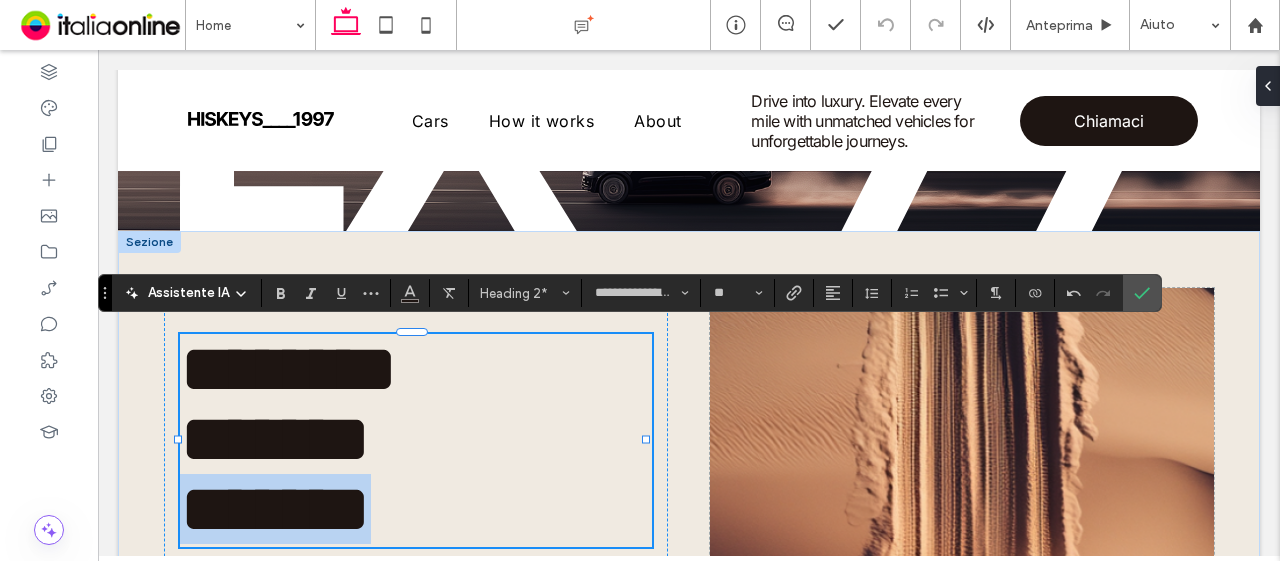 click on "*******" at bounding box center (275, 509) 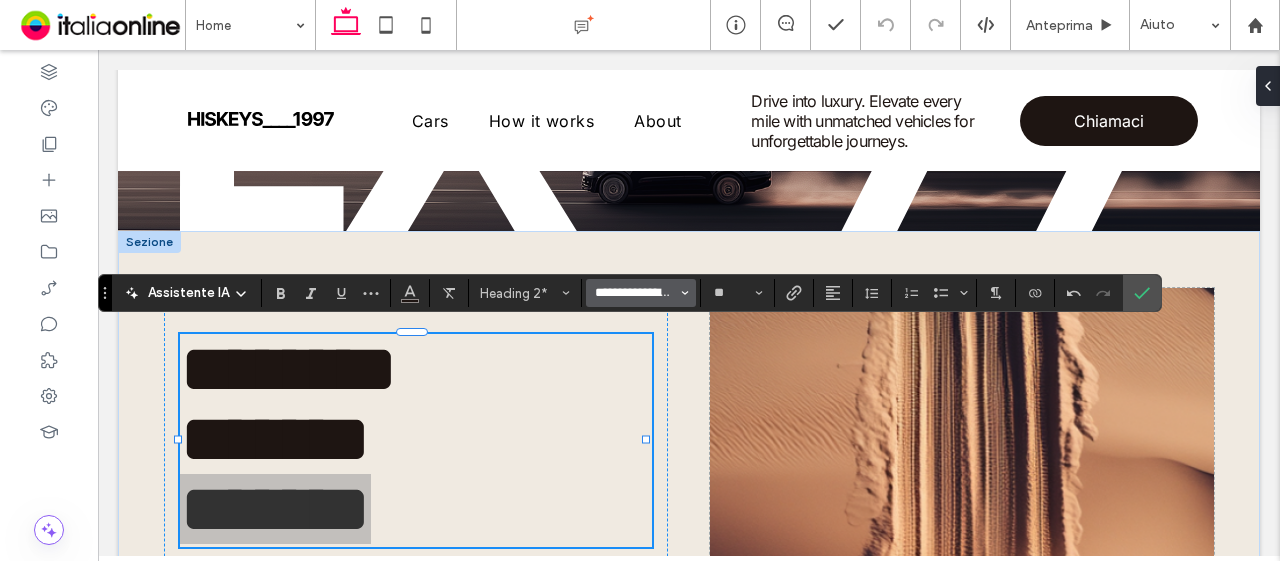 click on "**********" at bounding box center [635, 293] 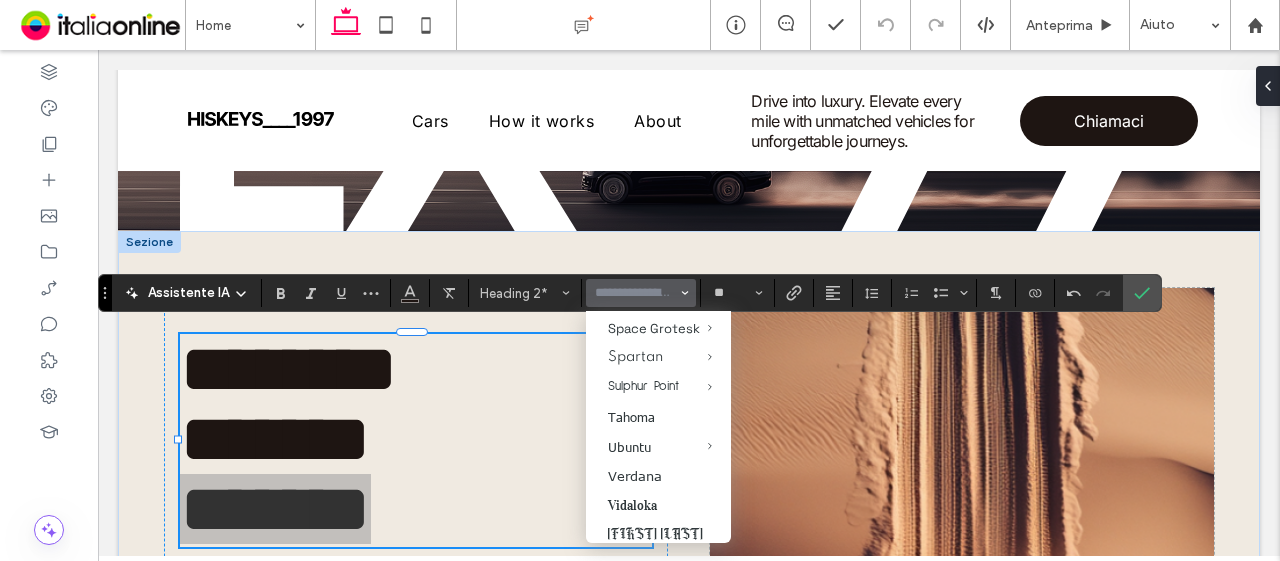scroll, scrollTop: 2172, scrollLeft: 0, axis: vertical 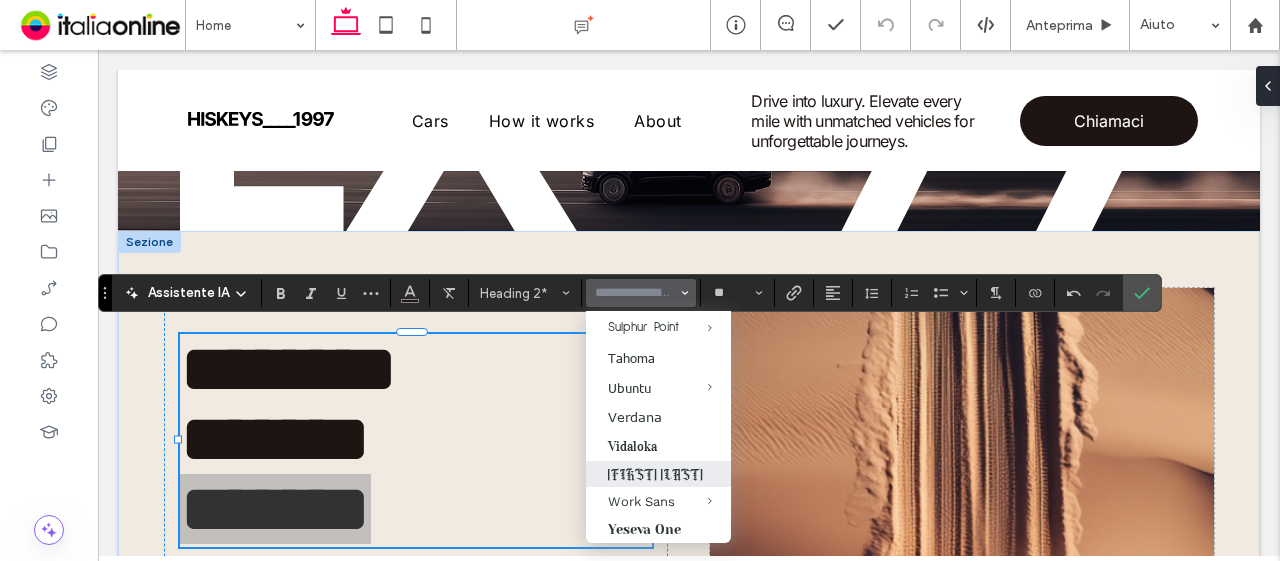 click on "[FIRST] [LAST]" at bounding box center [658, 474] 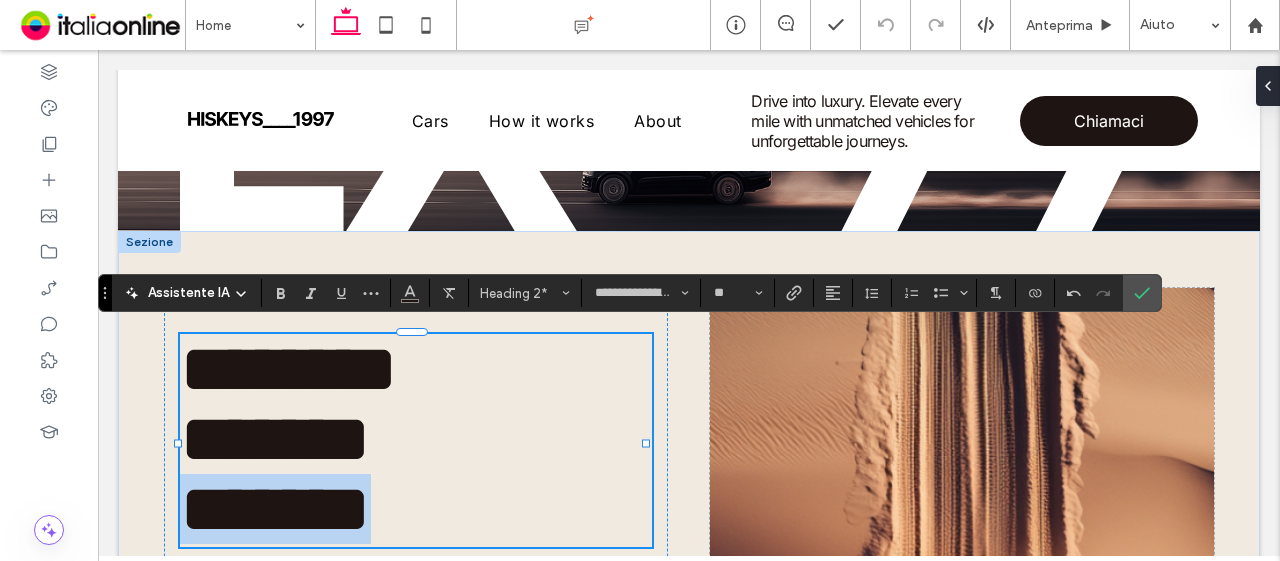 type on "**********" 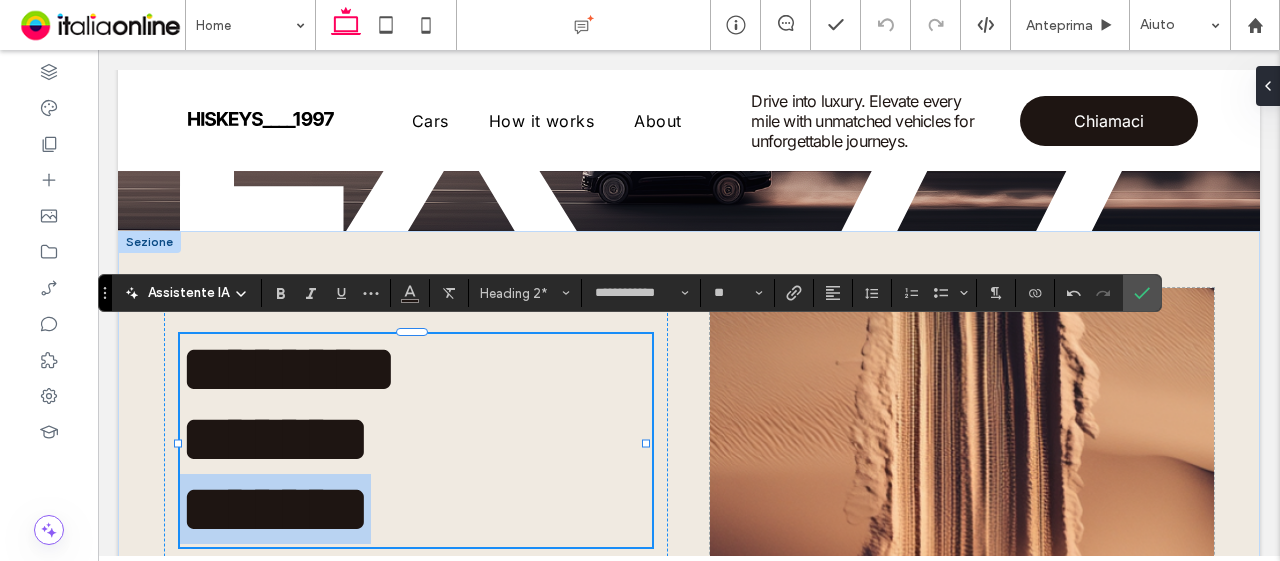 scroll, scrollTop: 0, scrollLeft: 0, axis: both 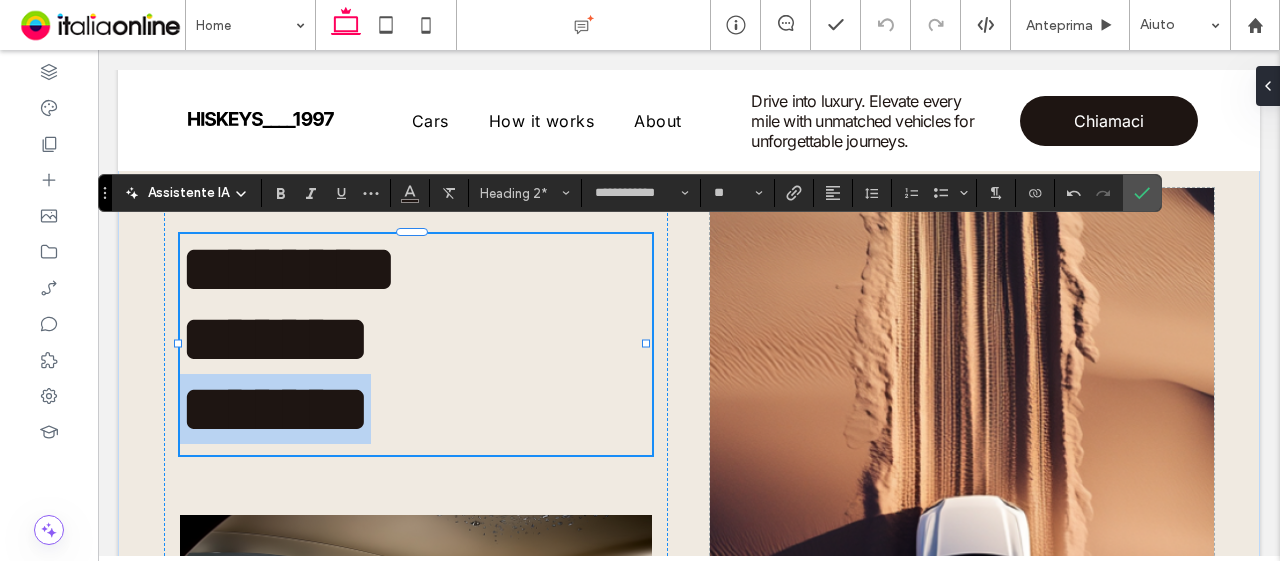 click on "*******" at bounding box center [413, 409] 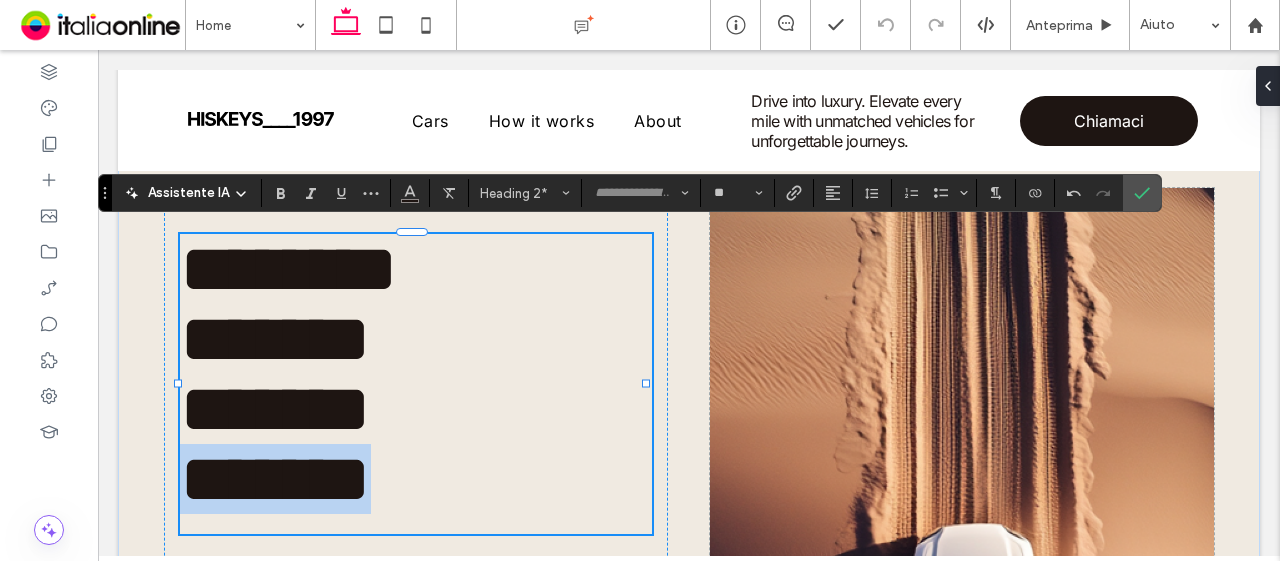 drag, startPoint x: 410, startPoint y: 490, endPoint x: 168, endPoint y: 506, distance: 242.52835 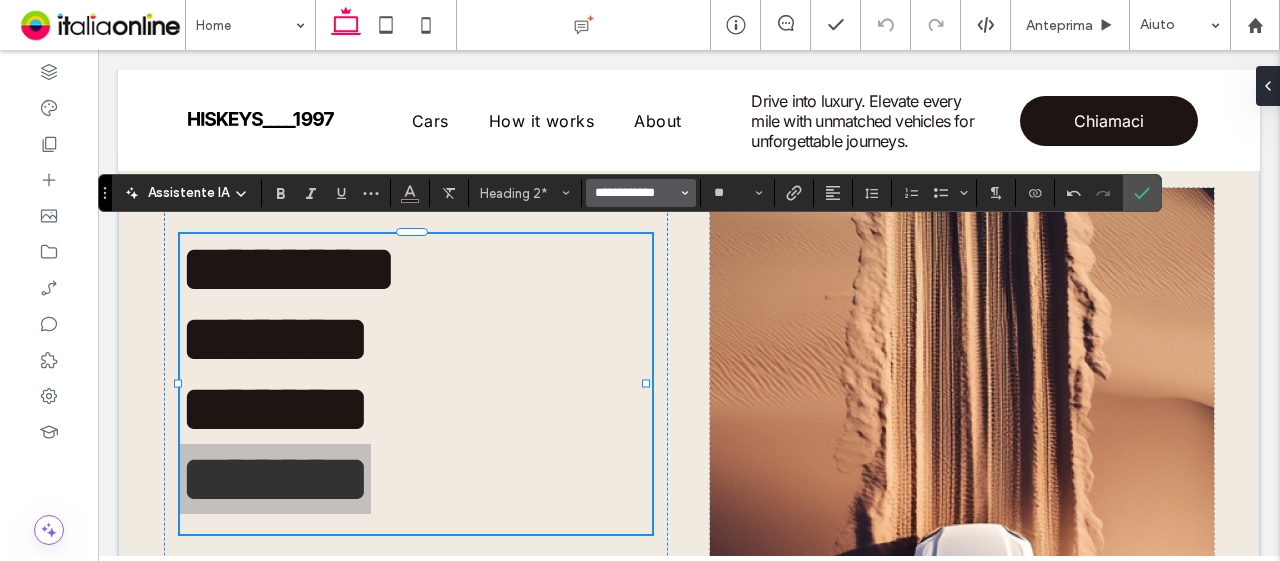 click on "**********" at bounding box center (635, 193) 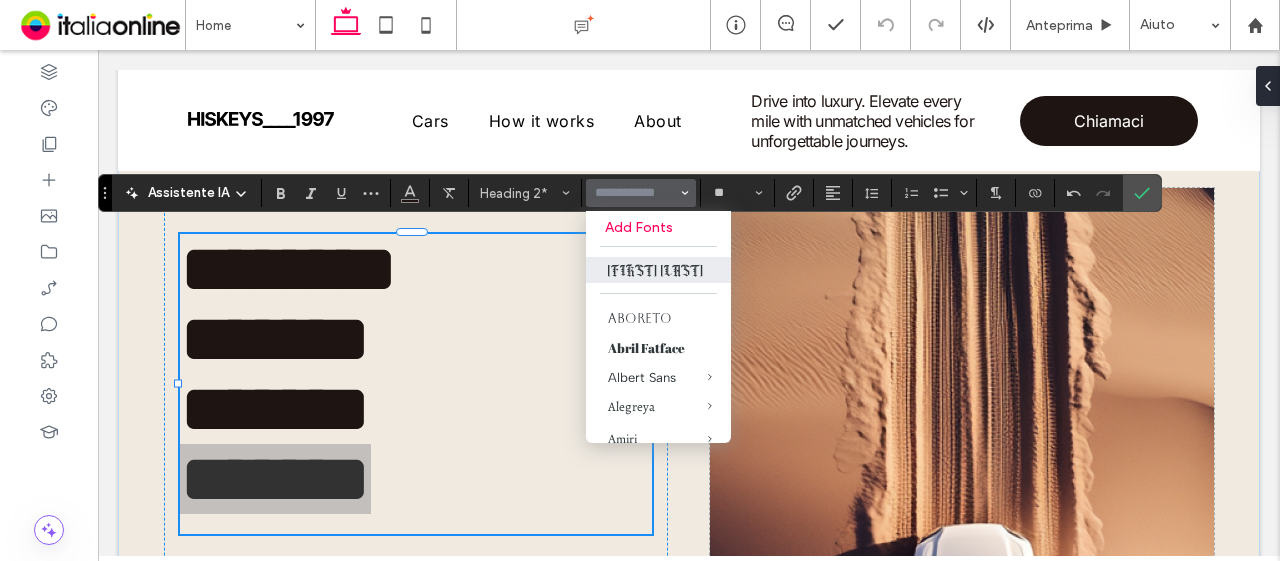 click on "Add Fonts" at bounding box center [658, 227] 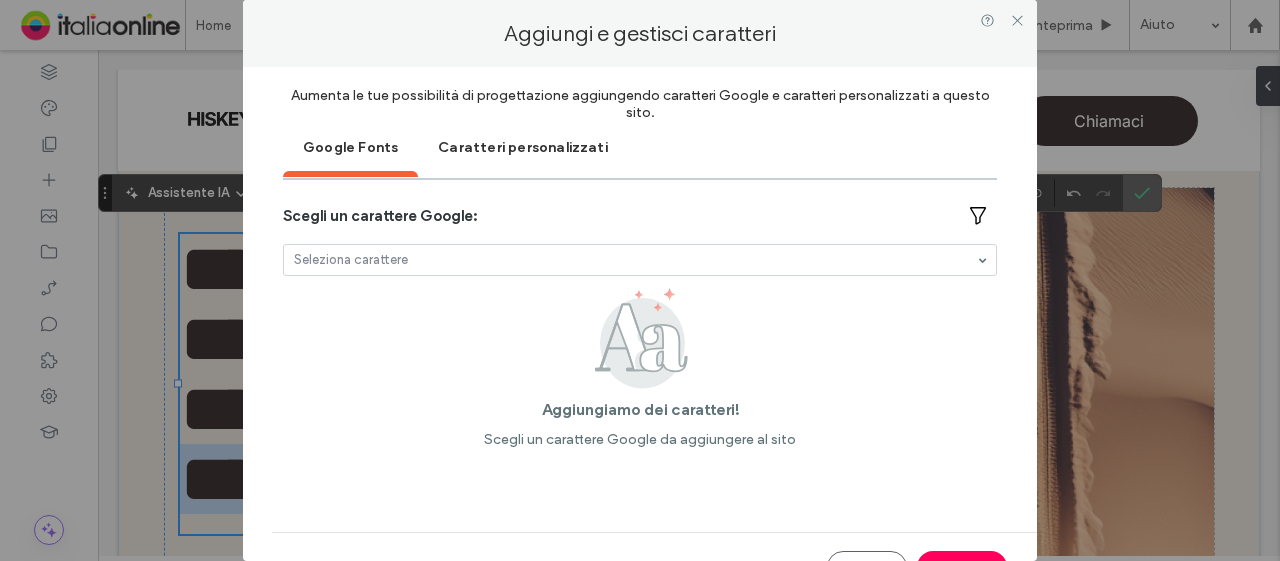 type on "**********" 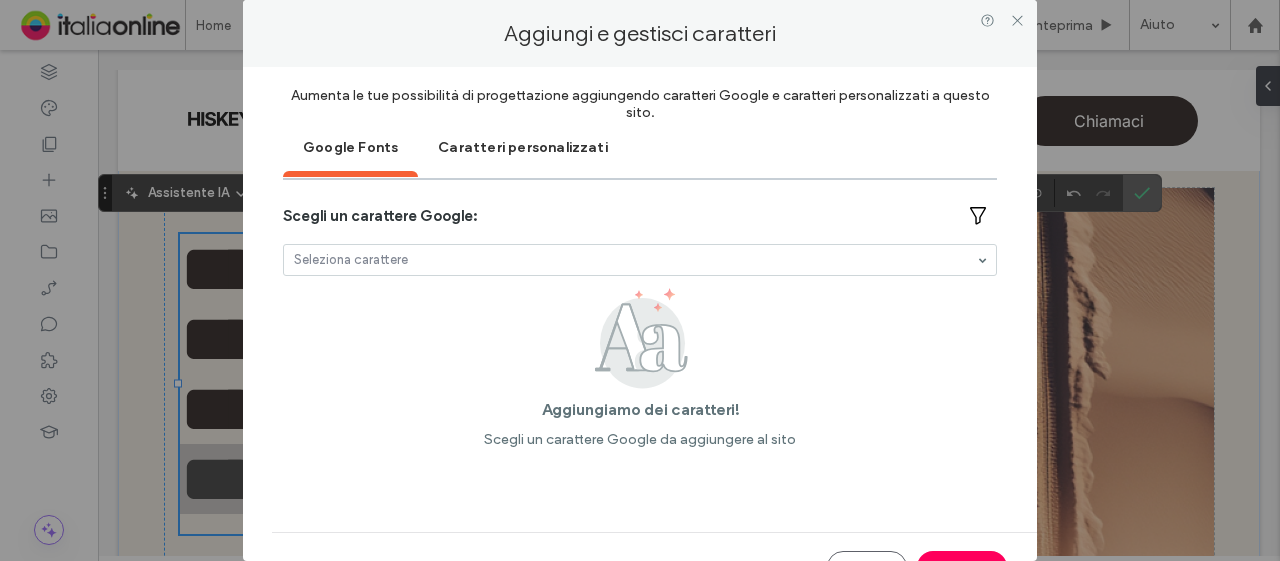 drag, startPoint x: 536, startPoint y: 125, endPoint x: 500, endPoint y: 153, distance: 45.607018 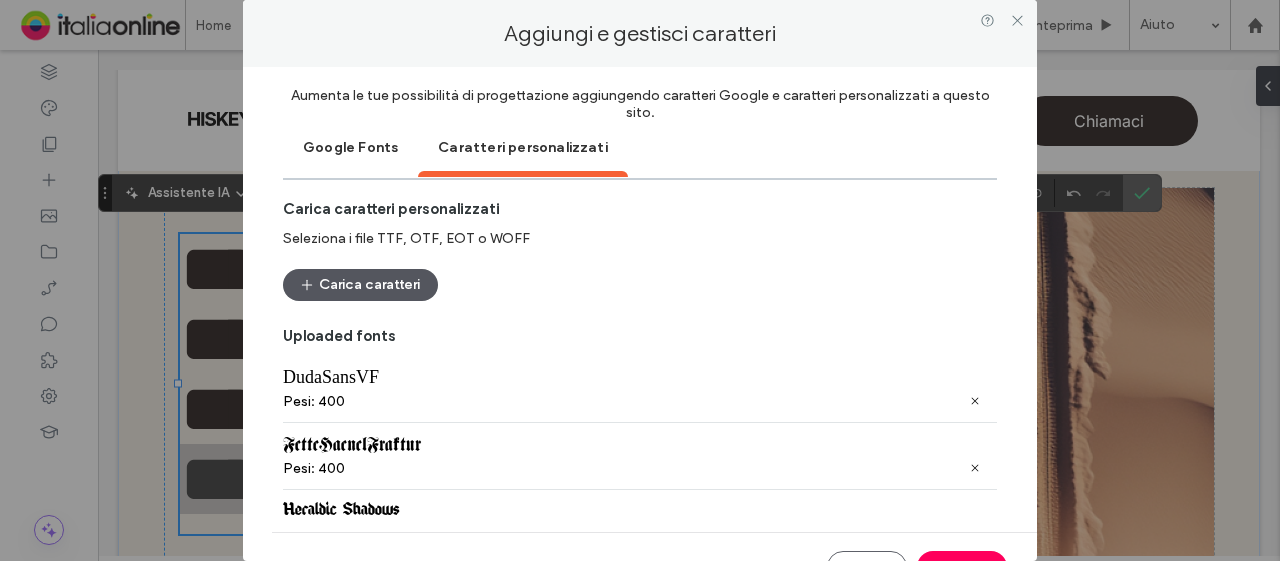 click on "Carica caratteri" at bounding box center (360, 285) 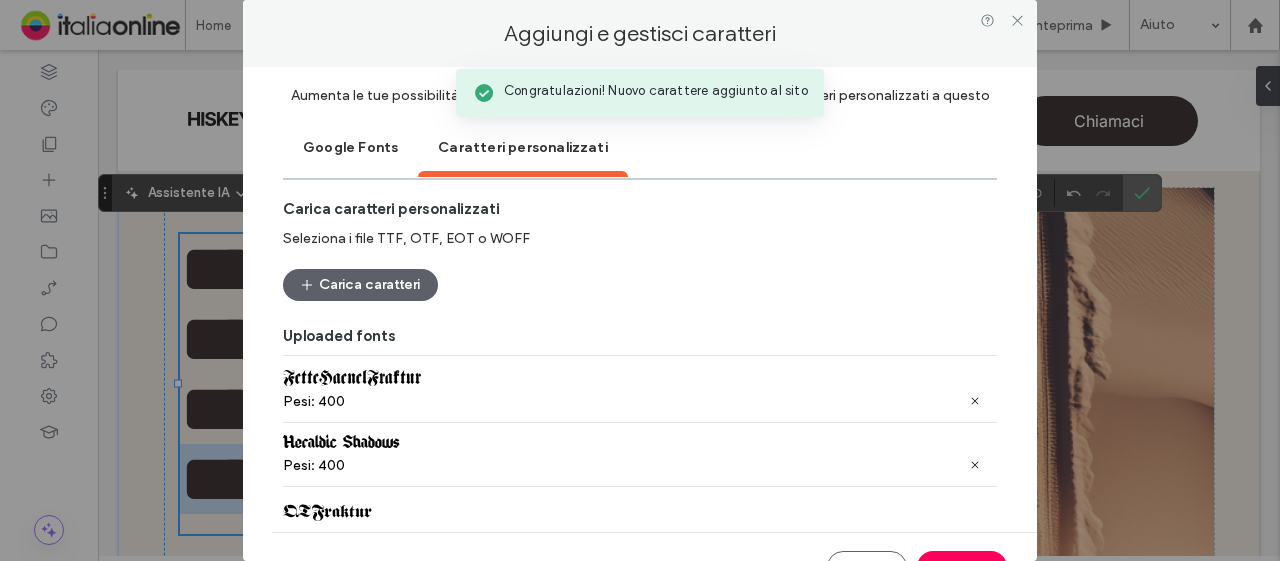 scroll, scrollTop: 167, scrollLeft: 0, axis: vertical 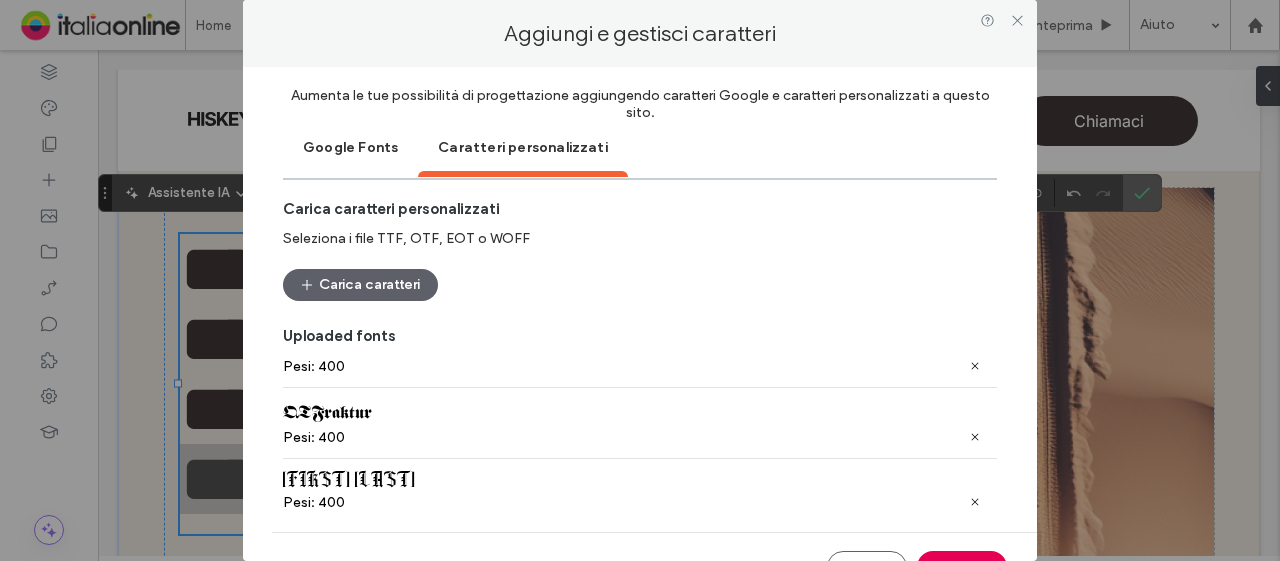 click on "Fine" at bounding box center (962, 567) 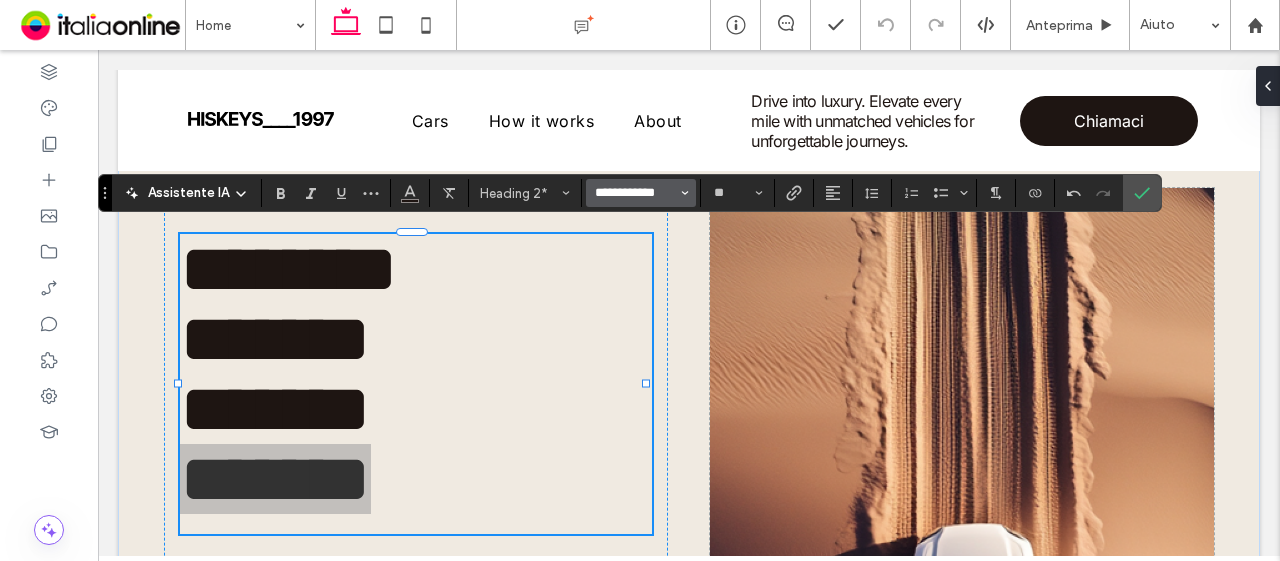 click on "**********" at bounding box center [635, 193] 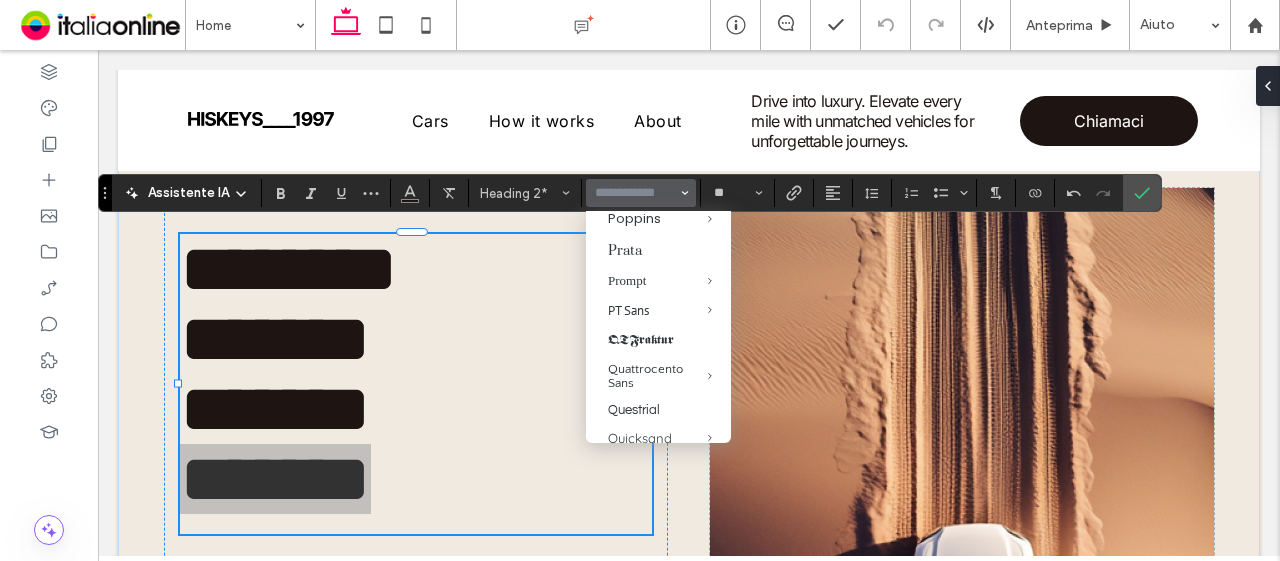 scroll, scrollTop: 1501, scrollLeft: 0, axis: vertical 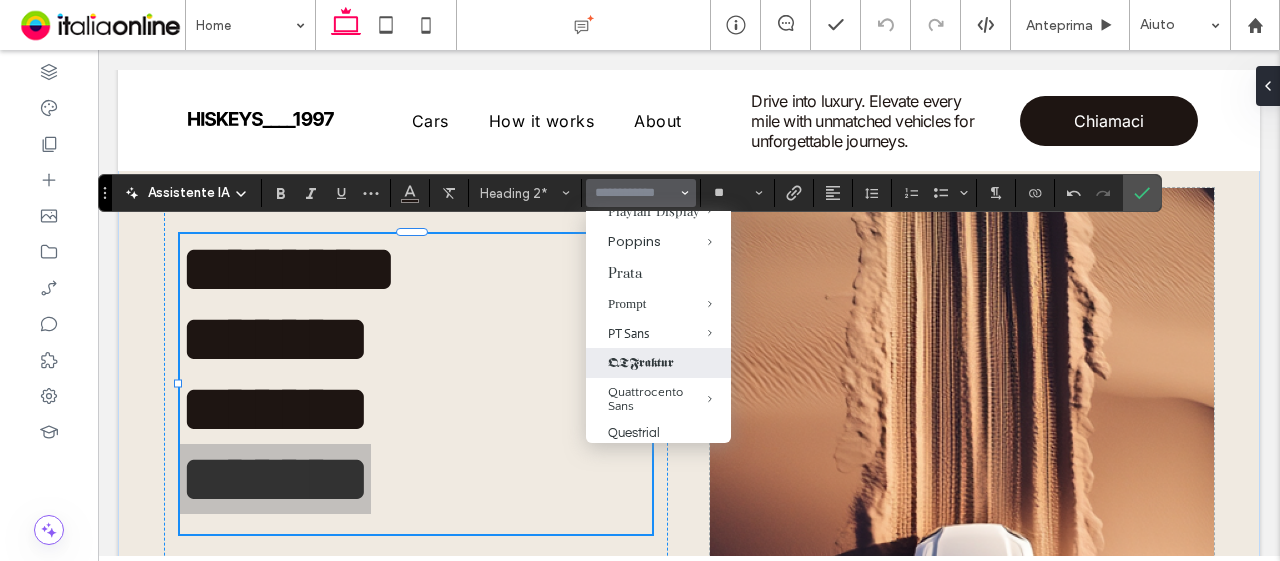 click on "QTFraktur" at bounding box center (658, 363) 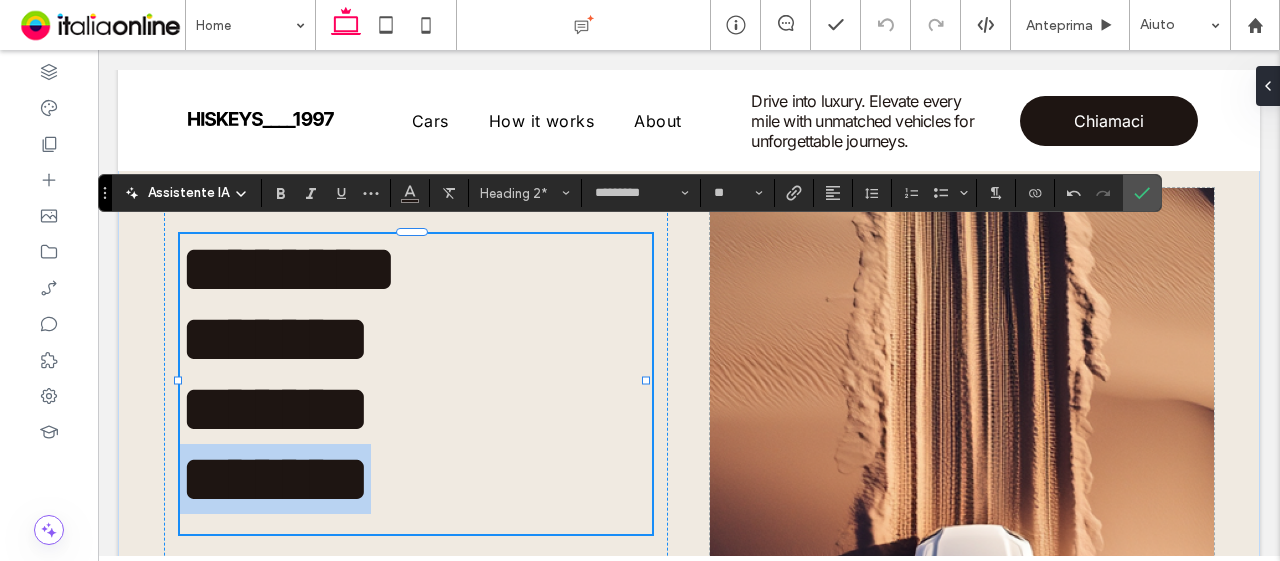 scroll, scrollTop: 7, scrollLeft: 0, axis: vertical 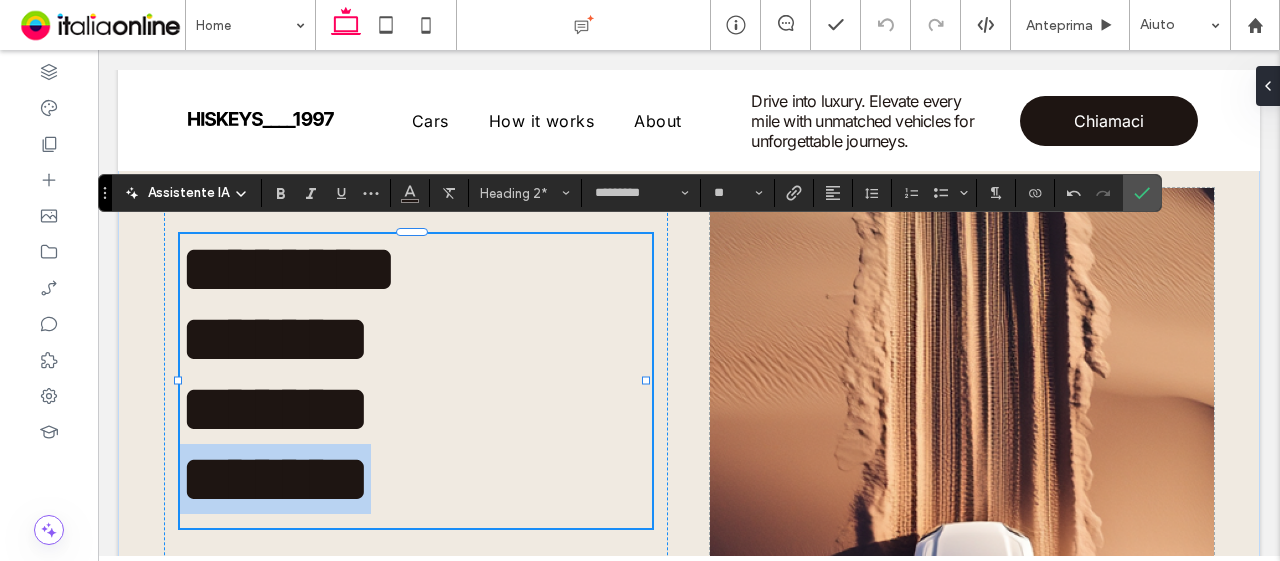 click on "*******" at bounding box center (413, 479) 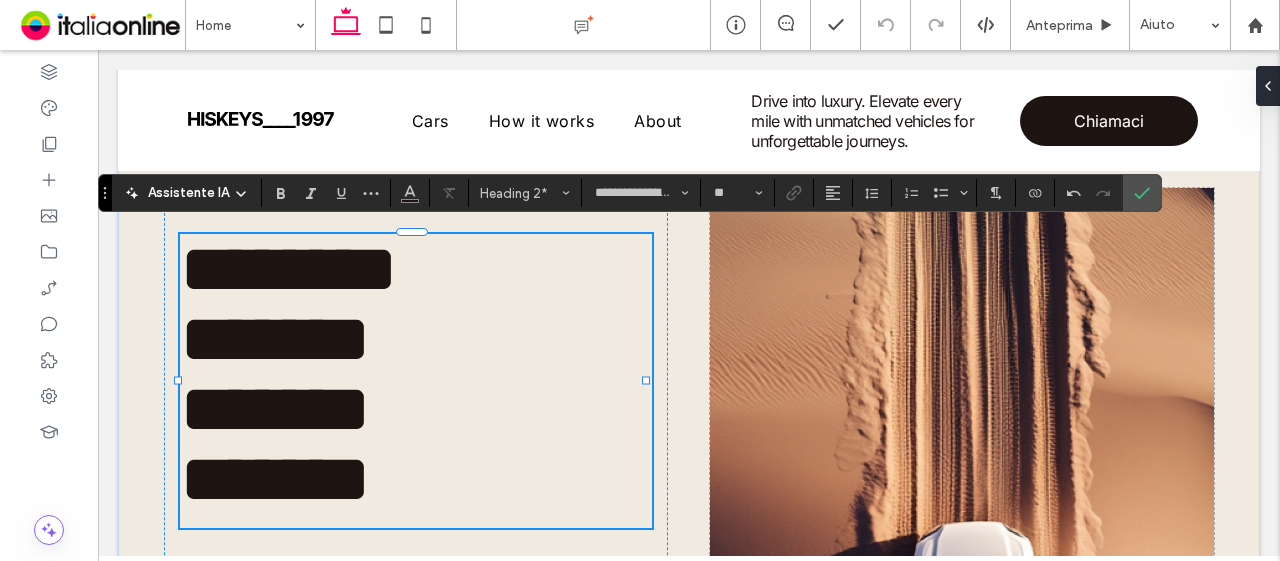 click on "*******" at bounding box center [275, 339] 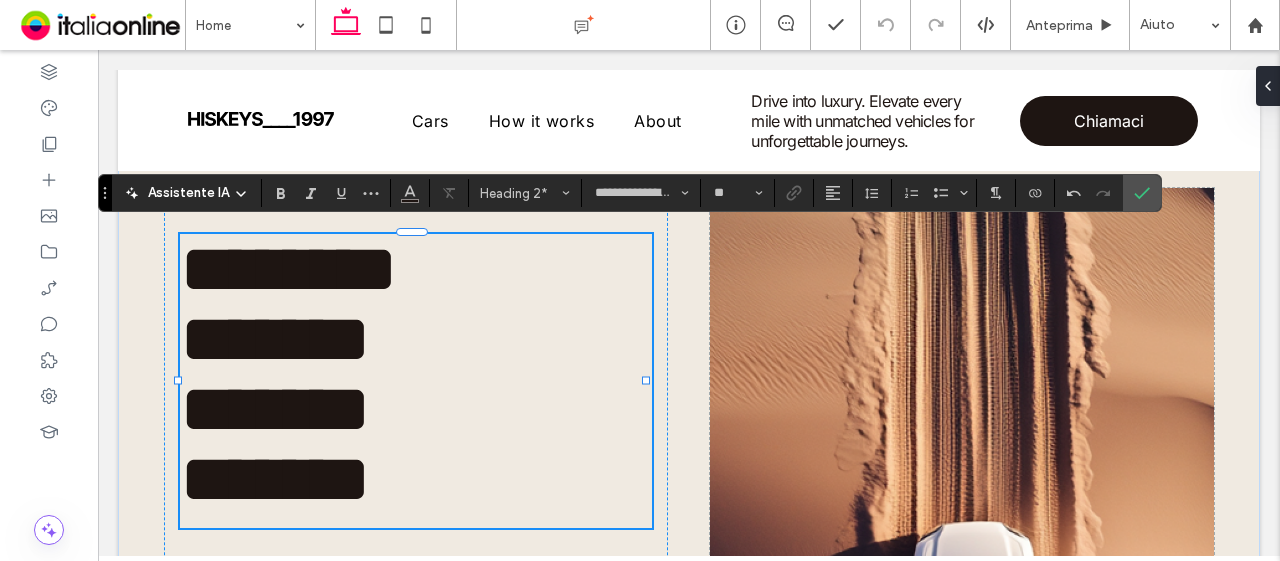 click on "*******" at bounding box center [275, 339] 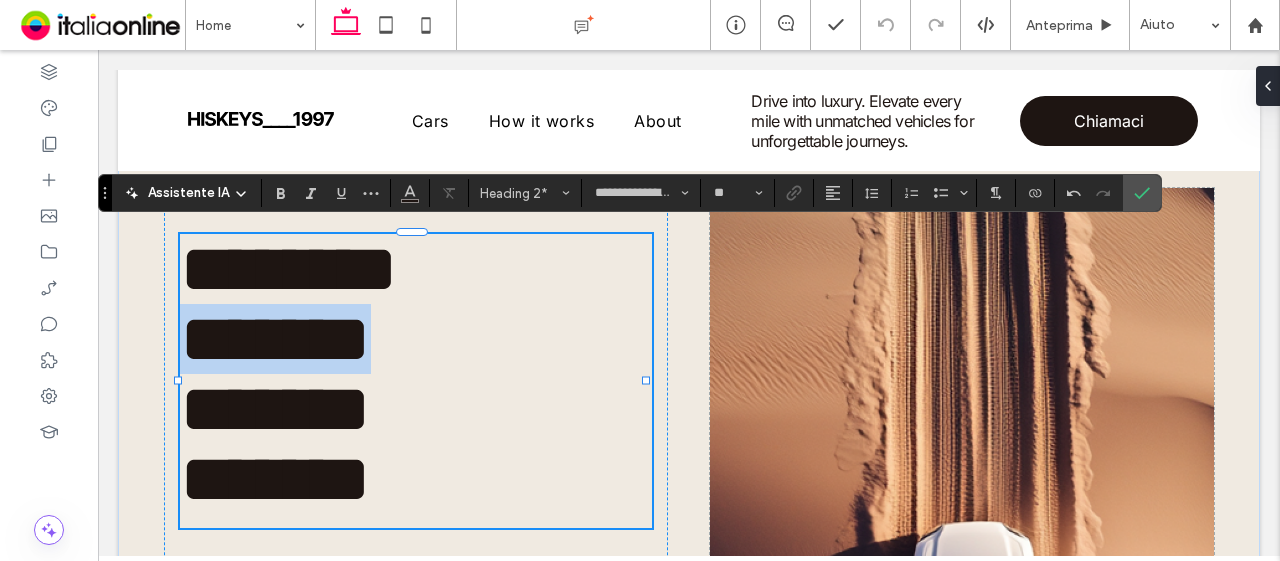 click on "*******" at bounding box center [275, 339] 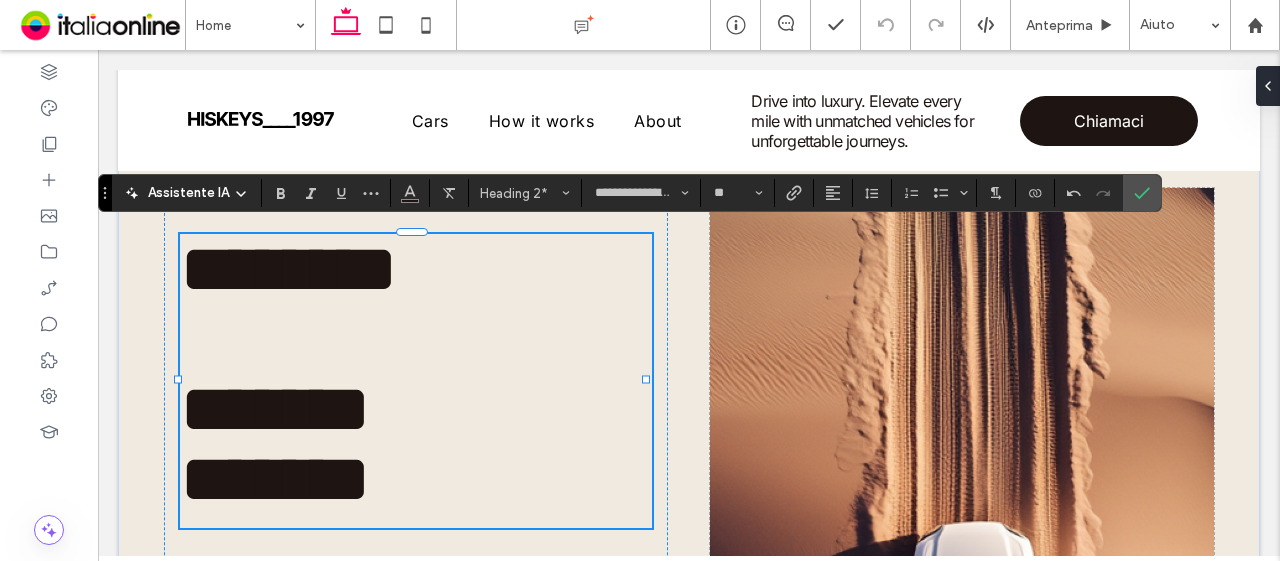 type on "*****" 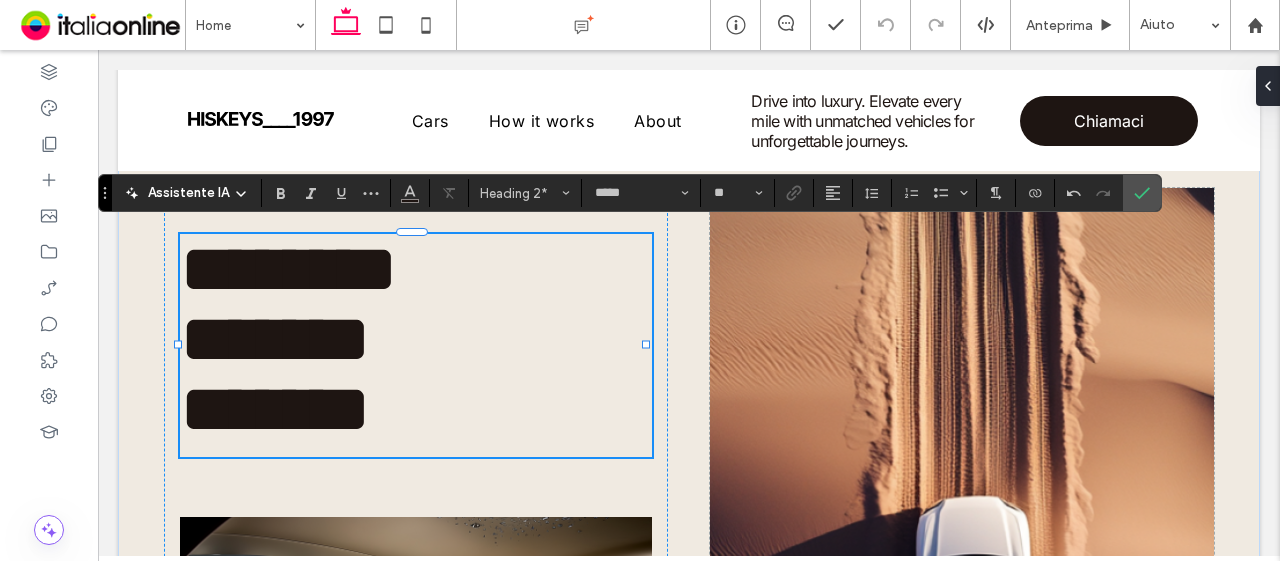 scroll, scrollTop: 0, scrollLeft: 0, axis: both 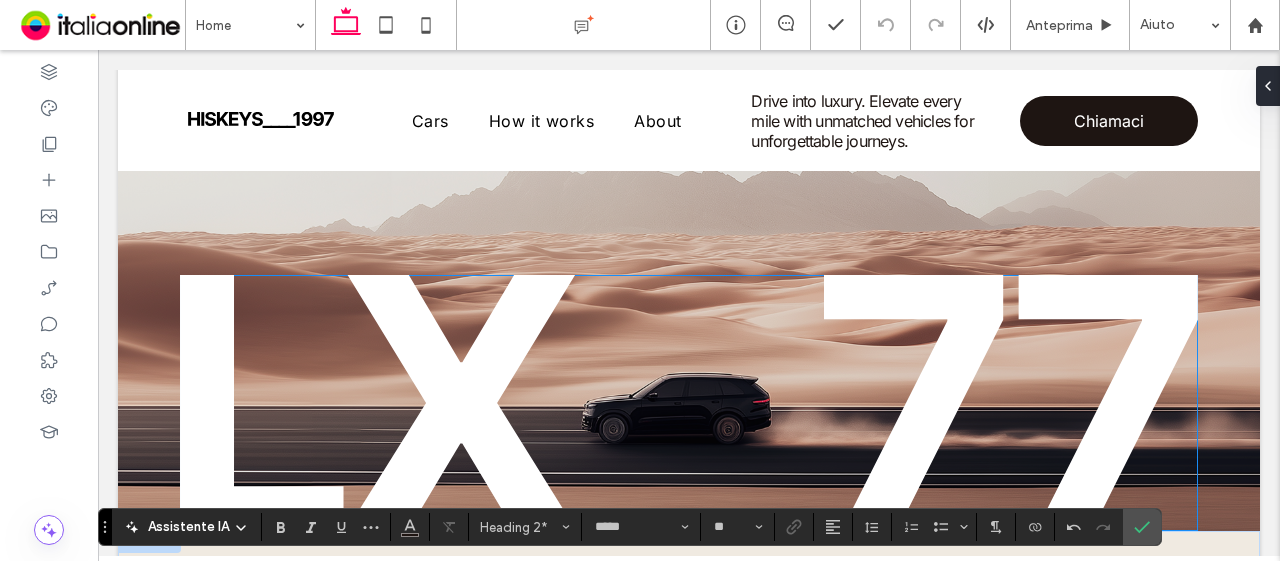 click at bounding box center [689, 403] 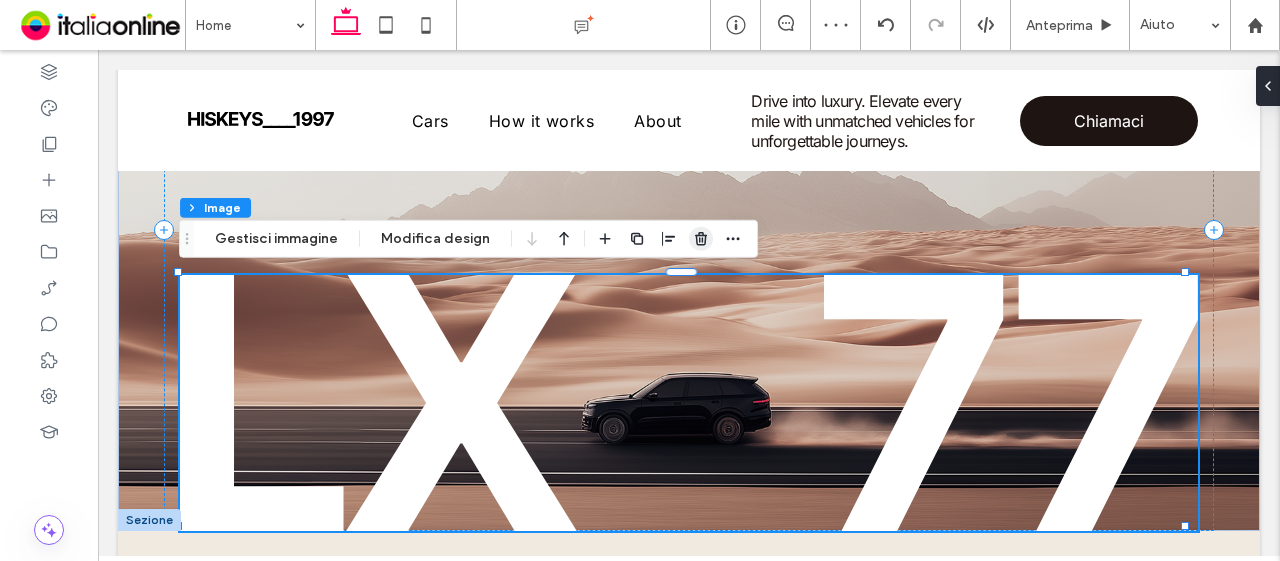click 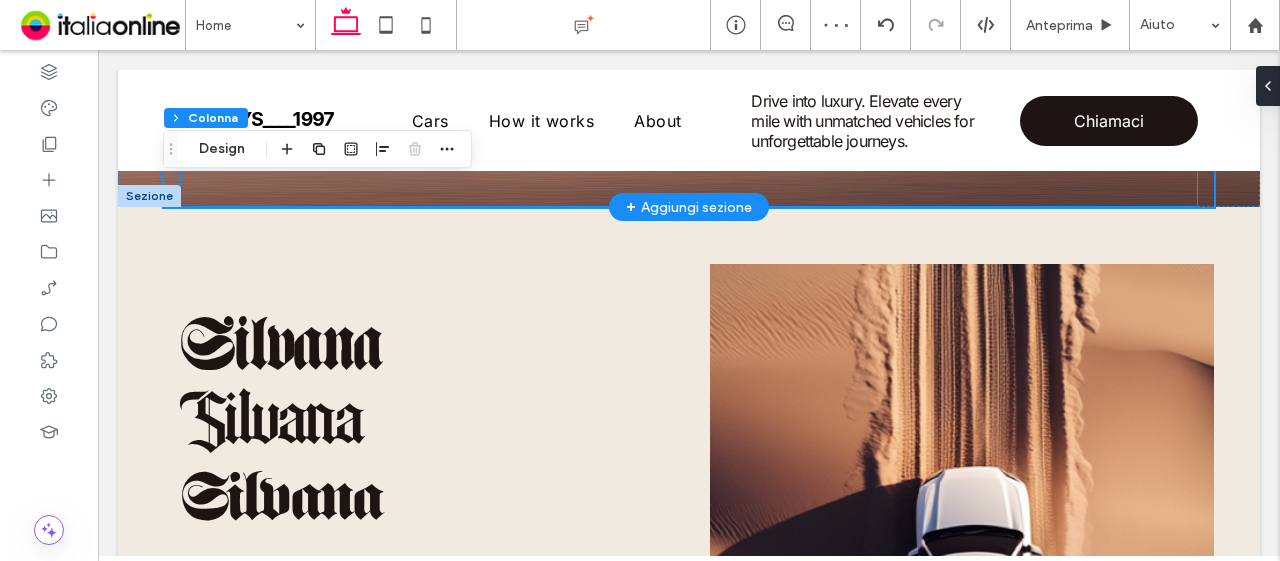 scroll, scrollTop: 0, scrollLeft: 0, axis: both 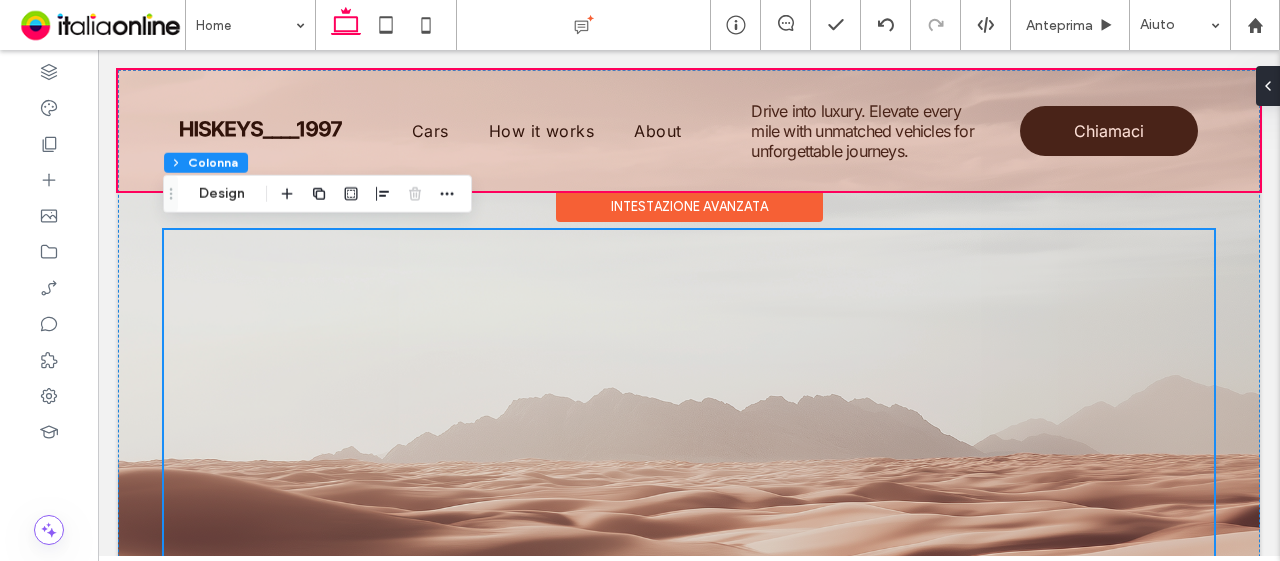 click at bounding box center (689, 130) 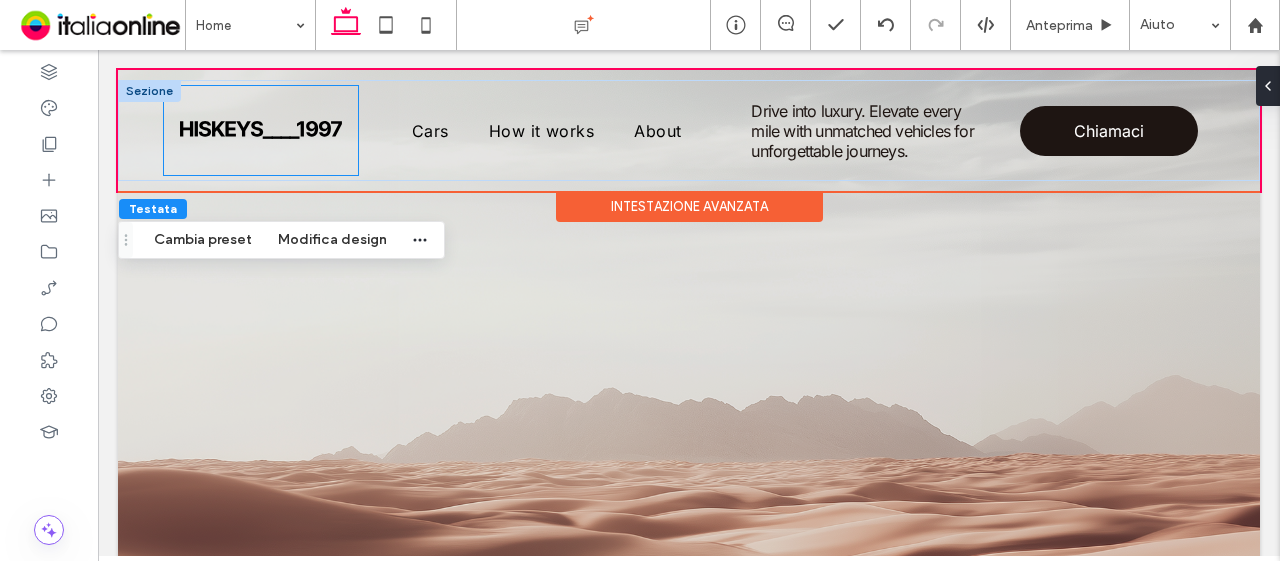 click at bounding box center [261, 130] 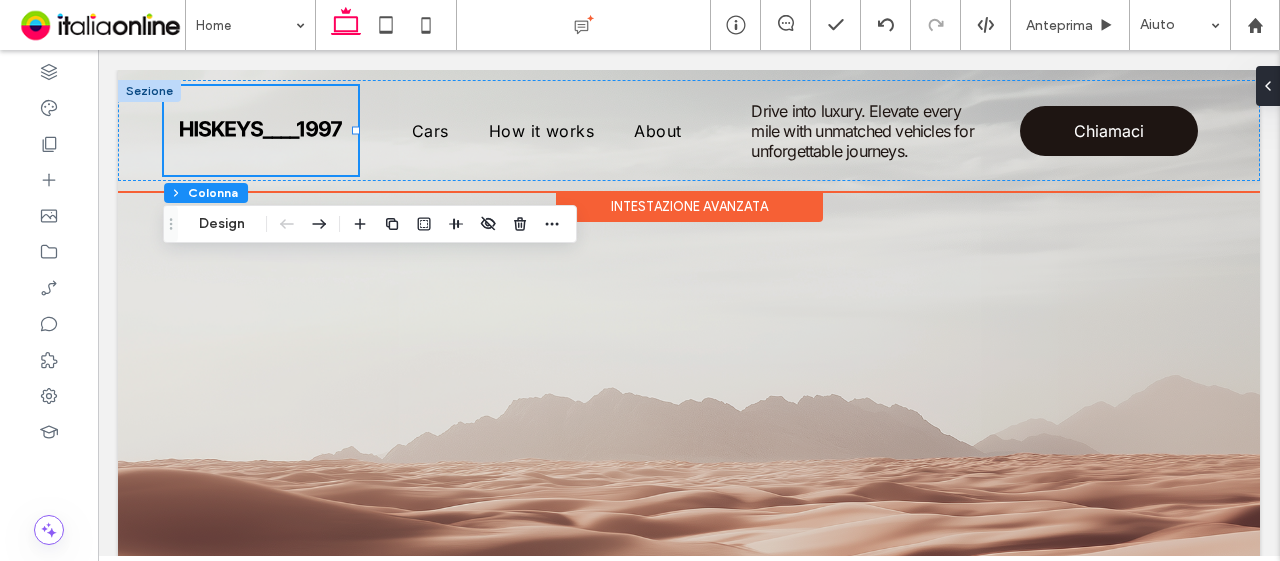 click at bounding box center [261, 130] 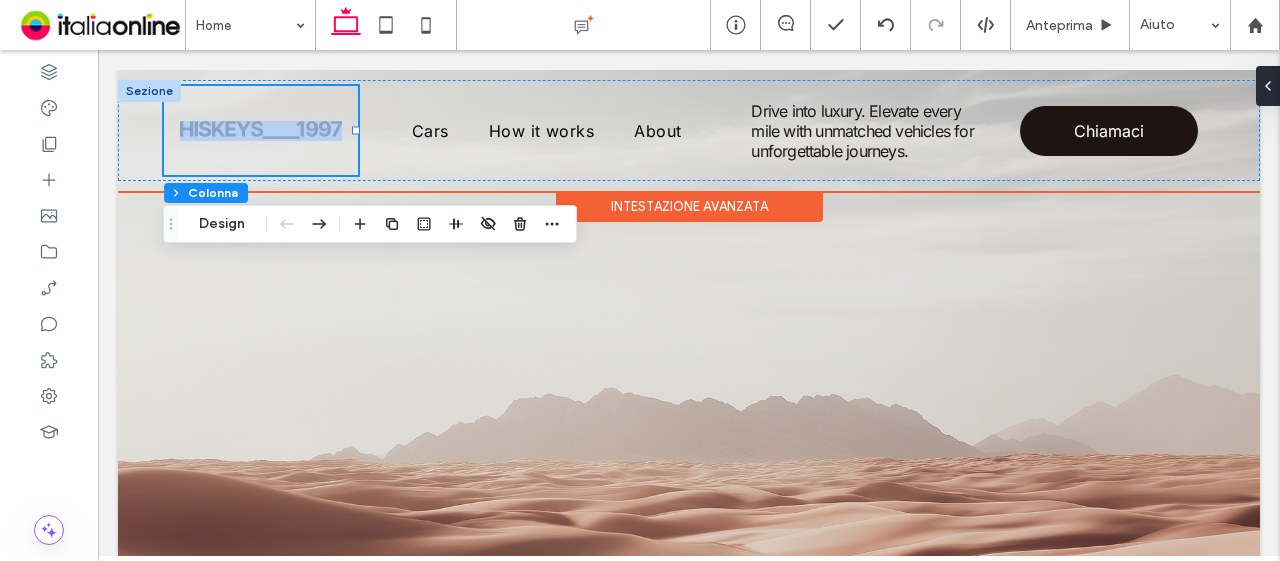 click at bounding box center [261, 130] 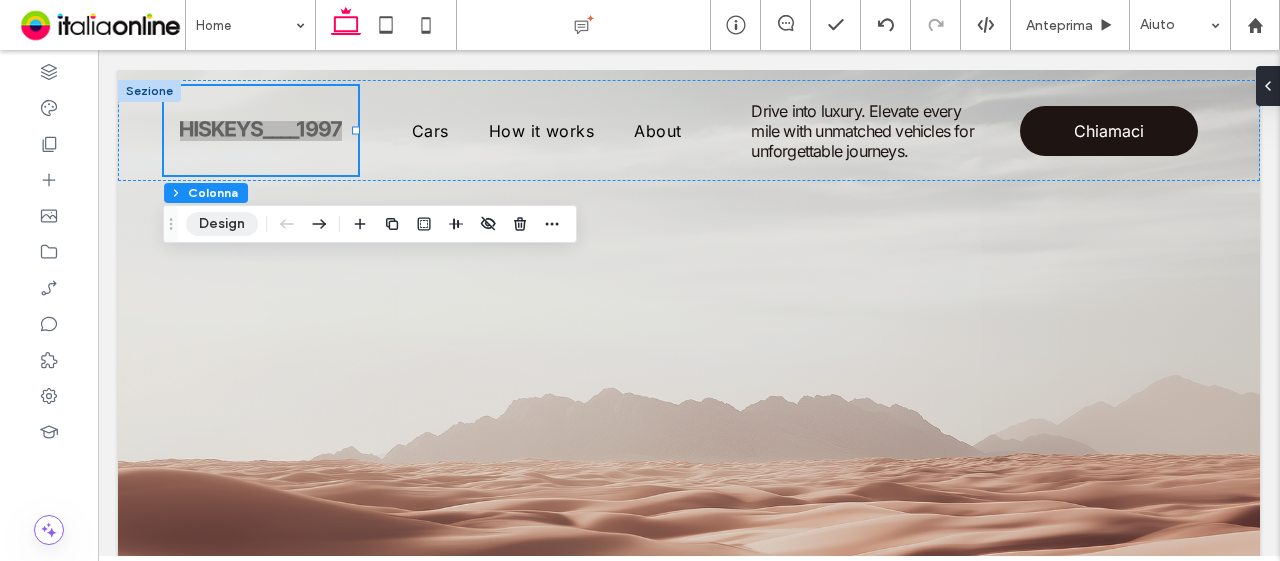 click on "Design" at bounding box center (222, 224) 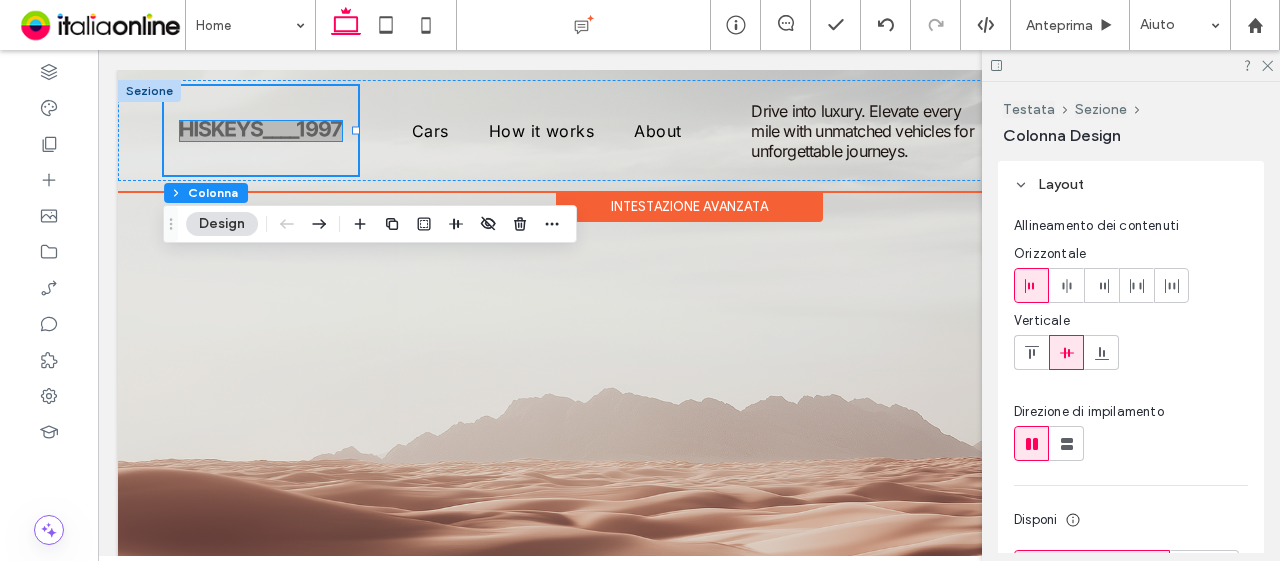 click at bounding box center (261, 130) 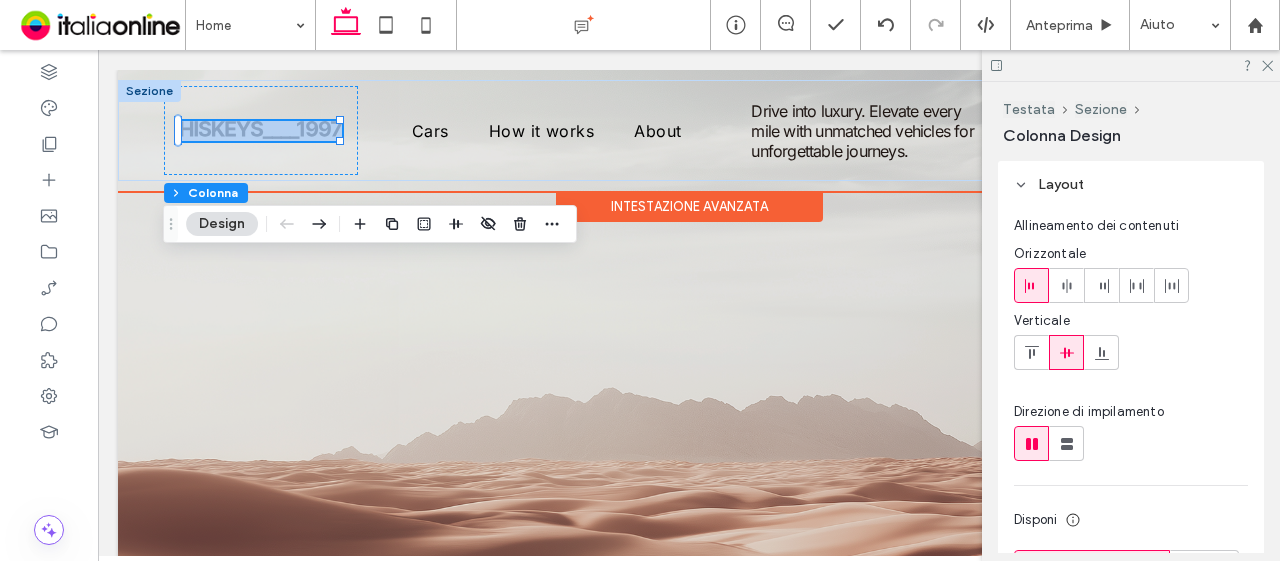 click at bounding box center (259, 121) 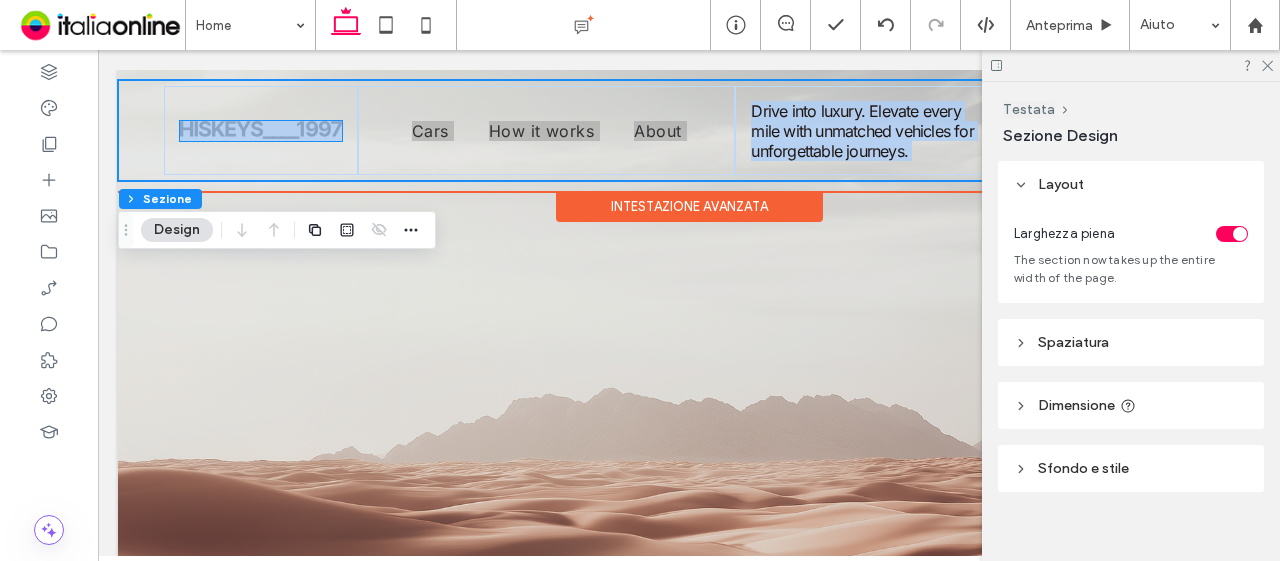 click at bounding box center (261, 130) 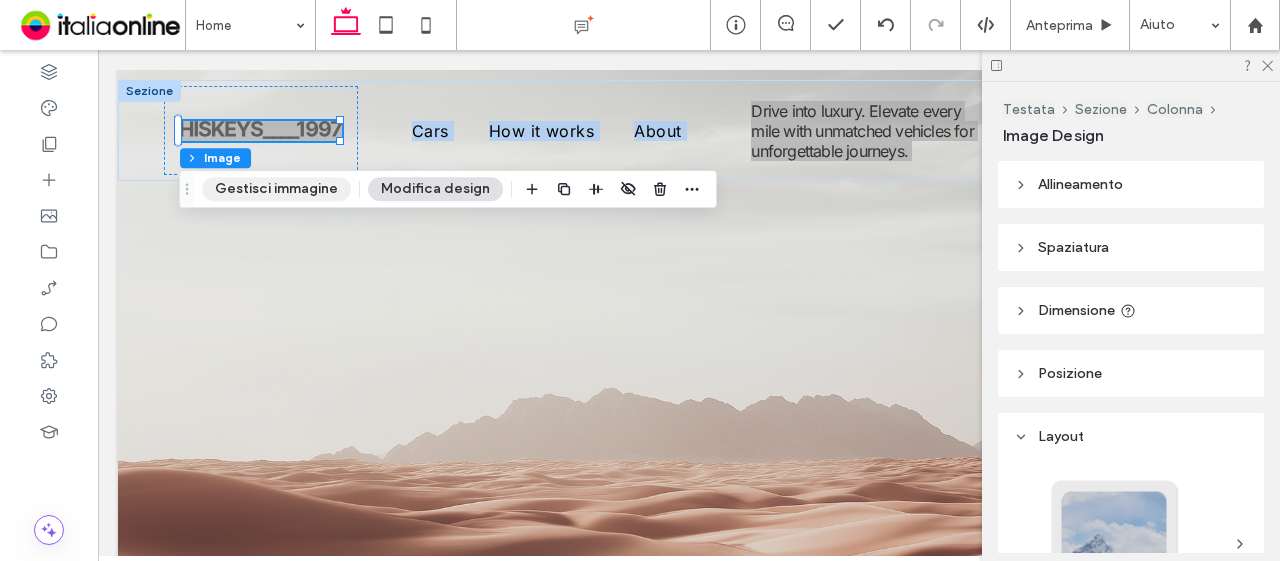 click on "Gestisci immagine" at bounding box center (276, 189) 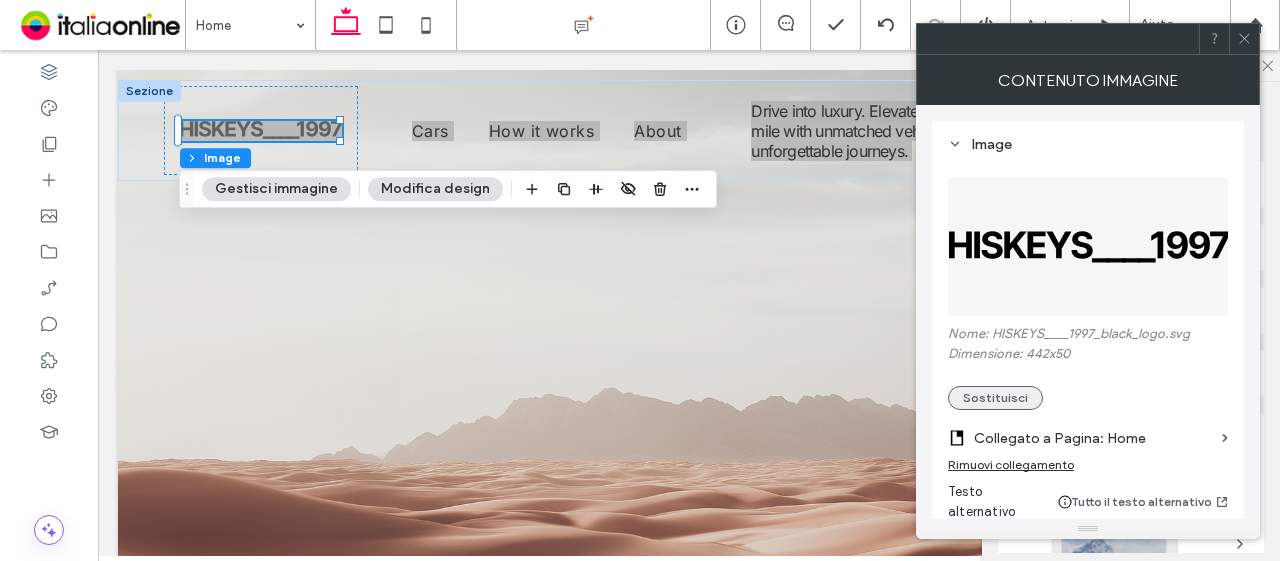click on "Sostituisci" at bounding box center (995, 398) 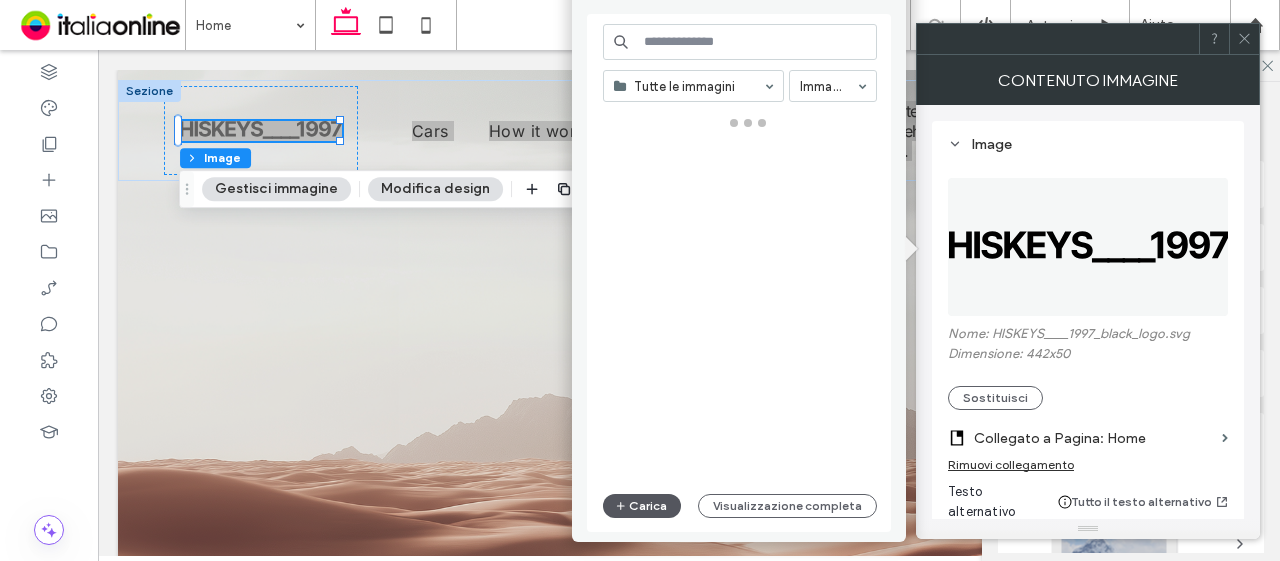 click on "Carica" at bounding box center (642, 506) 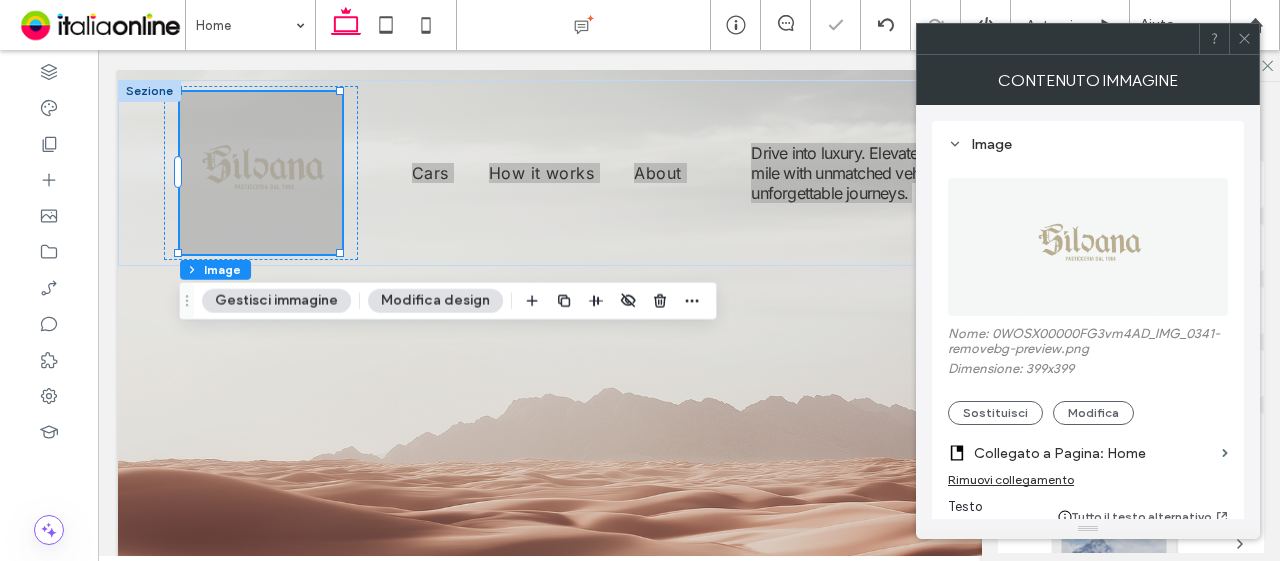 click on "Modifica design" at bounding box center [435, 301] 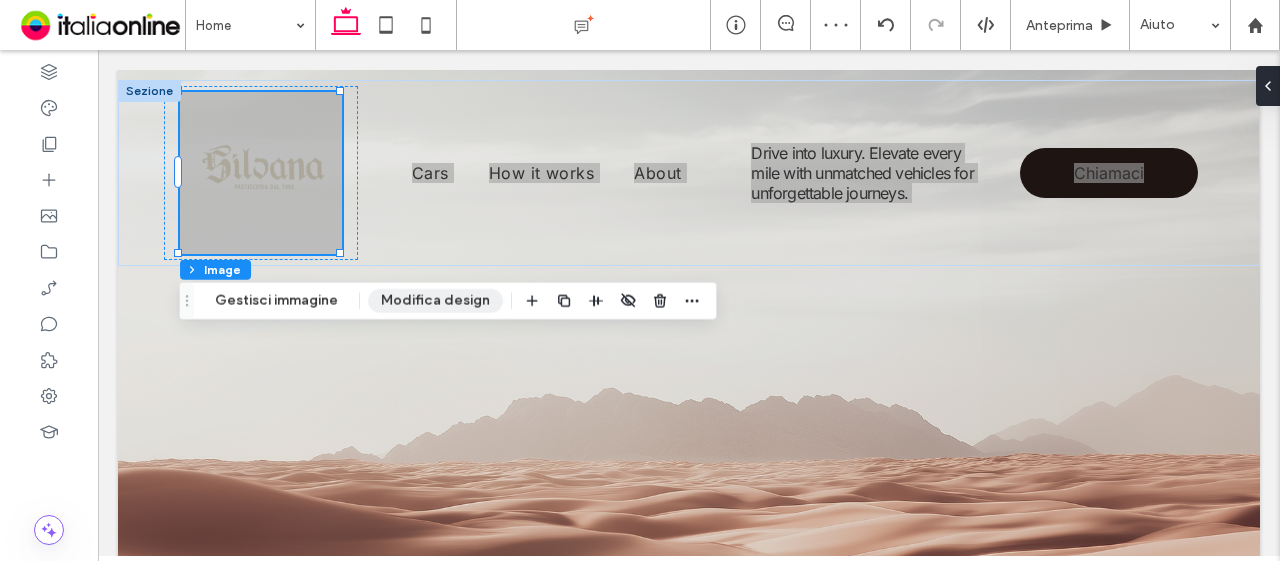click on "Modifica design" at bounding box center [435, 301] 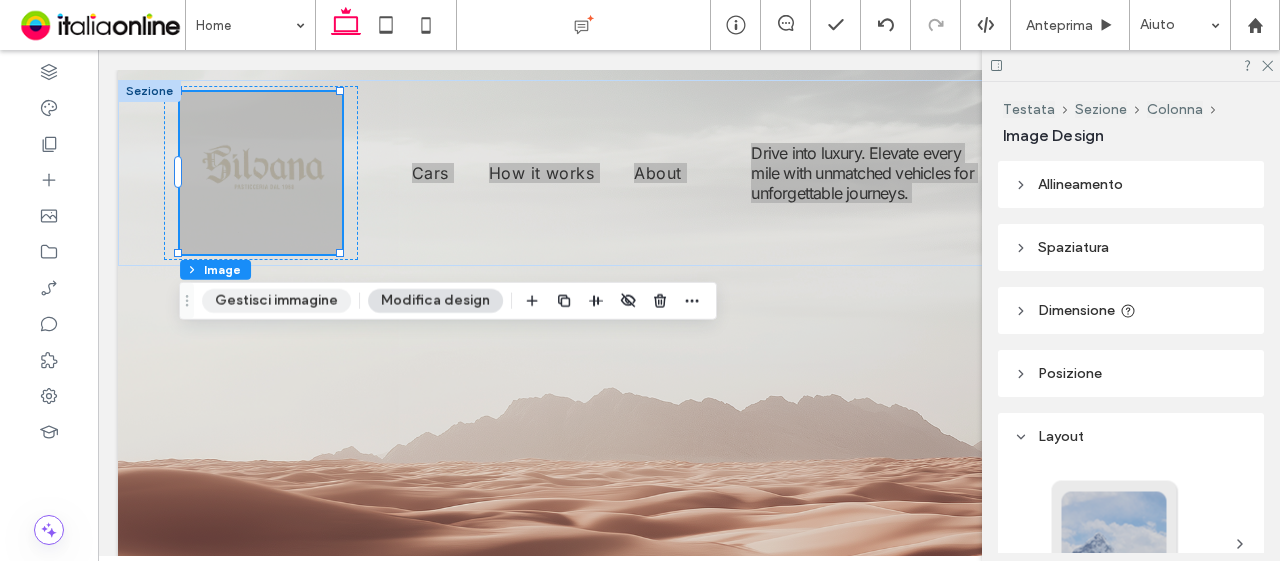 click on "Gestisci immagine" at bounding box center (276, 301) 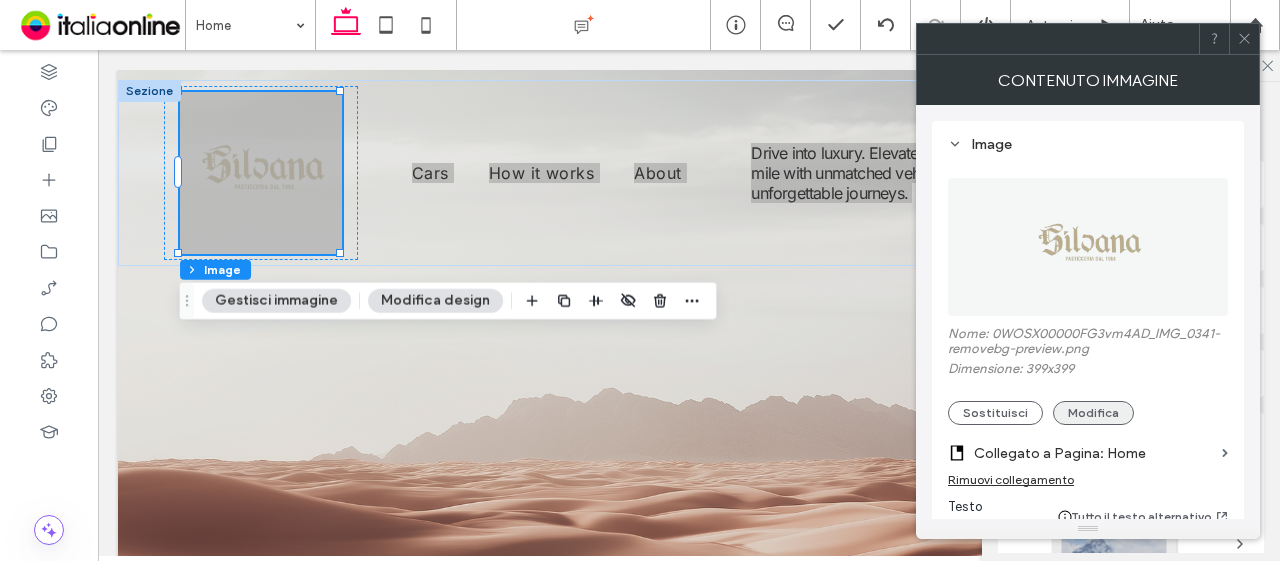 click on "Modifica" at bounding box center [1093, 413] 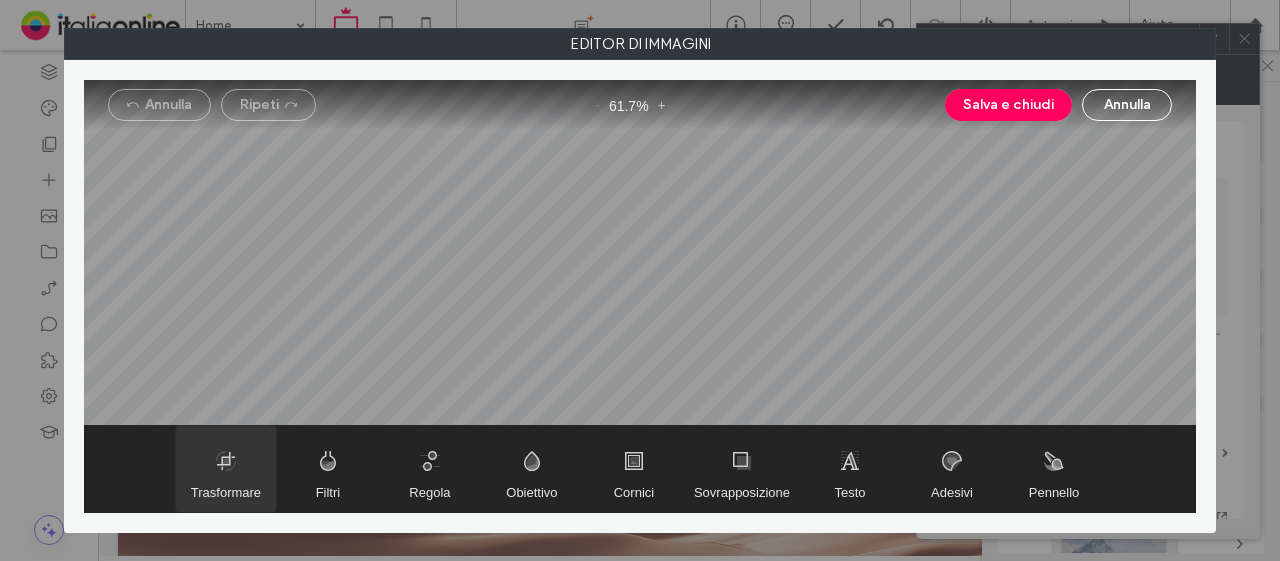 click on "Trasformare" at bounding box center [226, 492] 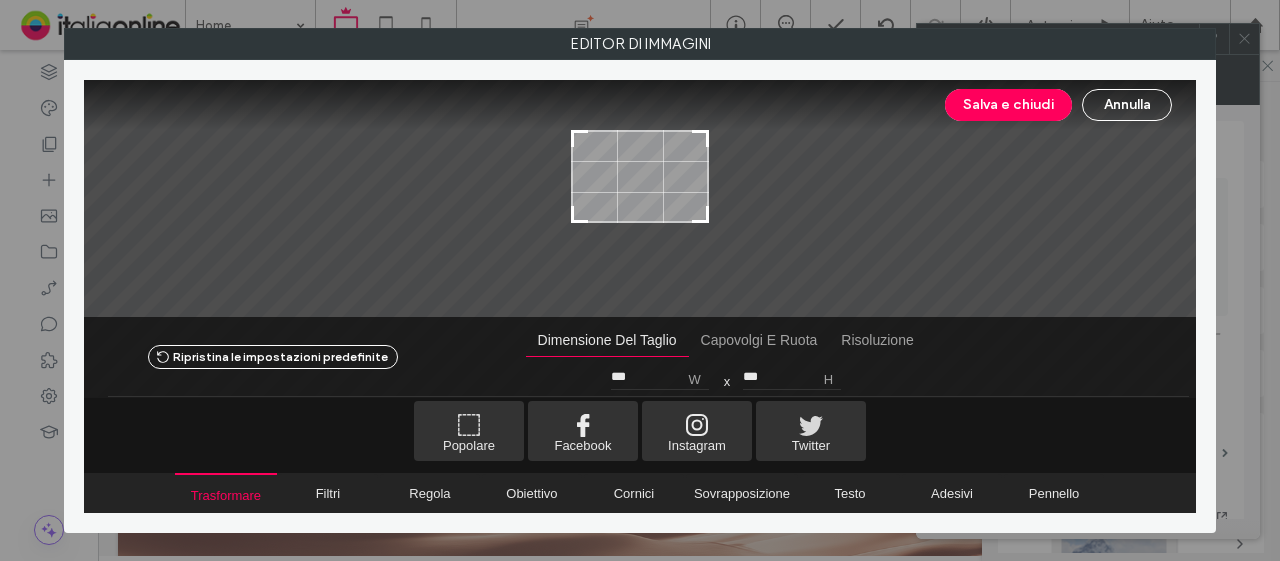 drag, startPoint x: 704, startPoint y: 262, endPoint x: 777, endPoint y: 217, distance: 85.75546 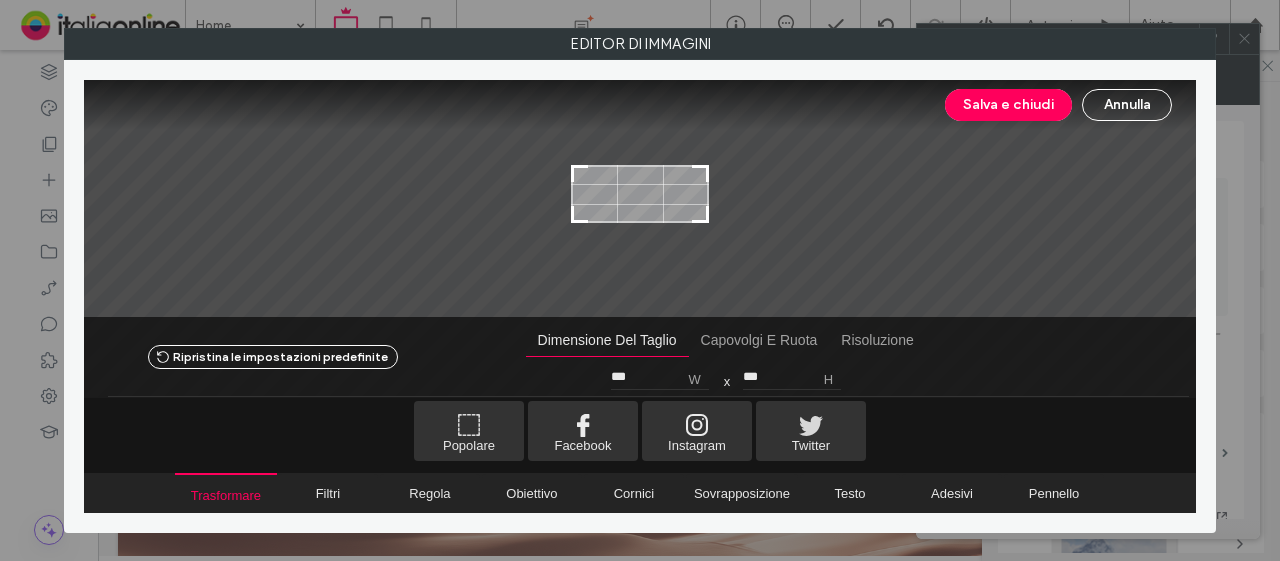 type on "***" 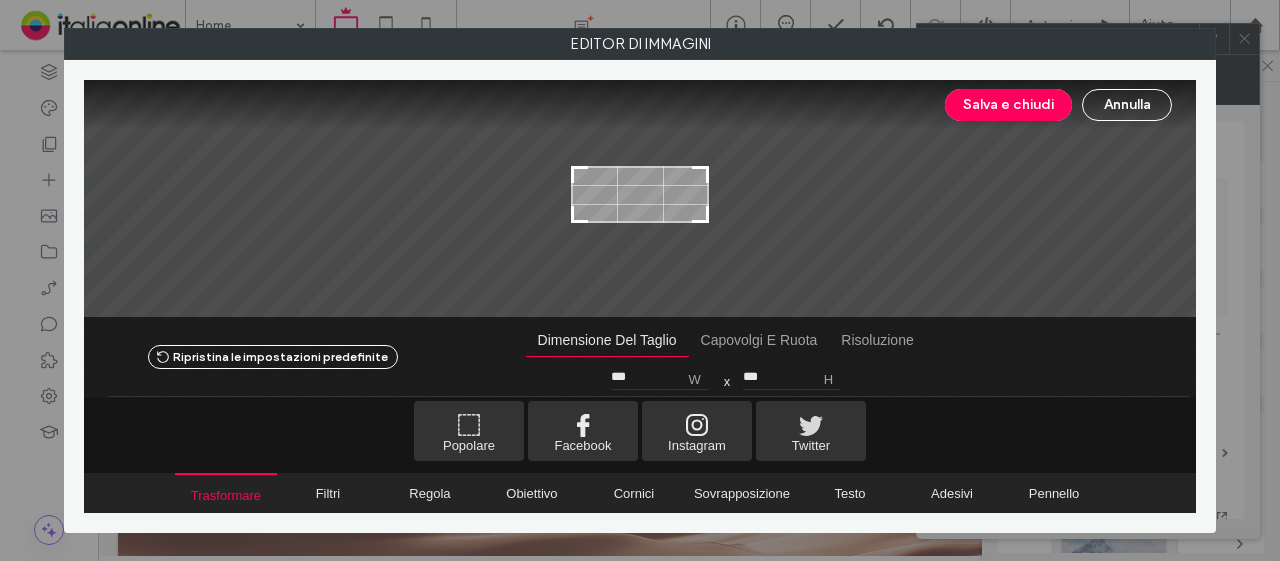 drag, startPoint x: 701, startPoint y: 134, endPoint x: 752, endPoint y: 169, distance: 61.854668 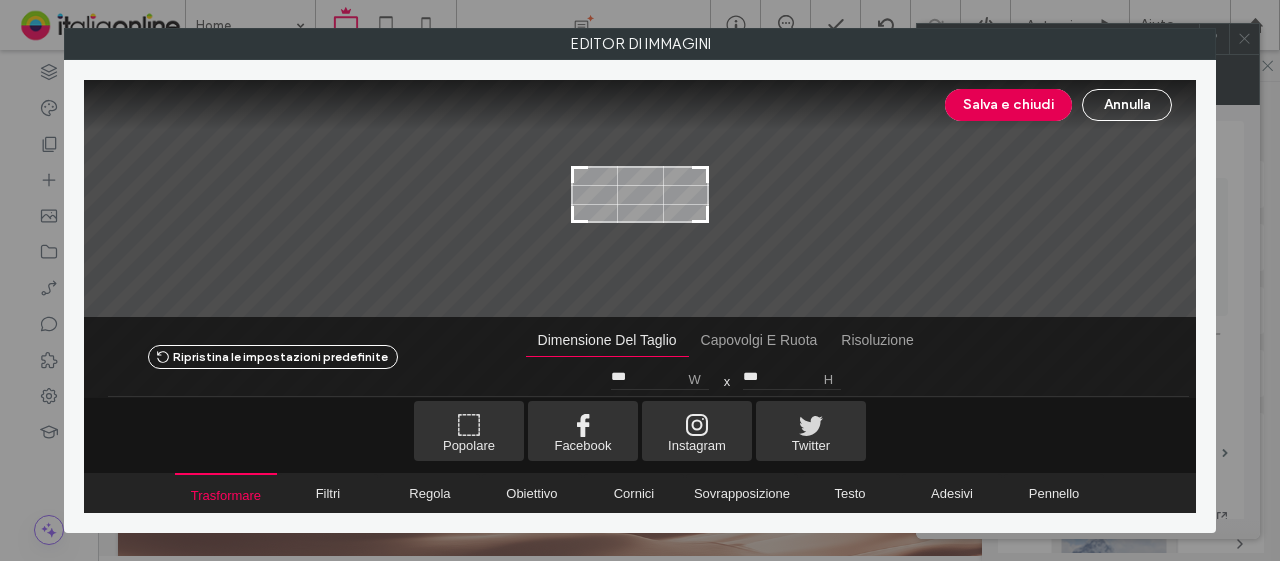 click on "Salva e chiudi" at bounding box center (1008, 105) 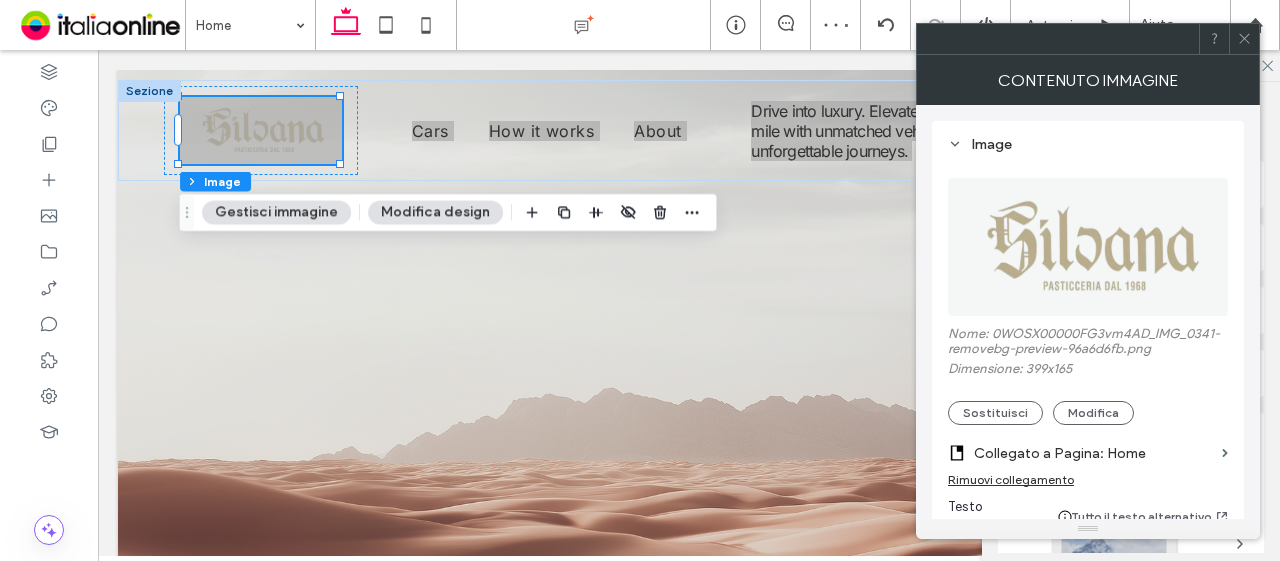 click 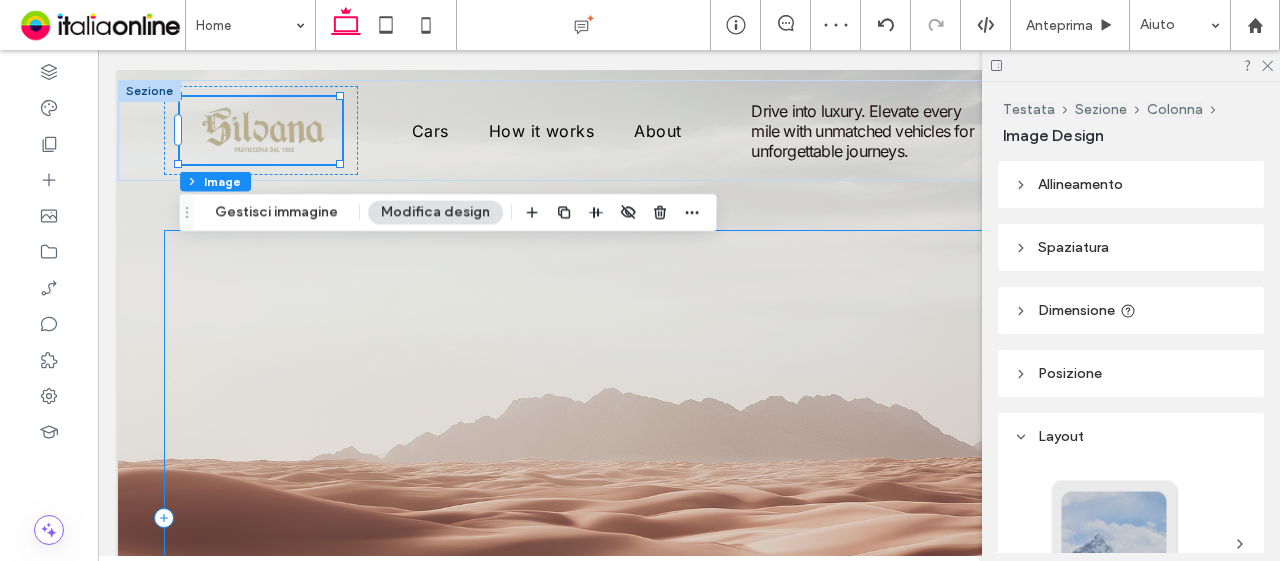 click on "Drive into luxury. Elevate every mile with unmatched vehicles for unforgettable journeys." at bounding box center (689, 518) 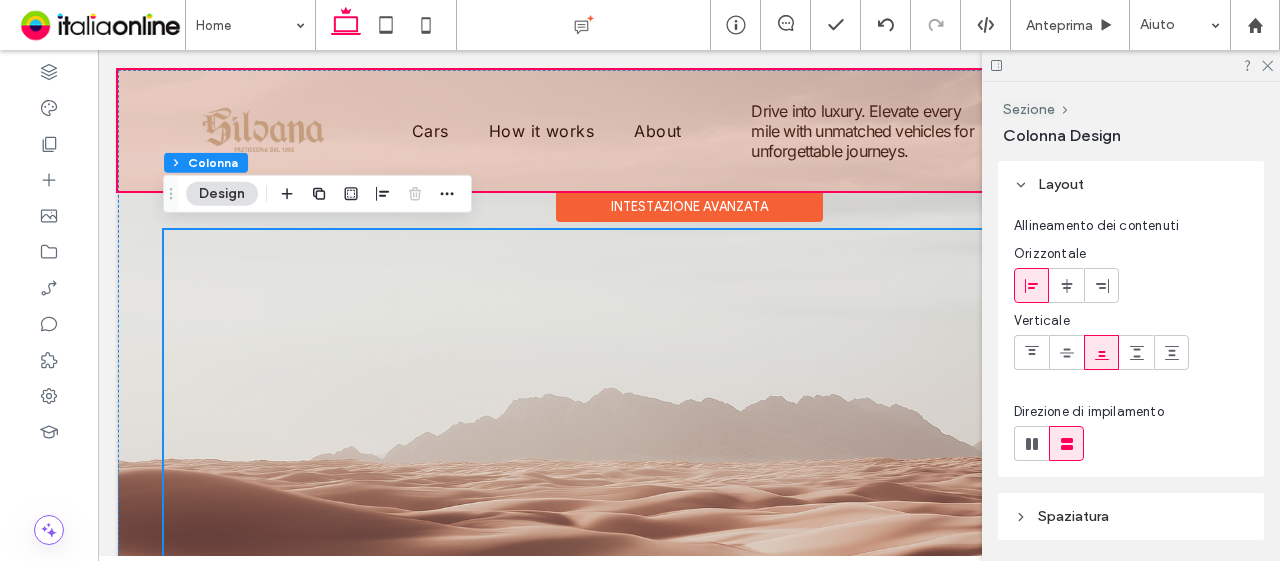 click at bounding box center [689, 130] 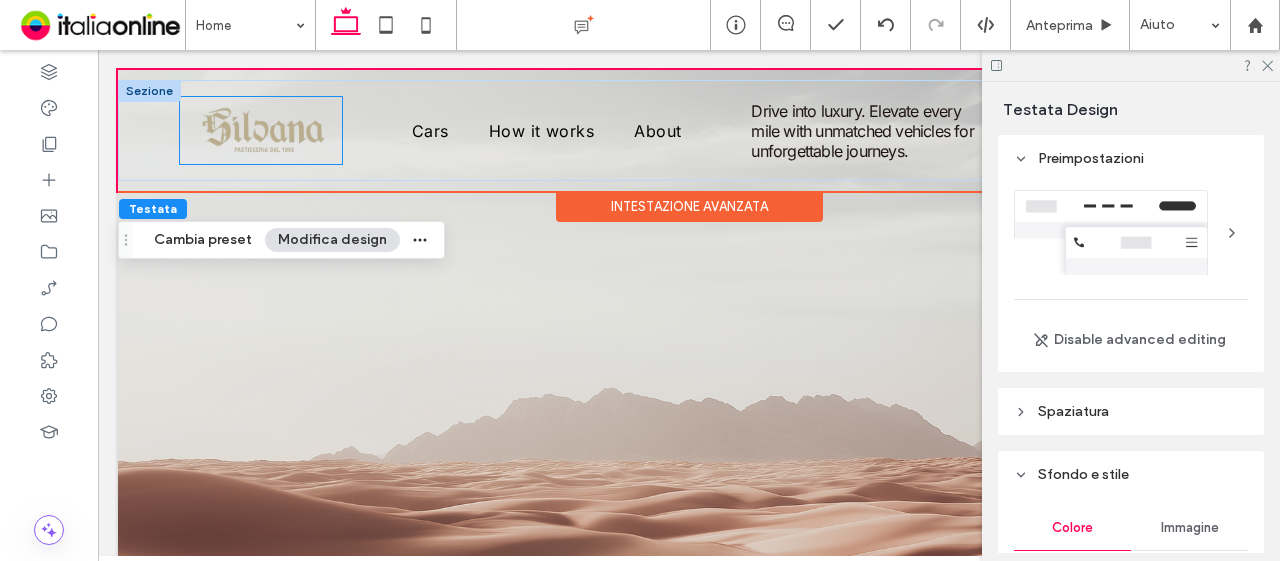 click at bounding box center [261, 130] 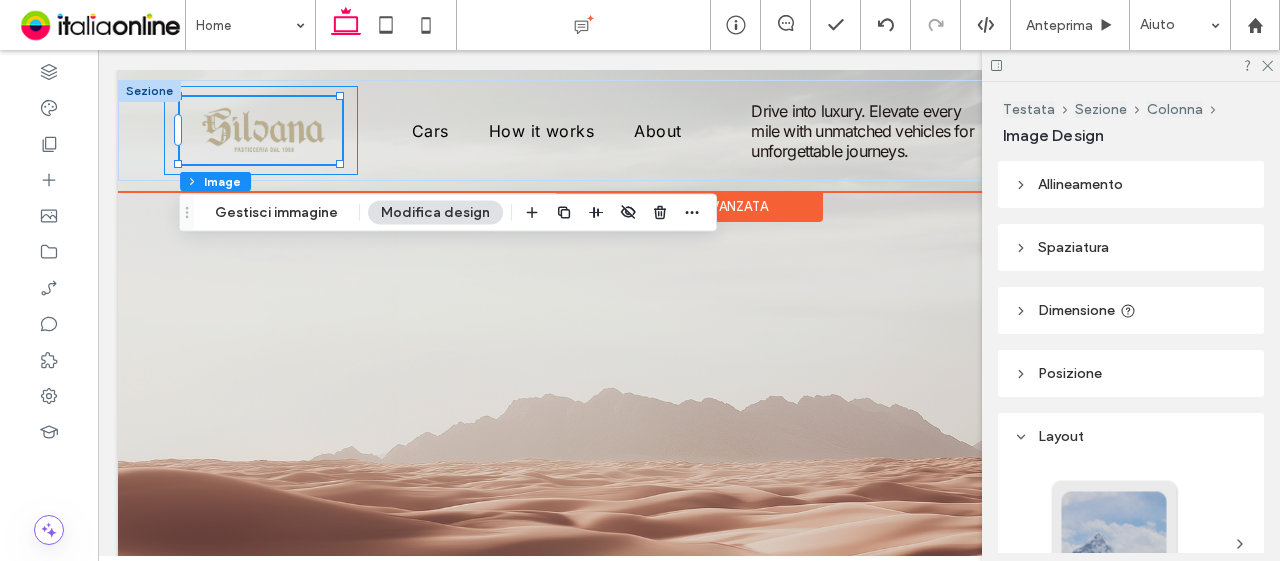 click at bounding box center (261, 130) 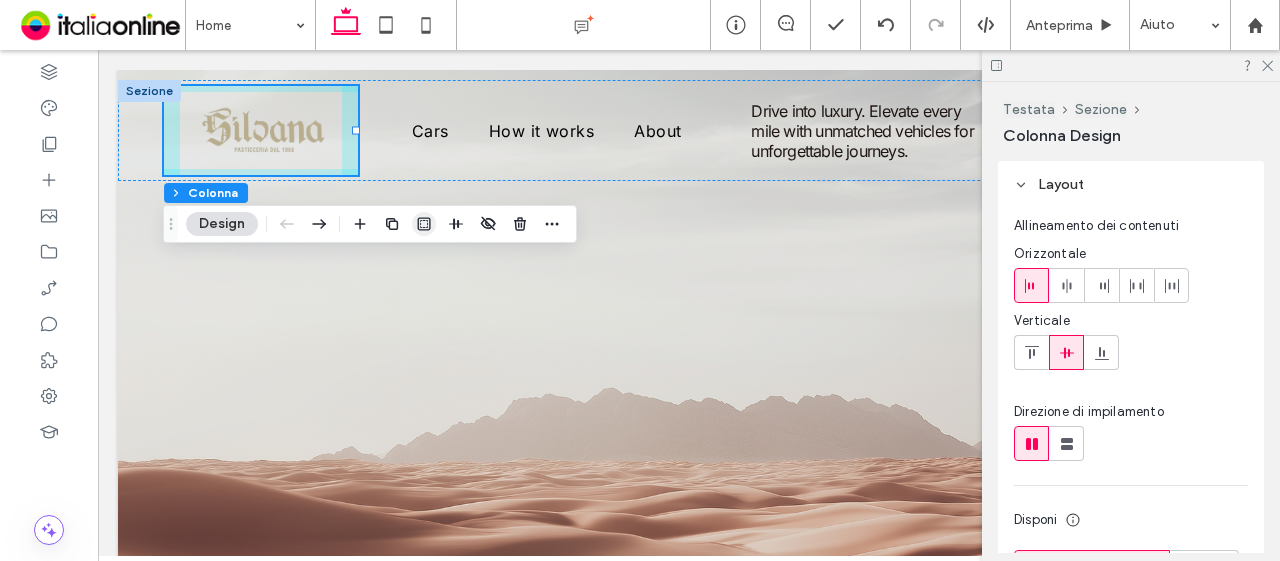 click 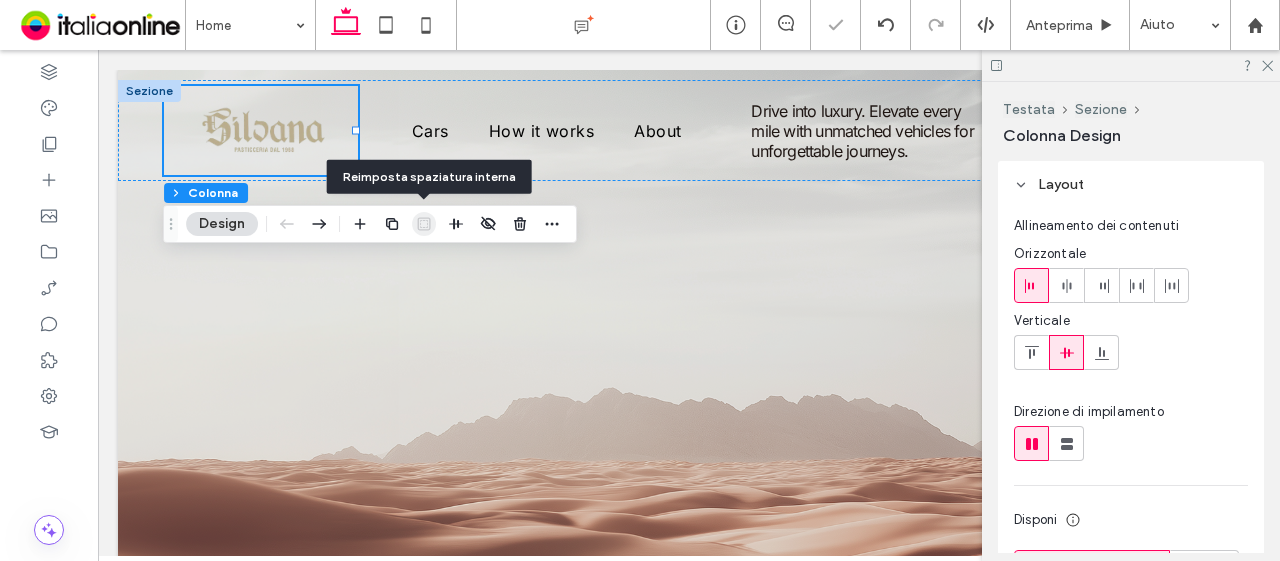 type on "*" 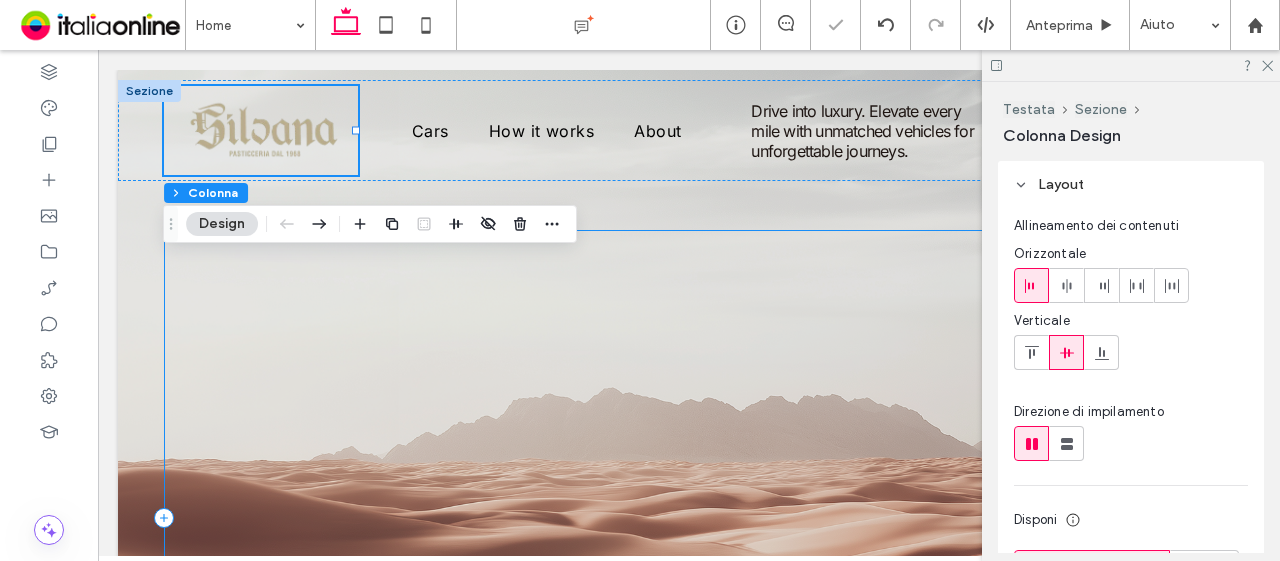 drag, startPoint x: 800, startPoint y: 438, endPoint x: 789, endPoint y: 387, distance: 52.17279 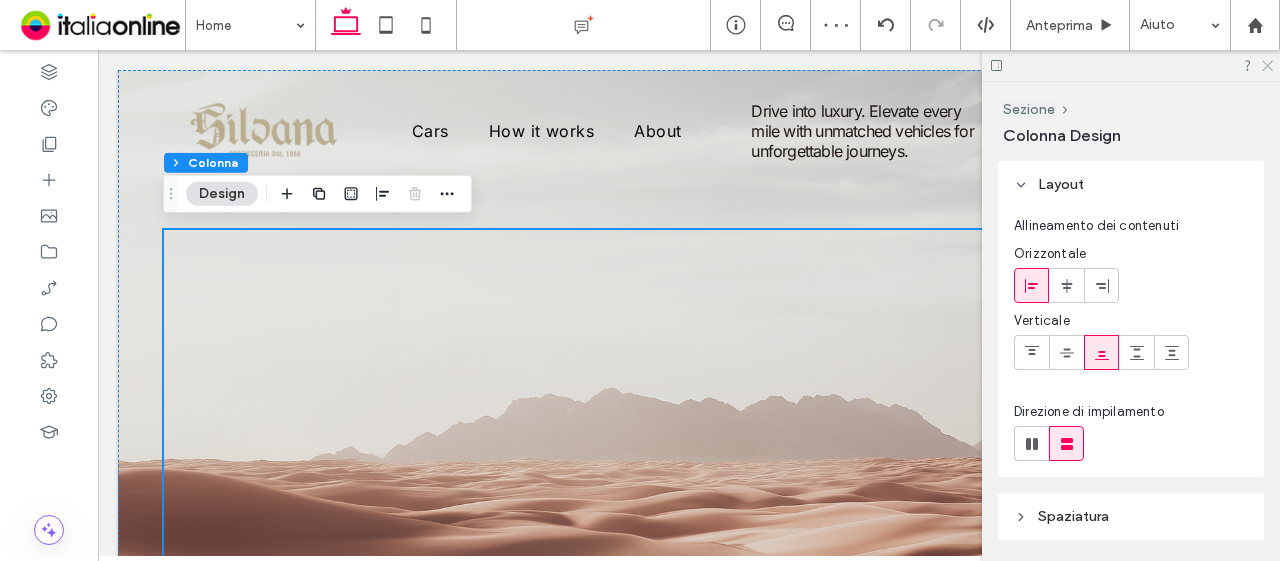 click 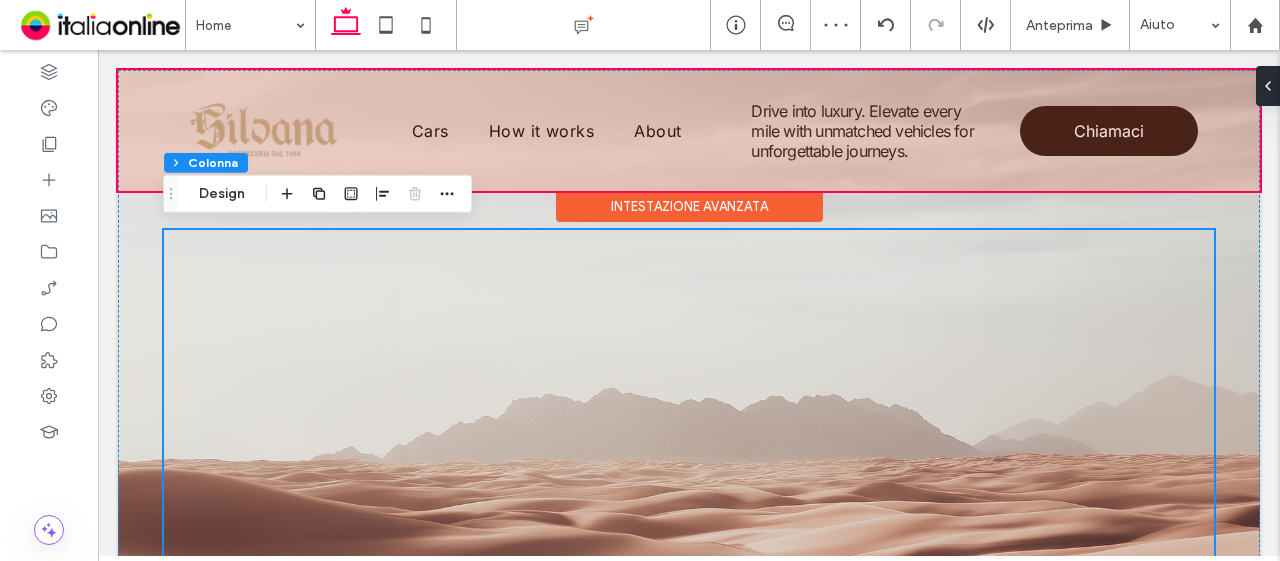 click at bounding box center (689, 130) 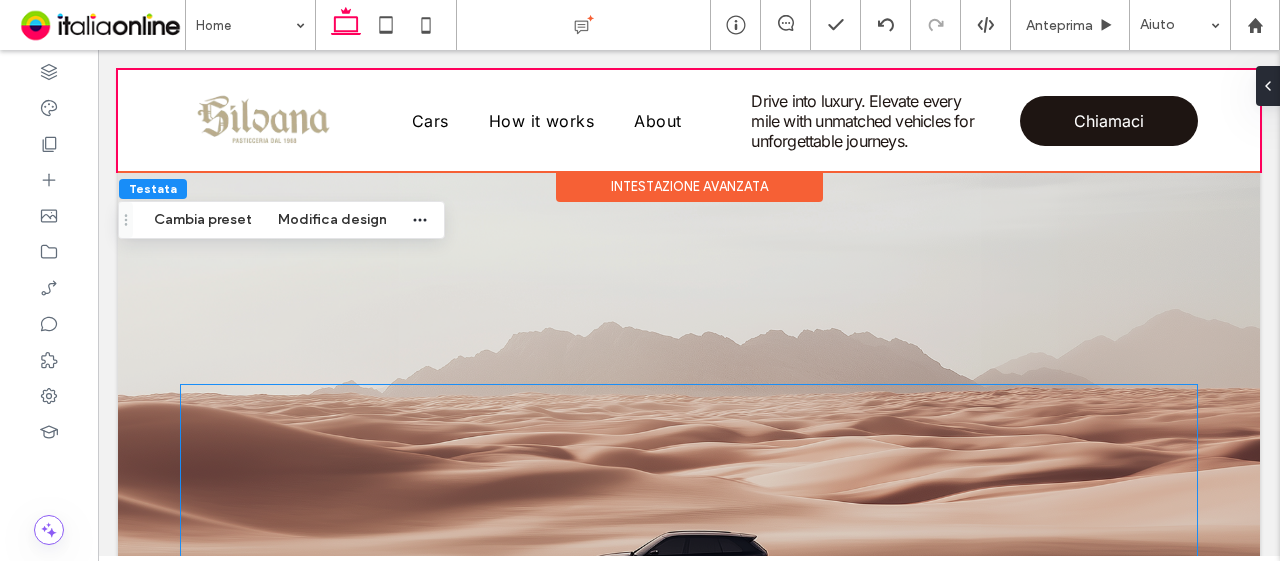 scroll, scrollTop: 0, scrollLeft: 0, axis: both 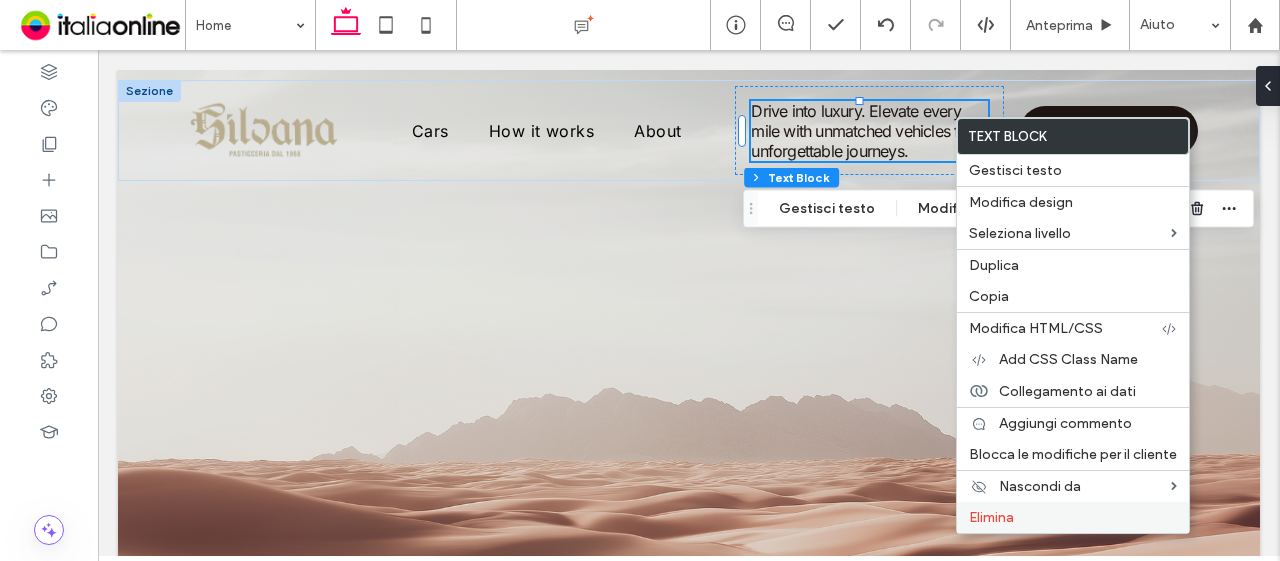 click on "Elimina" at bounding box center [991, 517] 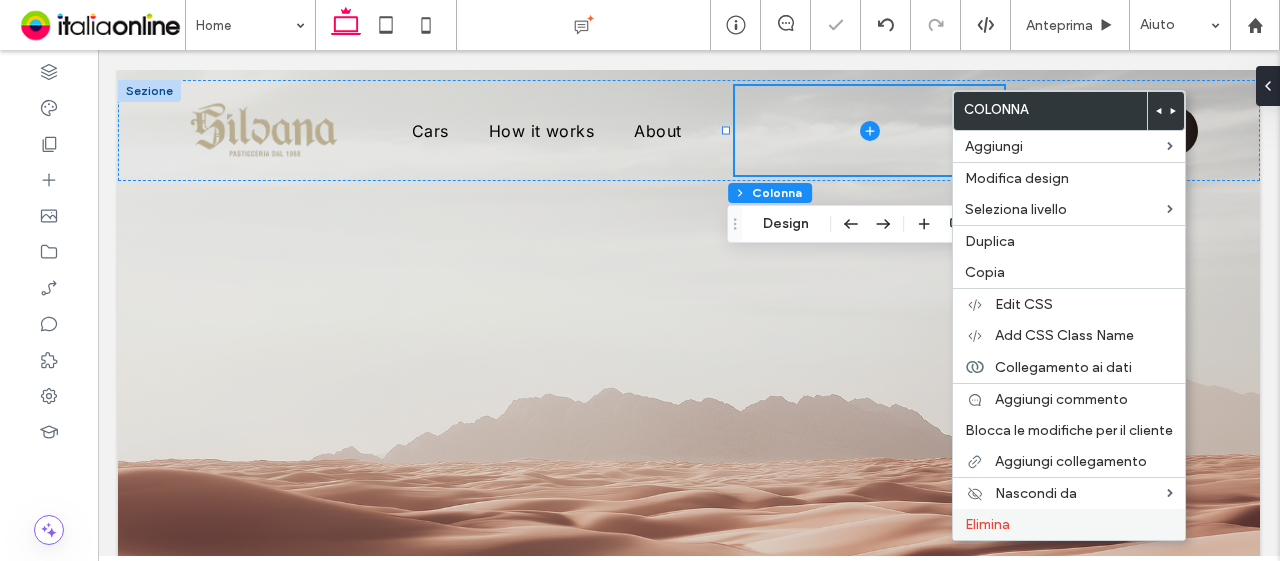 click on "Elimina" at bounding box center [1069, 524] 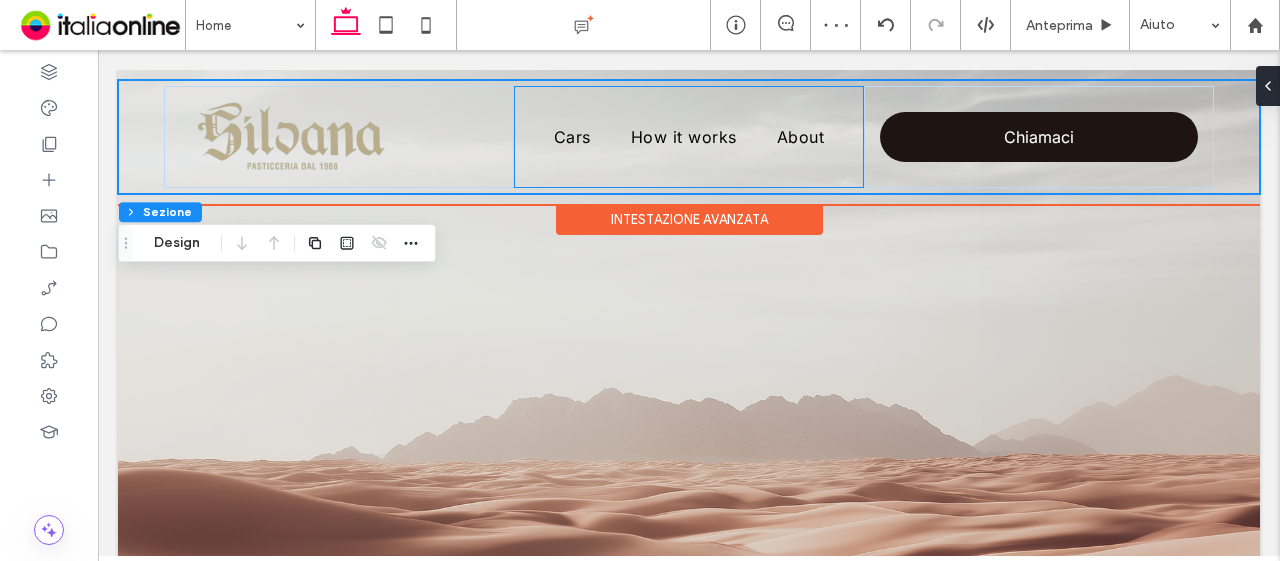 click on "Cars
How it works
About" at bounding box center [689, 137] 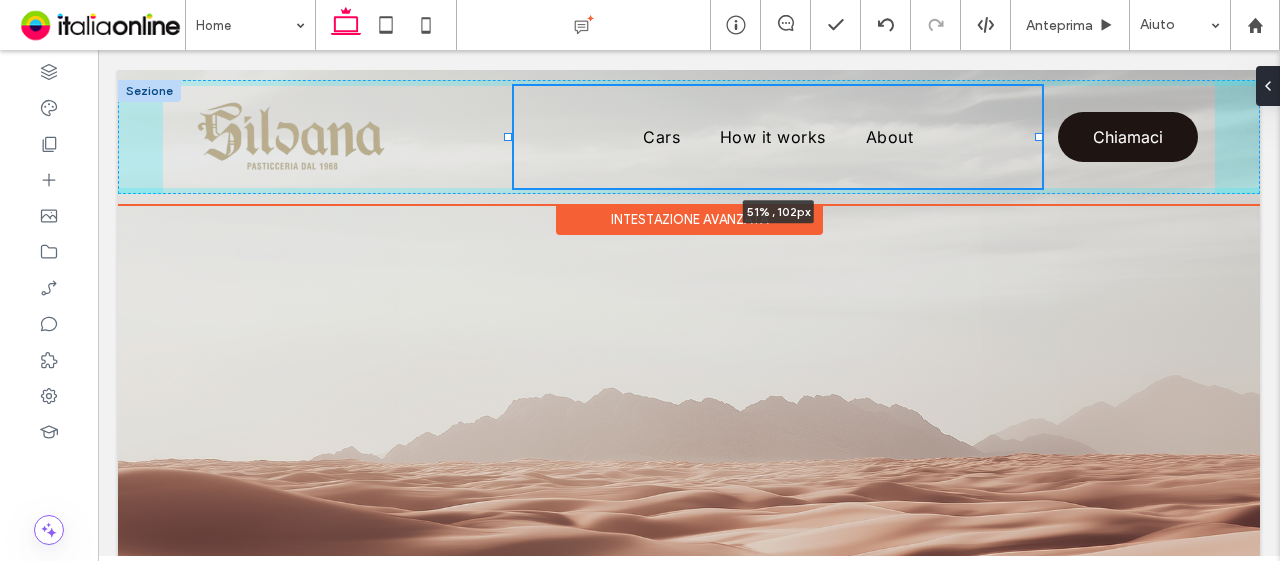 drag, startPoint x: 854, startPoint y: 137, endPoint x: 1037, endPoint y: 118, distance: 183.98369 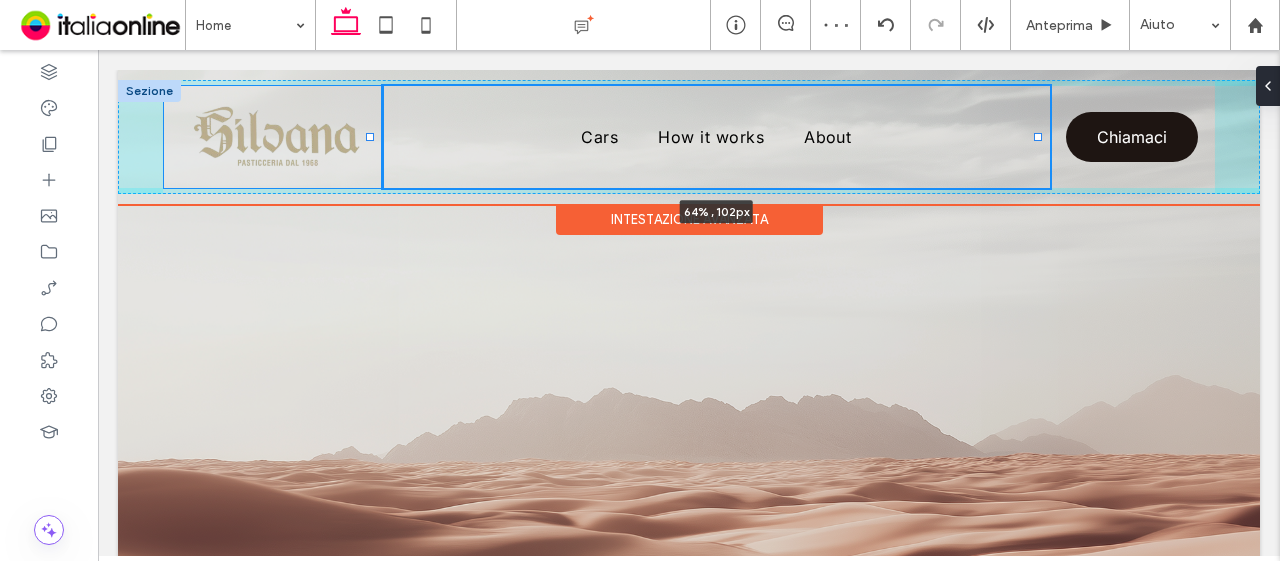 drag, startPoint x: 476, startPoint y: 139, endPoint x: 370, endPoint y: 132, distance: 106.23088 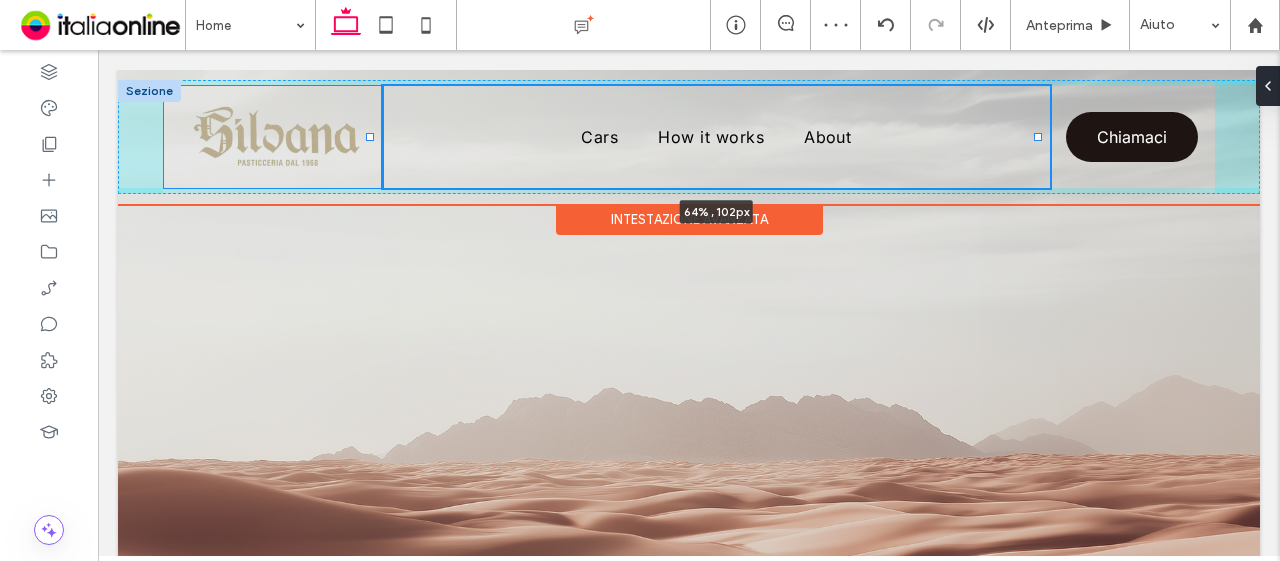 click at bounding box center [371, 86] 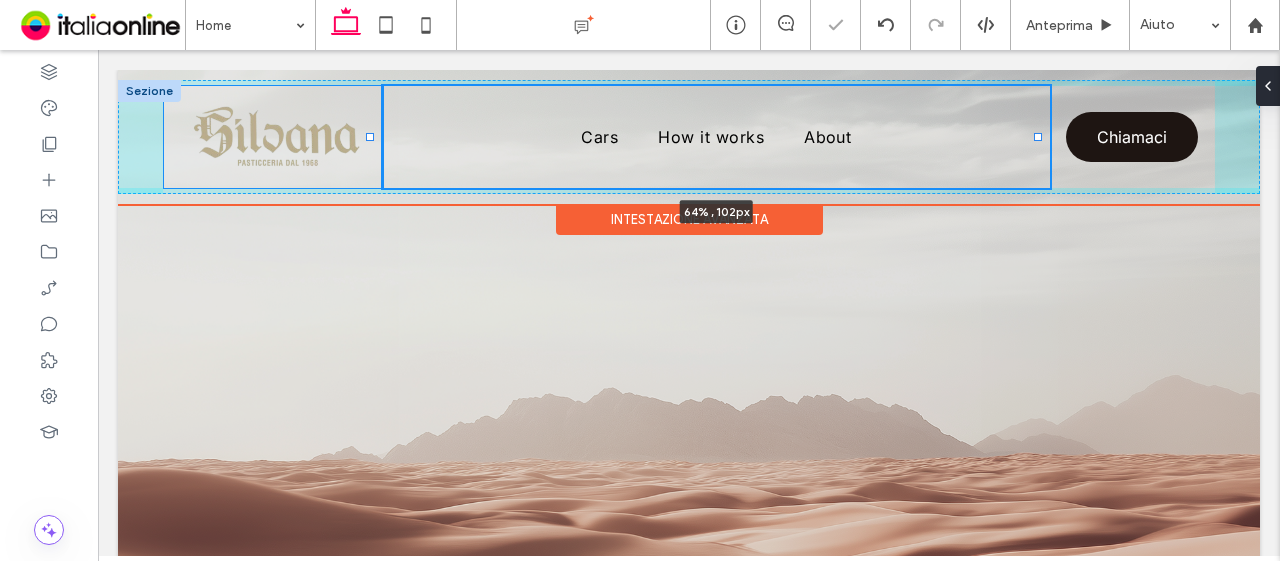 type on "**" 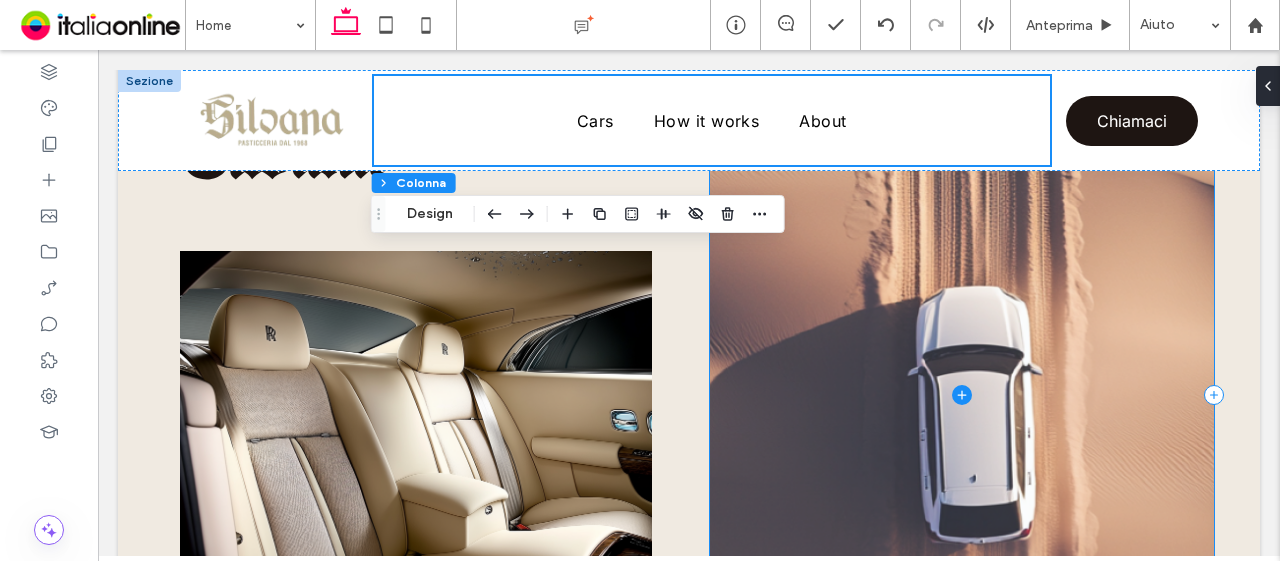 scroll, scrollTop: 1000, scrollLeft: 0, axis: vertical 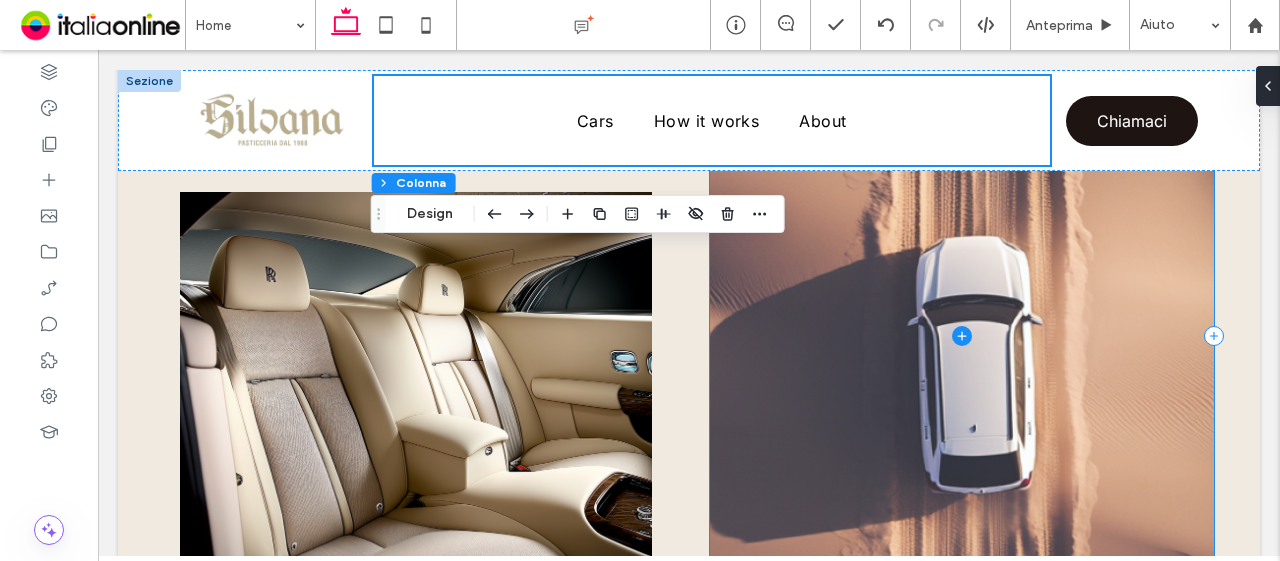 click at bounding box center (962, 336) 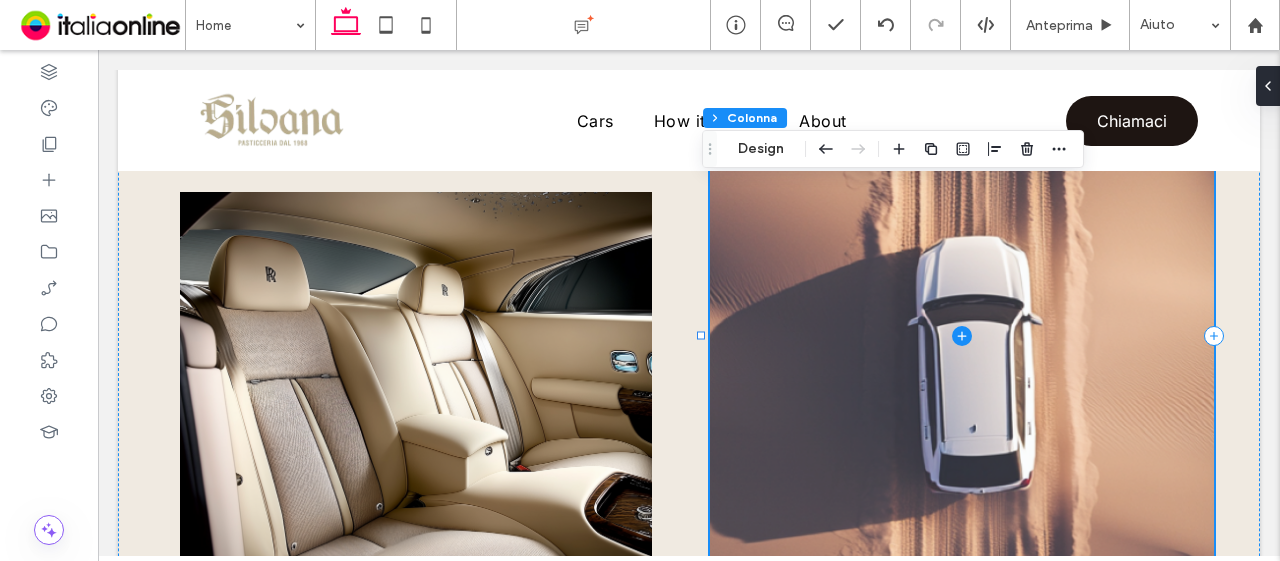 click at bounding box center (962, 336) 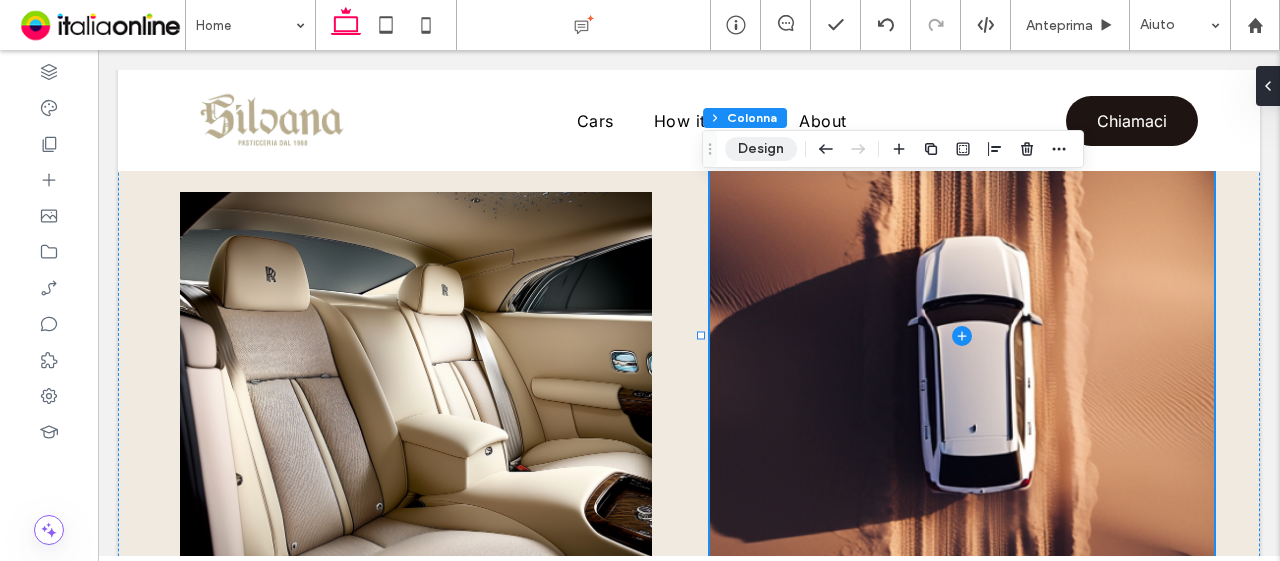 click on "Design" at bounding box center [761, 149] 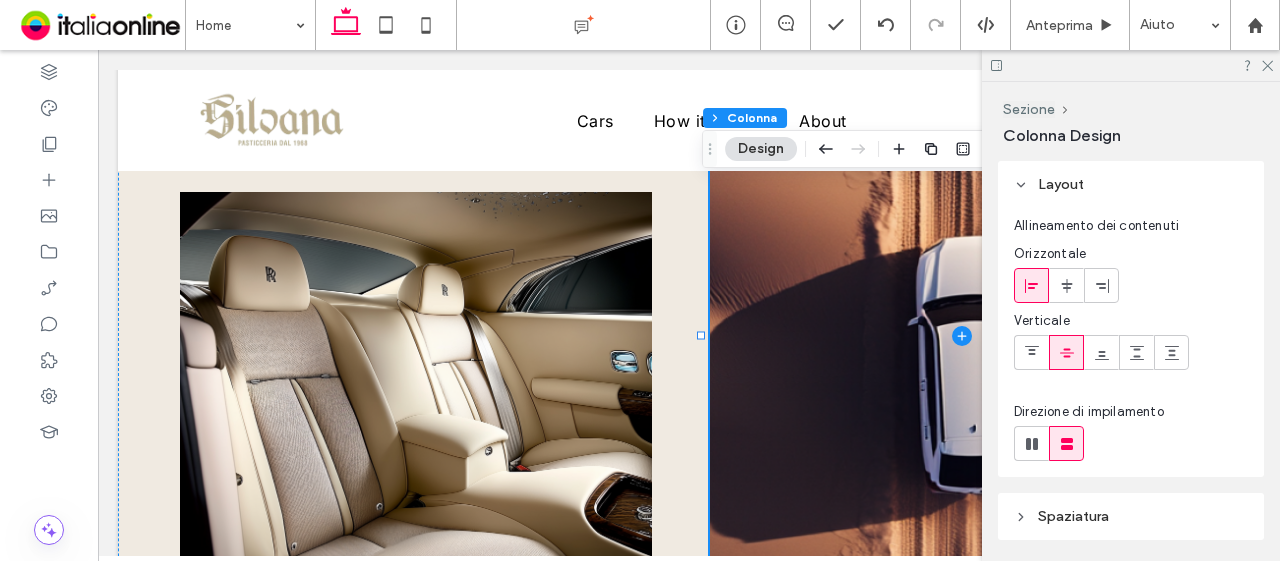 scroll, scrollTop: 254, scrollLeft: 0, axis: vertical 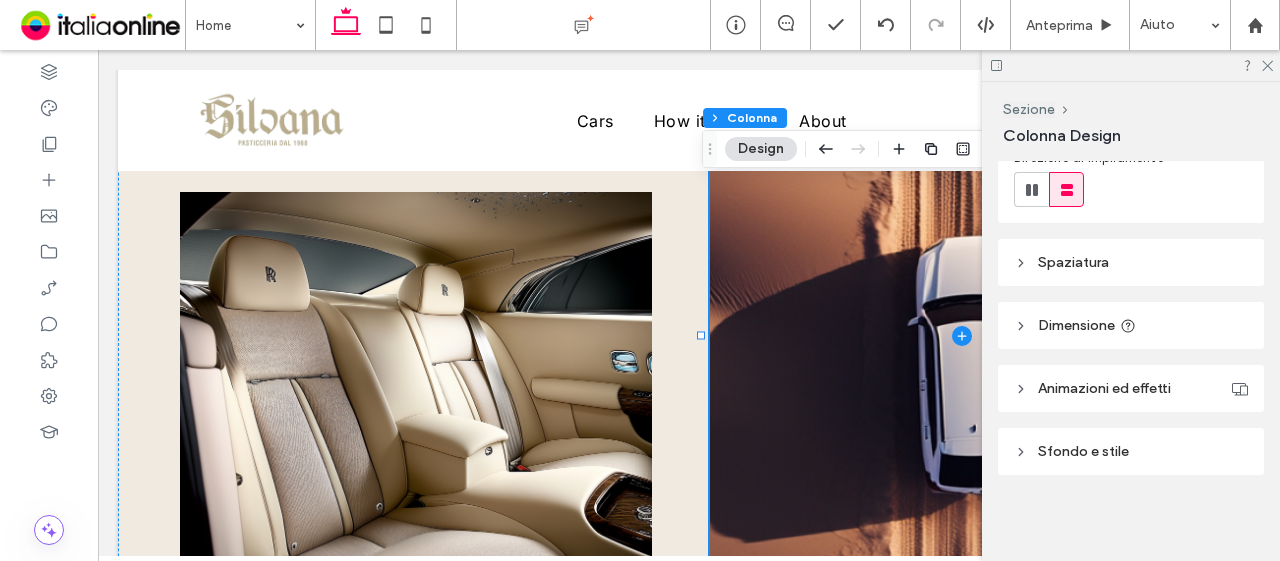 click on "Animazioni ed effetti" at bounding box center (1104, 388) 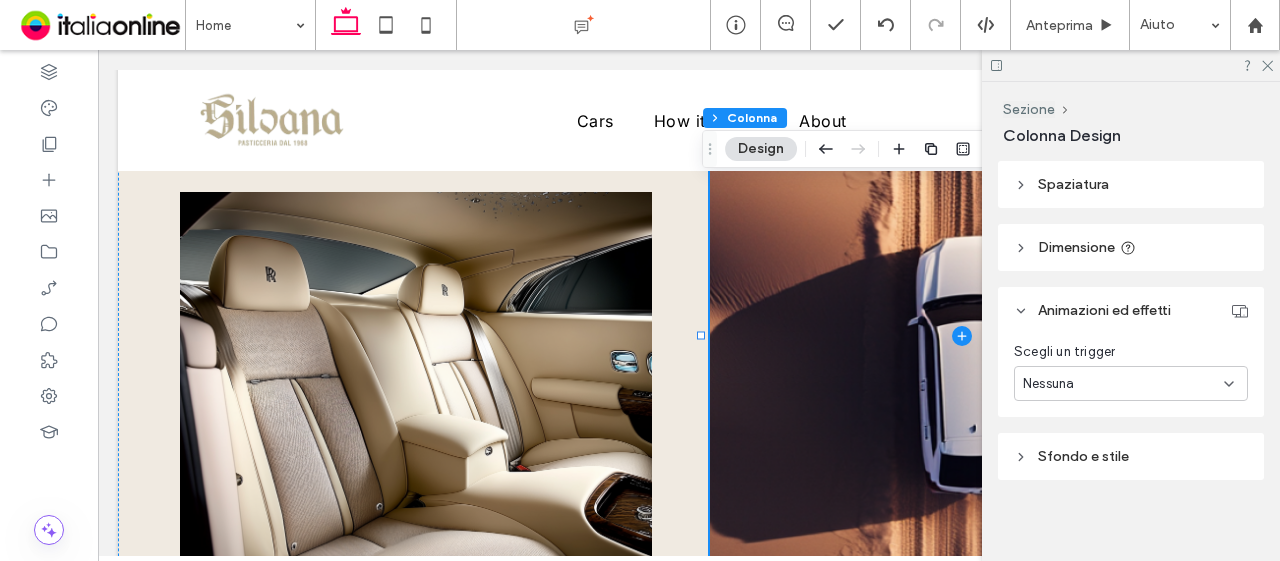 scroll, scrollTop: 336, scrollLeft: 0, axis: vertical 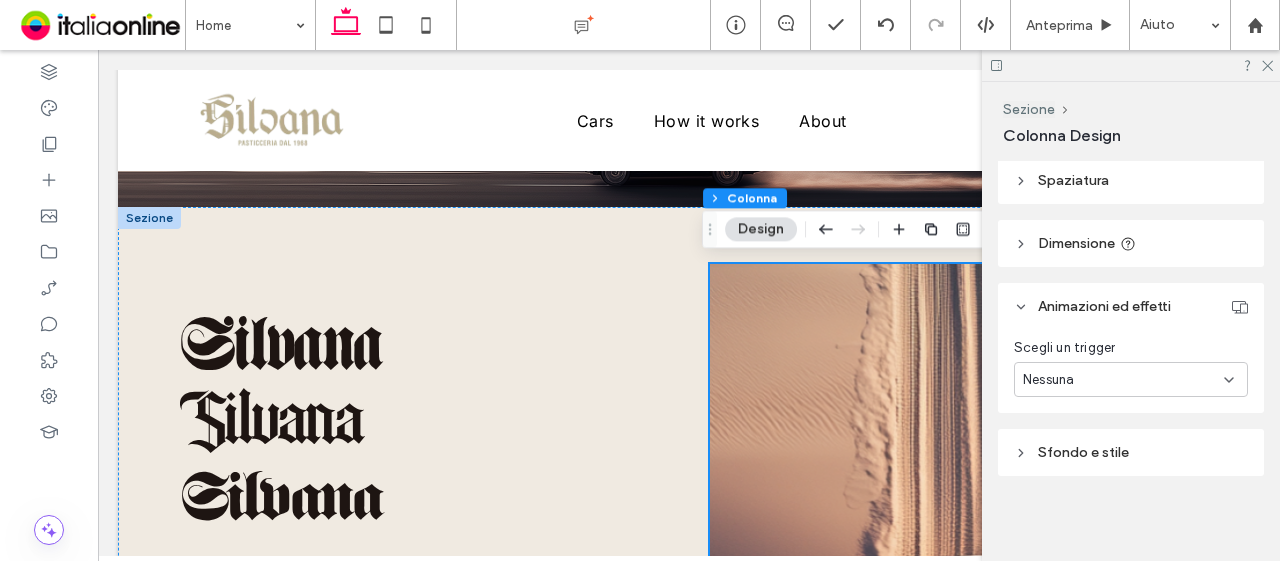 click at bounding box center [962, 736] 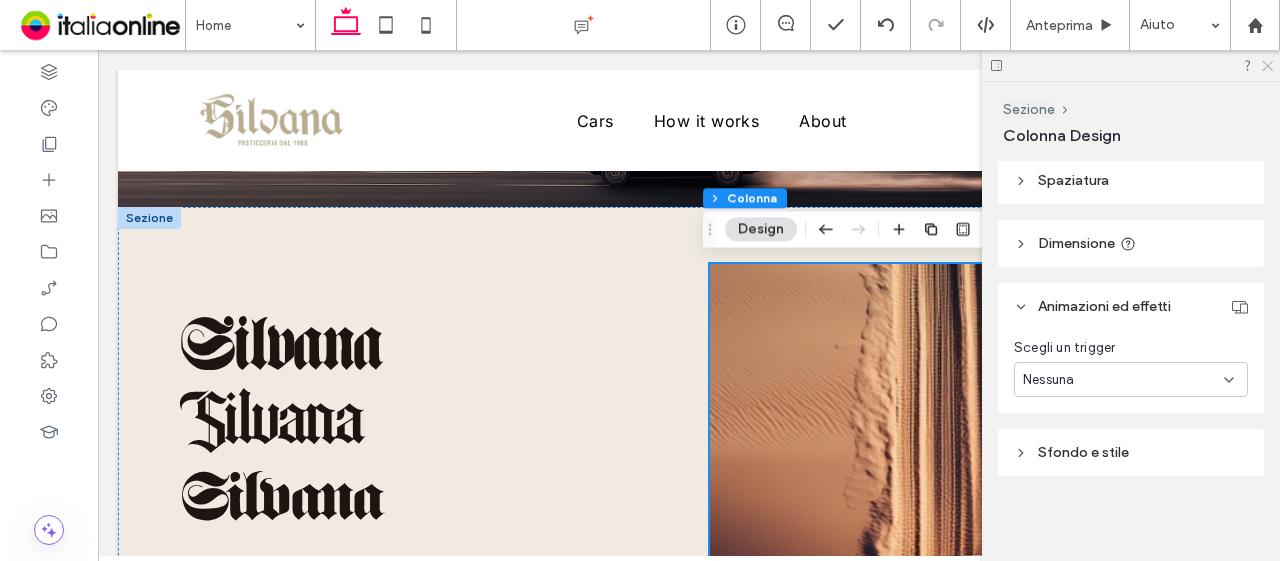 click 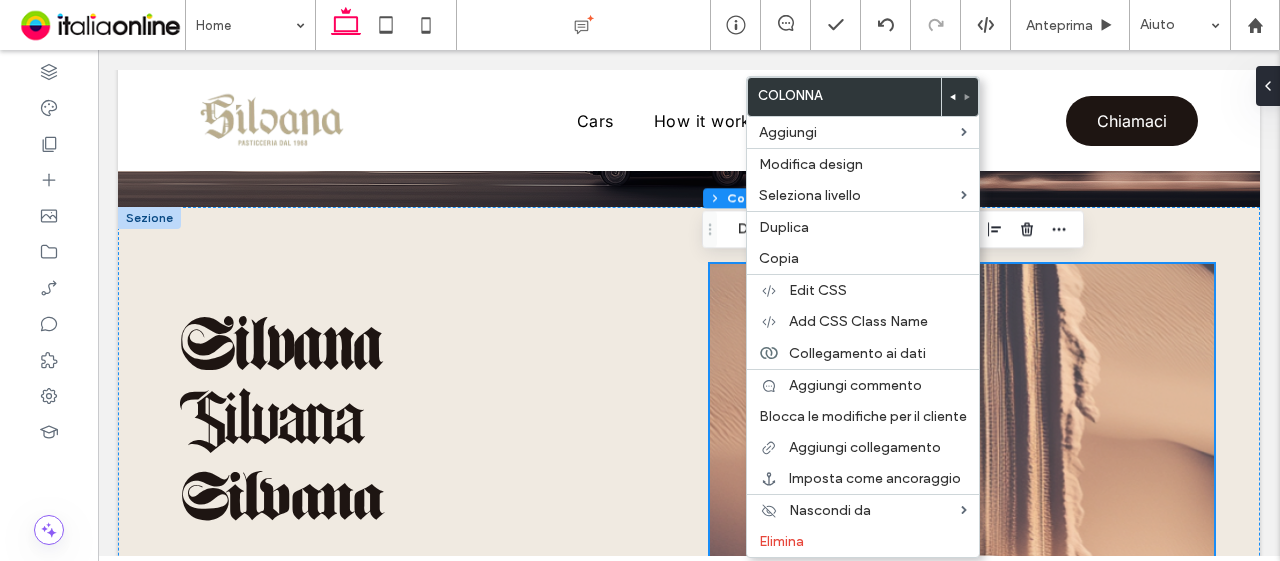 click at bounding box center [962, 736] 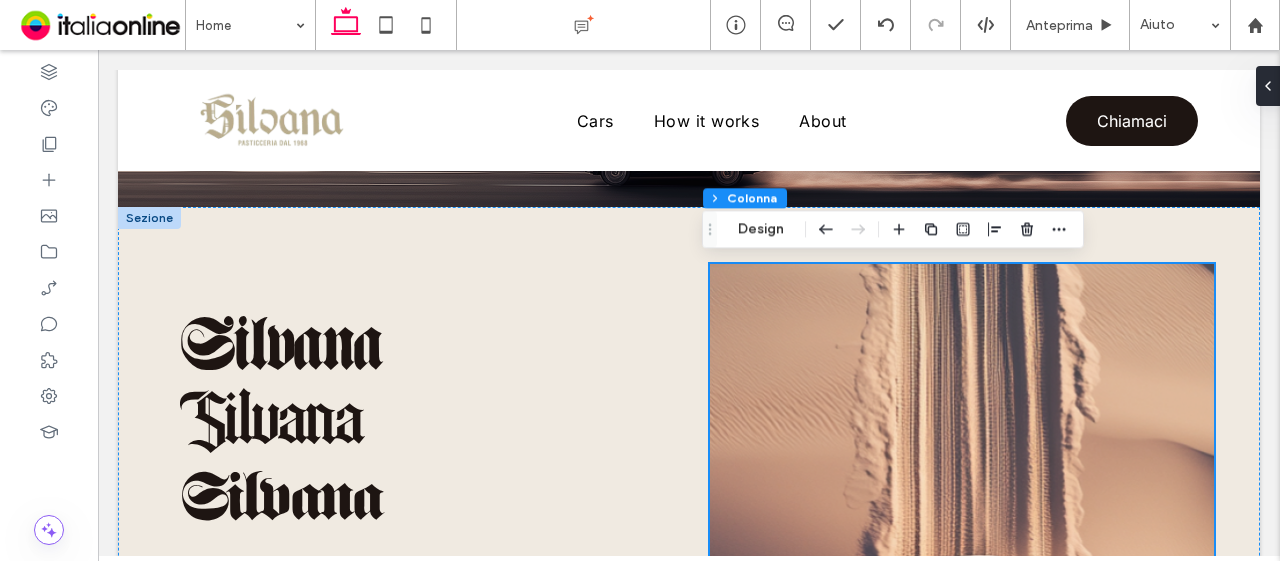 click at bounding box center [962, 736] 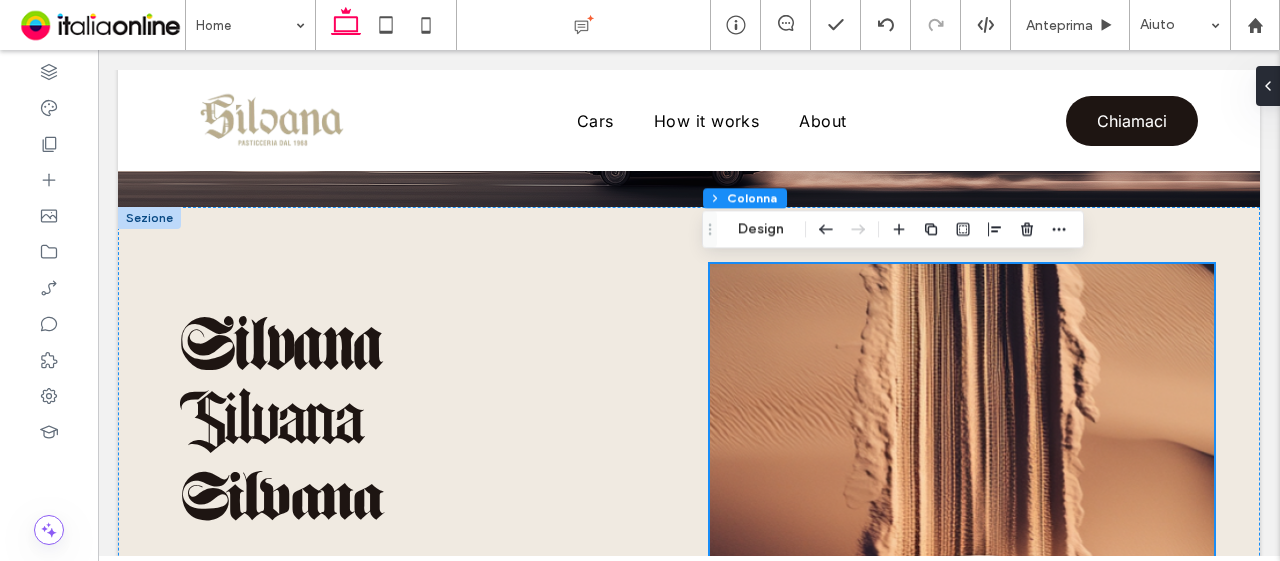 click on "Sezione Colonna Design" at bounding box center [893, 229] 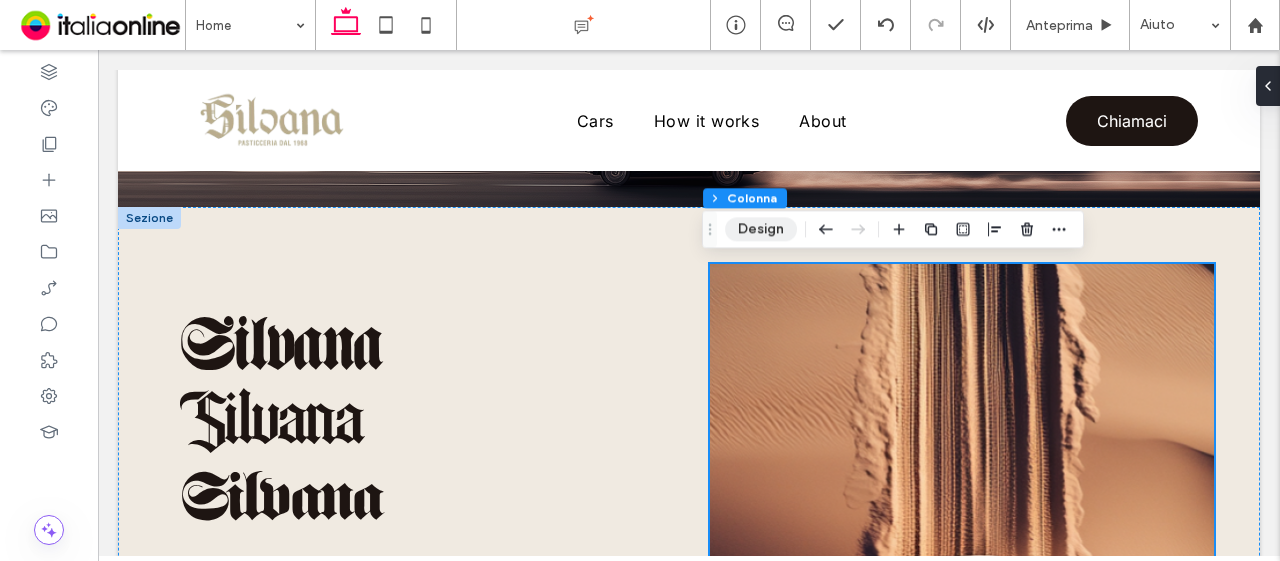 click on "Design" at bounding box center [761, 229] 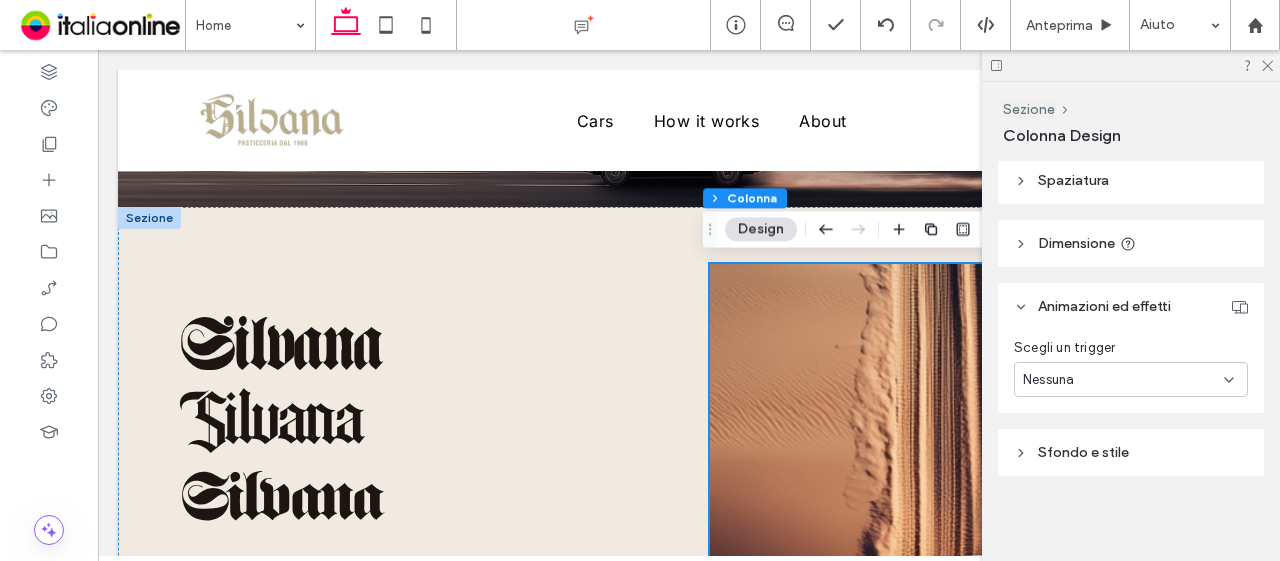 click on "Sfondo e stile" at bounding box center [1131, 452] 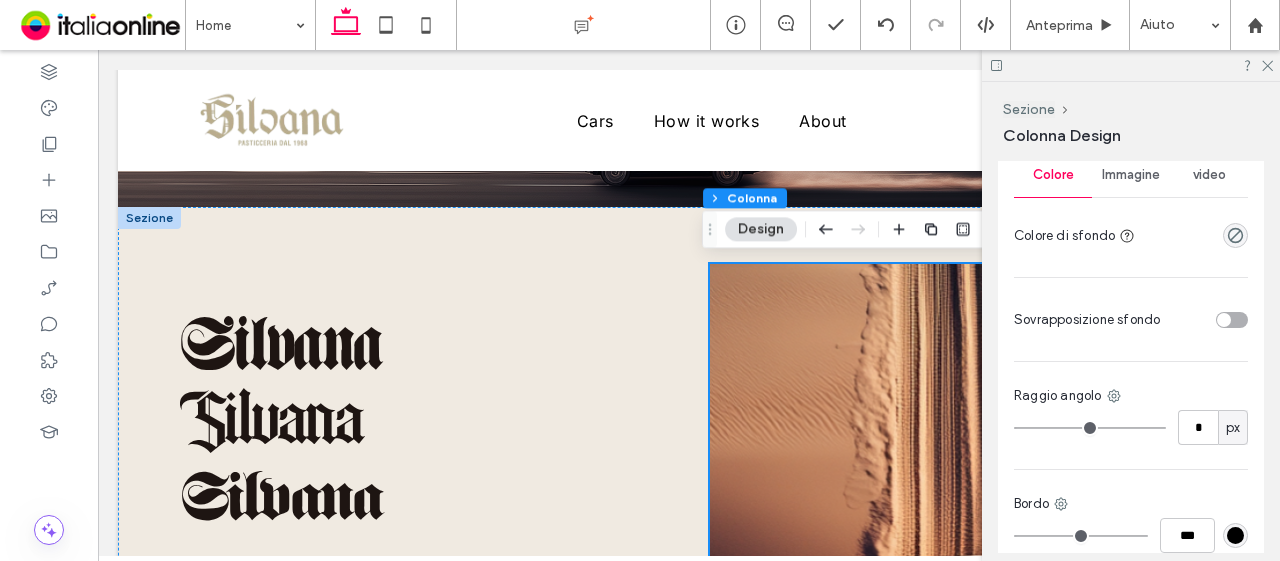 scroll, scrollTop: 636, scrollLeft: 0, axis: vertical 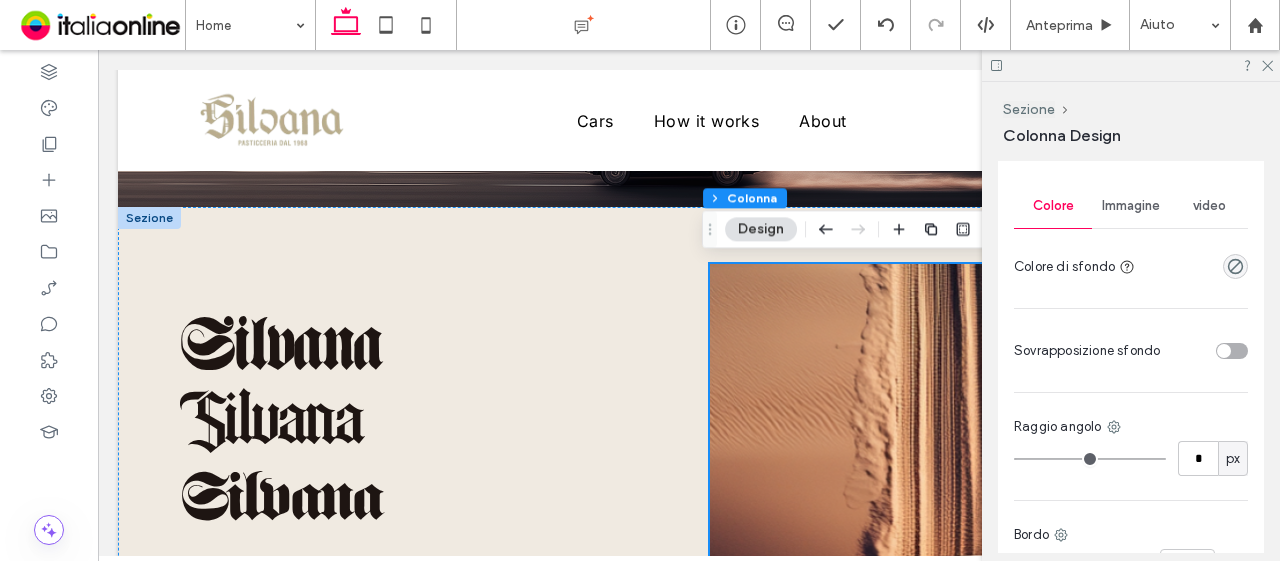 click on "Immagine" at bounding box center [1131, 206] 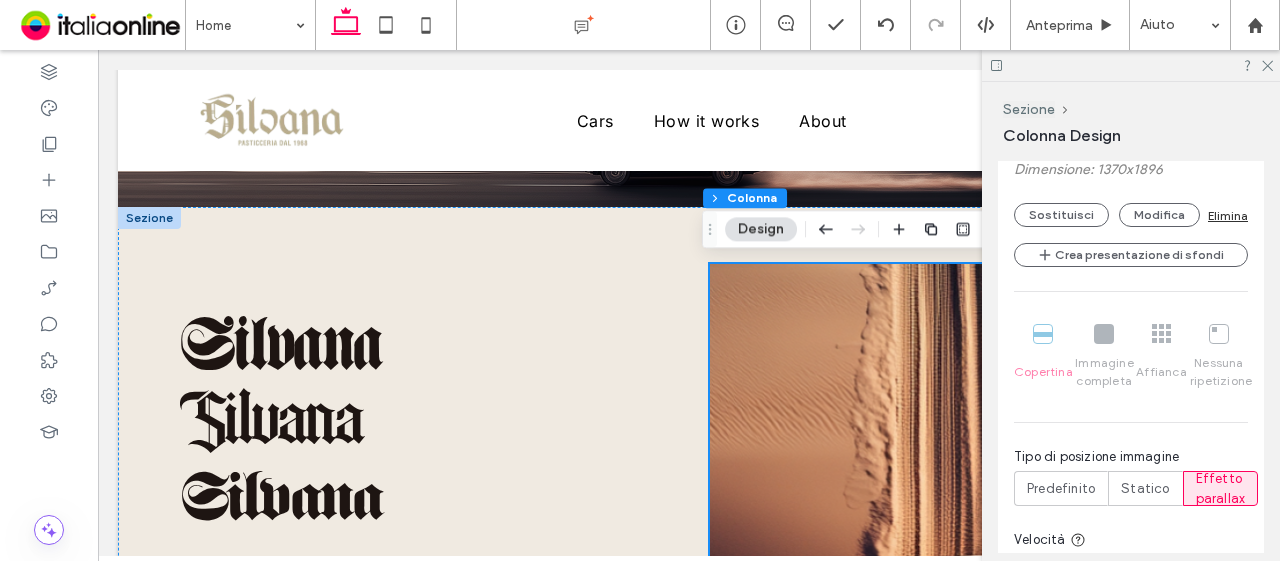 scroll, scrollTop: 1136, scrollLeft: 0, axis: vertical 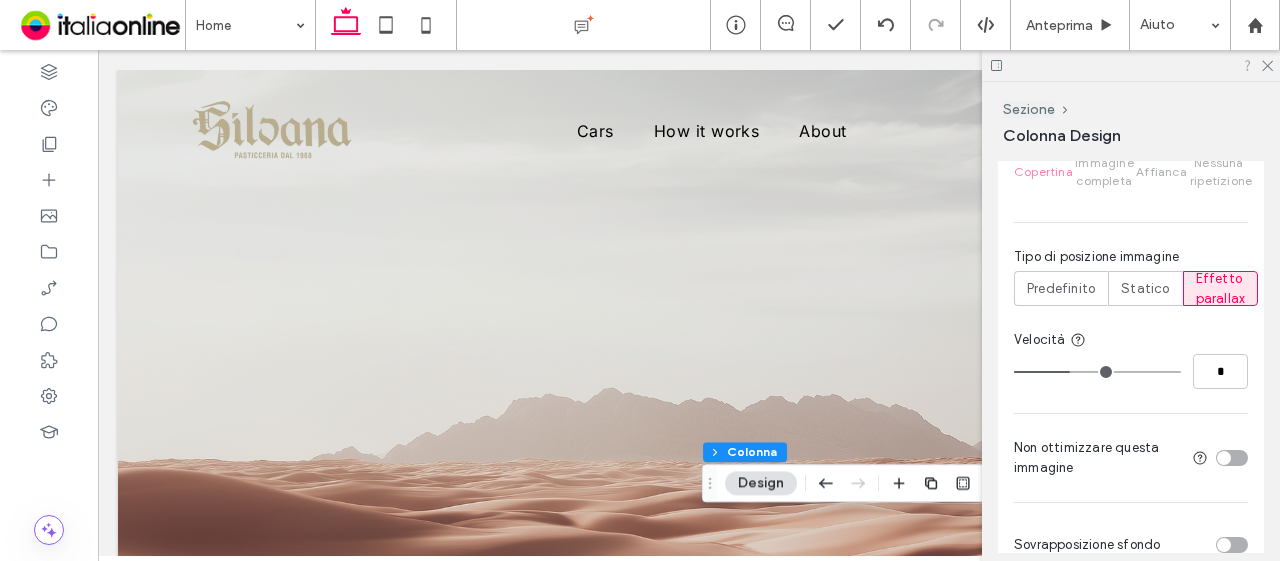 drag, startPoint x: 1267, startPoint y: 63, endPoint x: 1242, endPoint y: 63, distance: 25 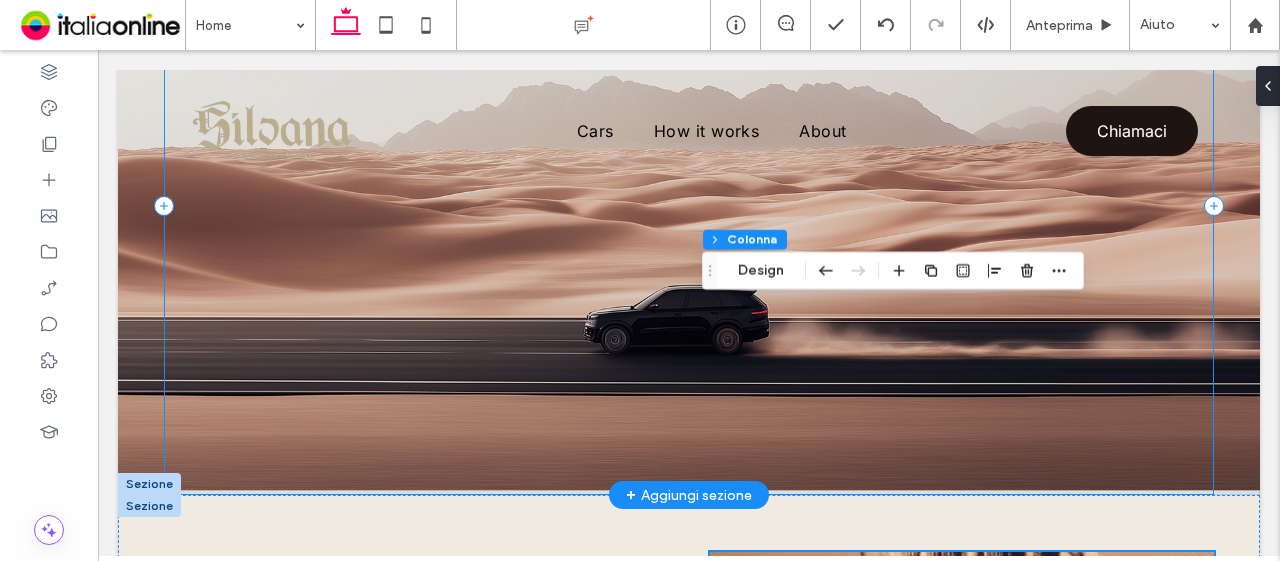 scroll, scrollTop: 0, scrollLeft: 0, axis: both 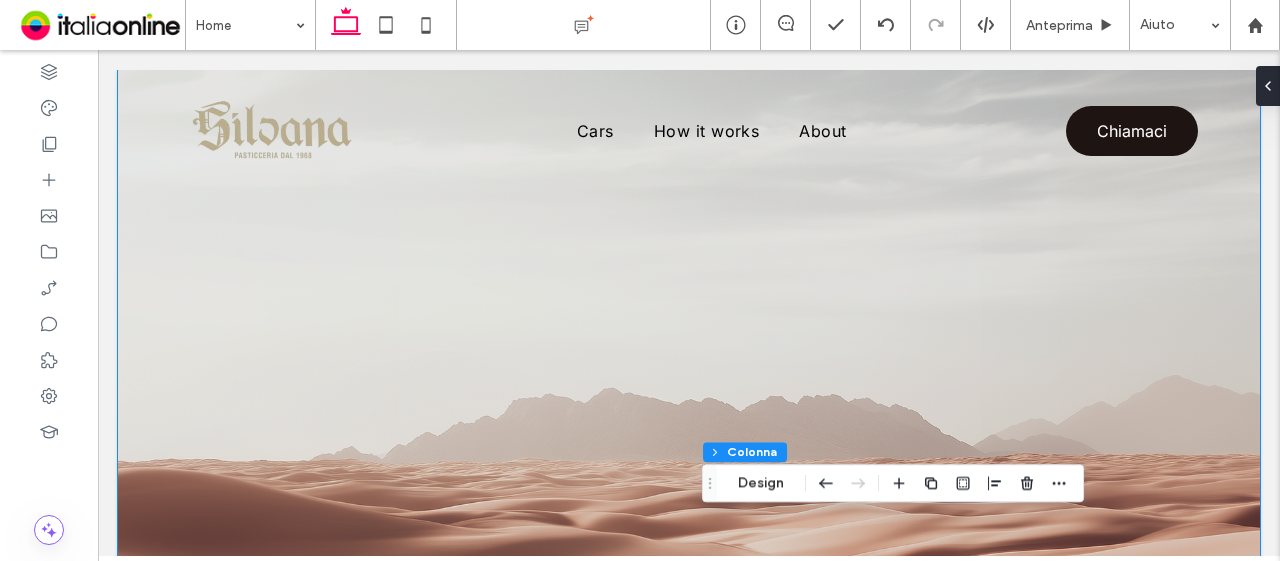 click on "Drive into luxury. Elevate every mile with unmatched vehicles for unforgettable journeys." at bounding box center [689, 438] 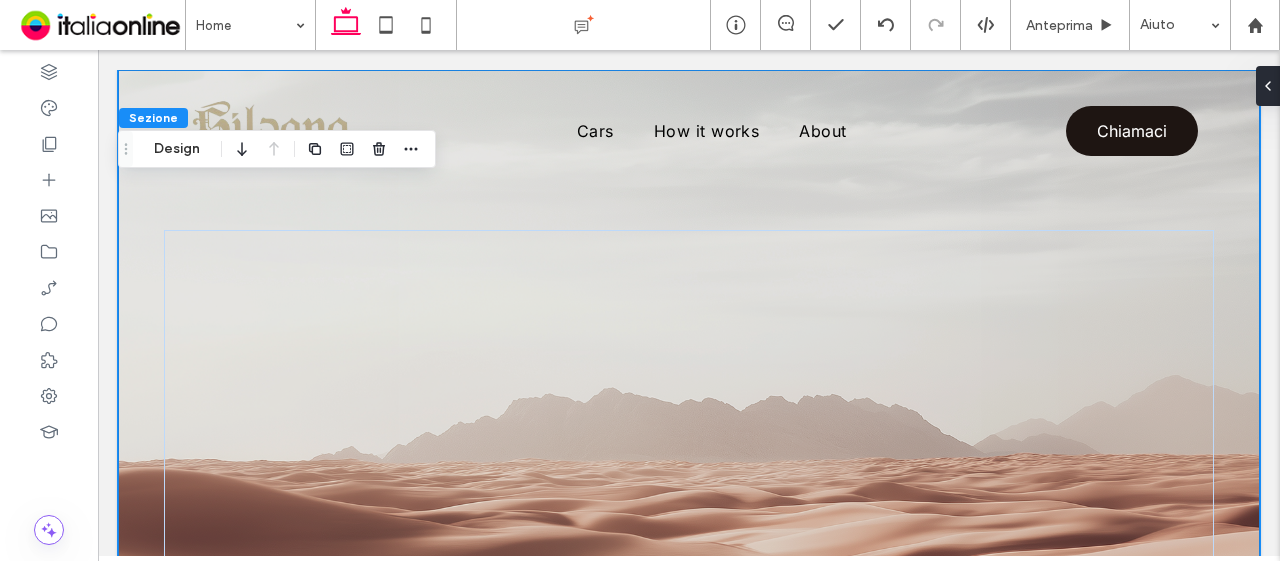 click on "Drive into luxury. Elevate every mile with unmatched vehicles for unforgettable journeys." at bounding box center [689, 438] 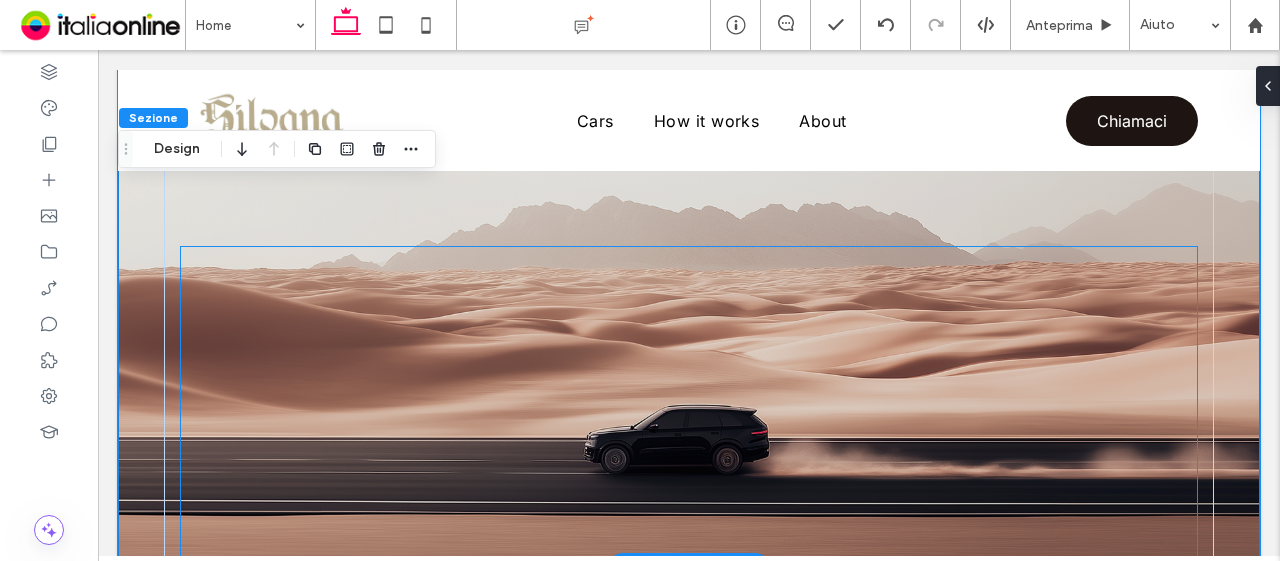 scroll, scrollTop: 300, scrollLeft: 0, axis: vertical 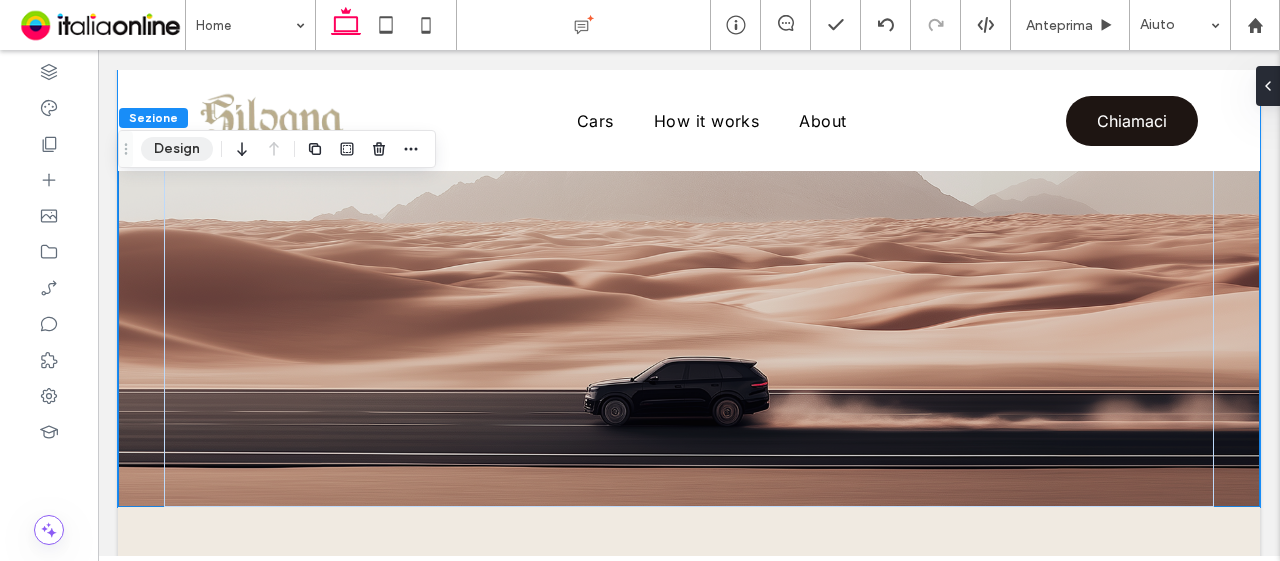 click on "Design" at bounding box center (177, 149) 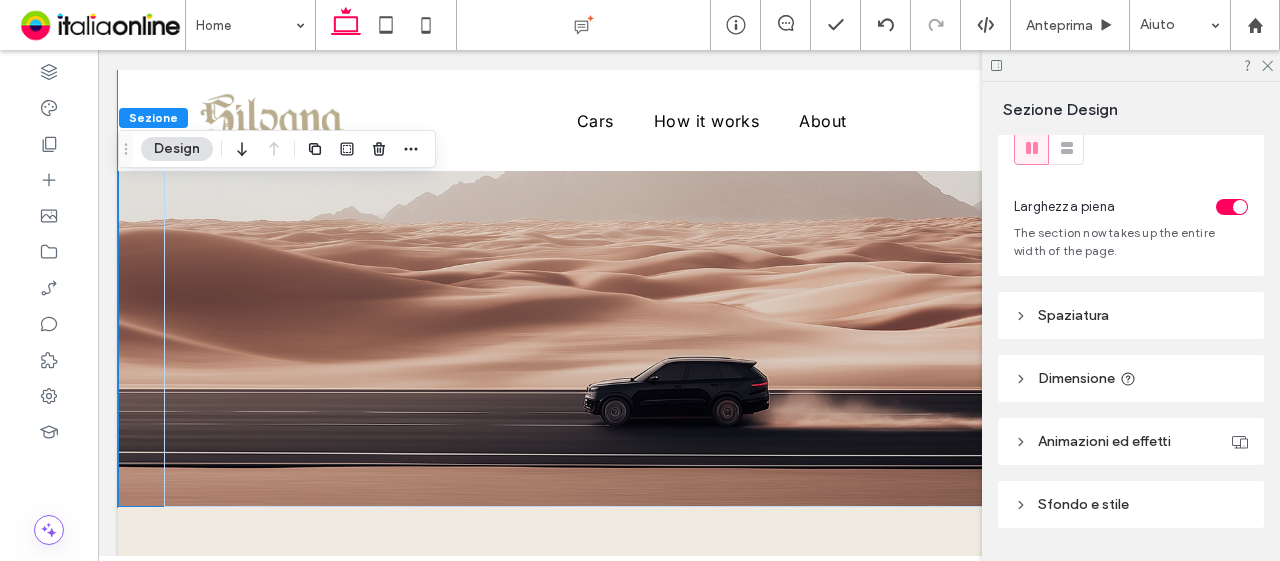 scroll, scrollTop: 114, scrollLeft: 0, axis: vertical 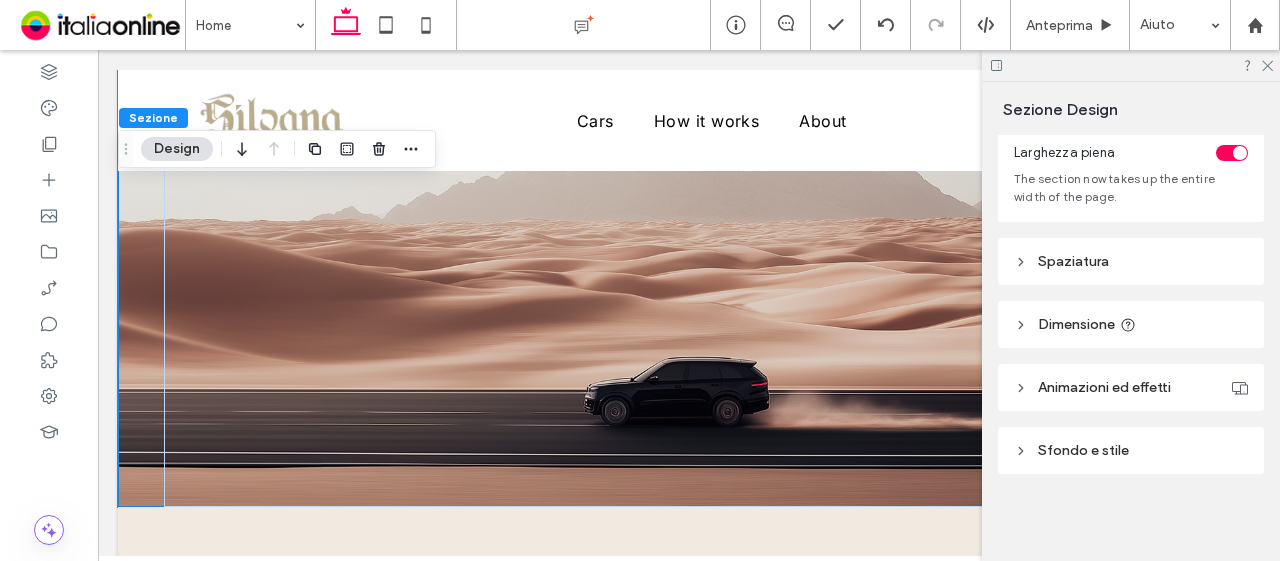 click on "Sfondo e stile" at bounding box center [1131, 450] 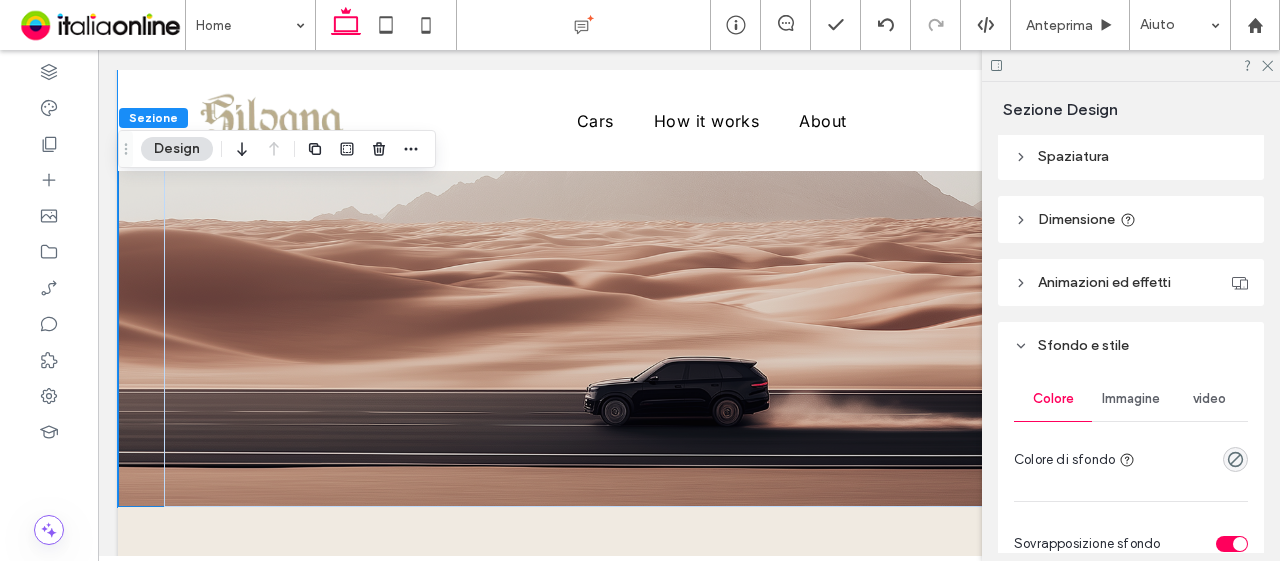 scroll, scrollTop: 314, scrollLeft: 0, axis: vertical 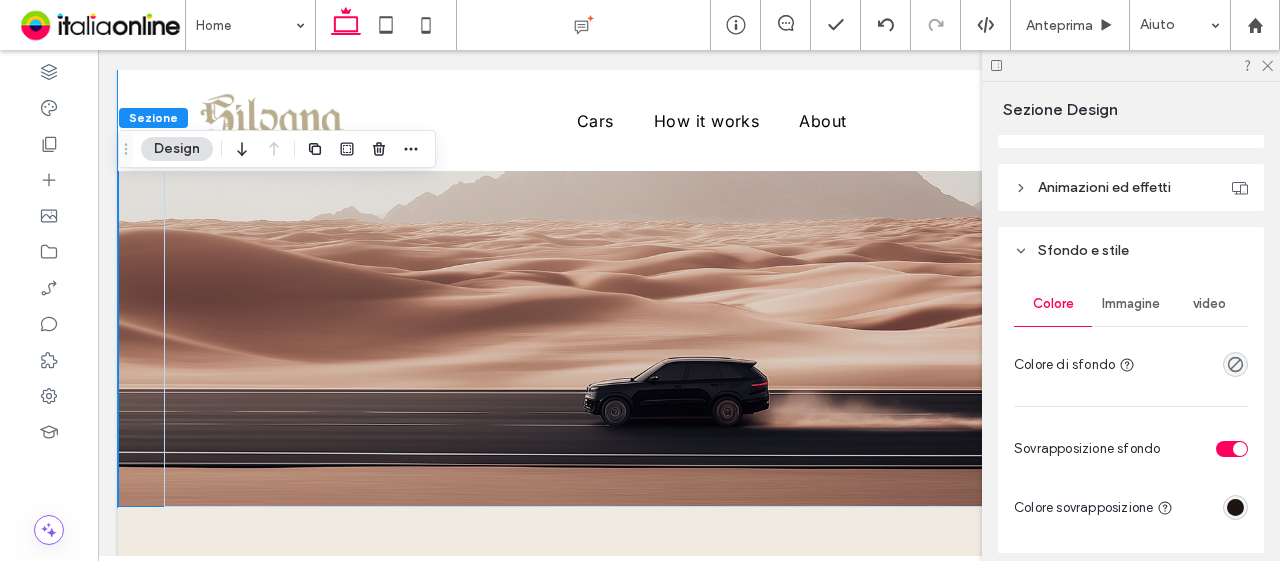 click on "Immagine" at bounding box center (1131, 304) 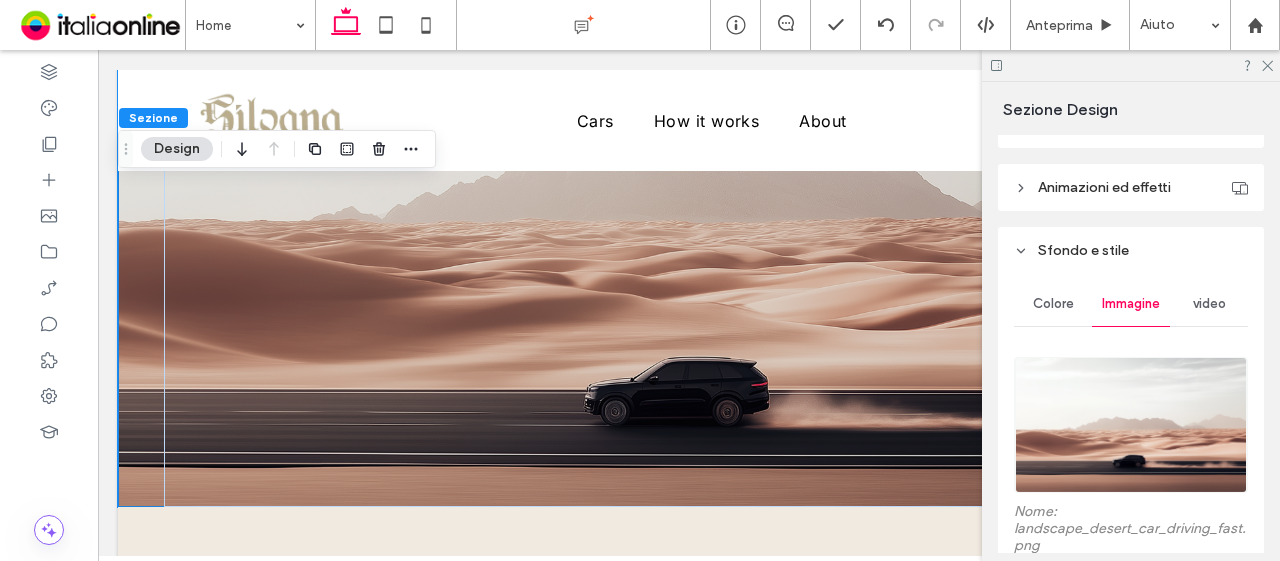 click at bounding box center [1130, 425] 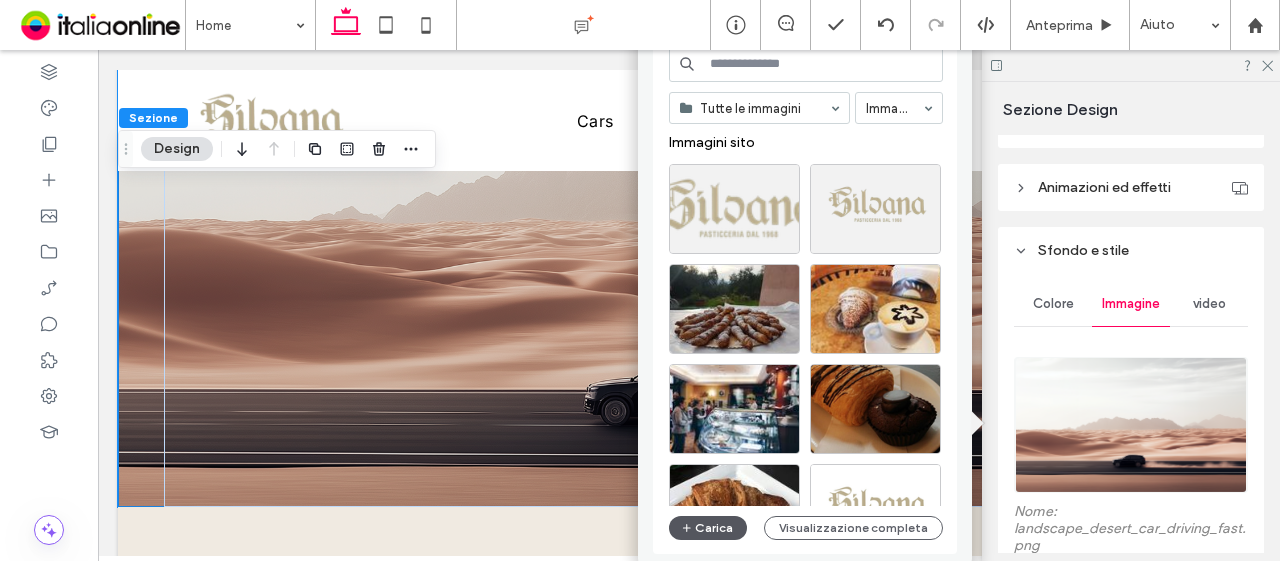 click on "Carica" at bounding box center [708, 528] 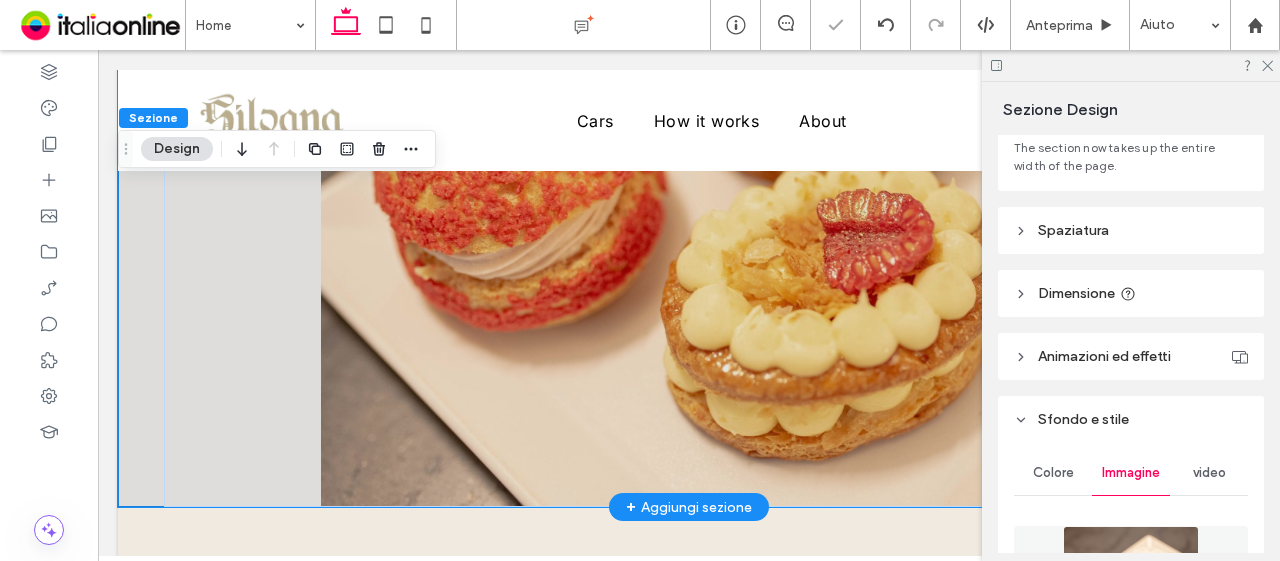scroll, scrollTop: 0, scrollLeft: 0, axis: both 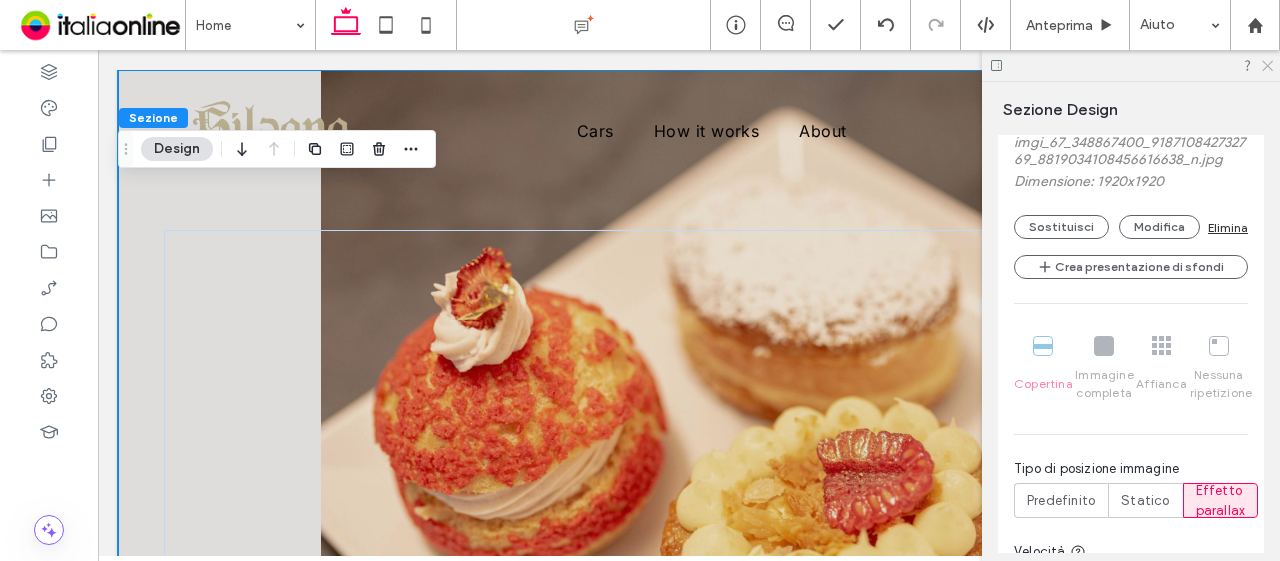 click 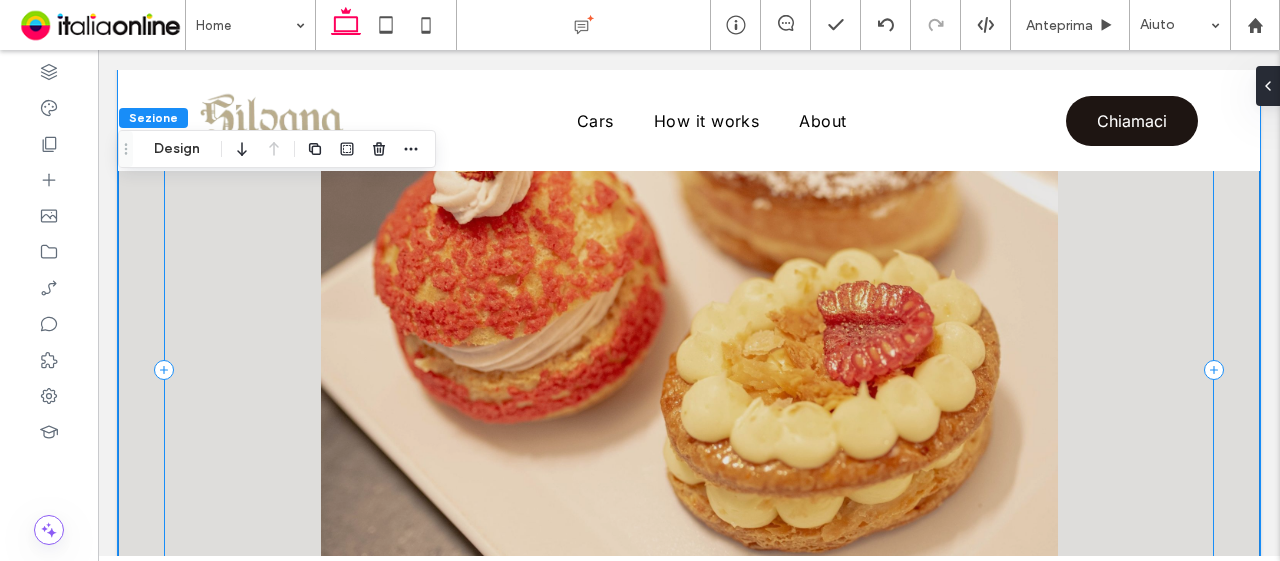 scroll, scrollTop: 0, scrollLeft: 0, axis: both 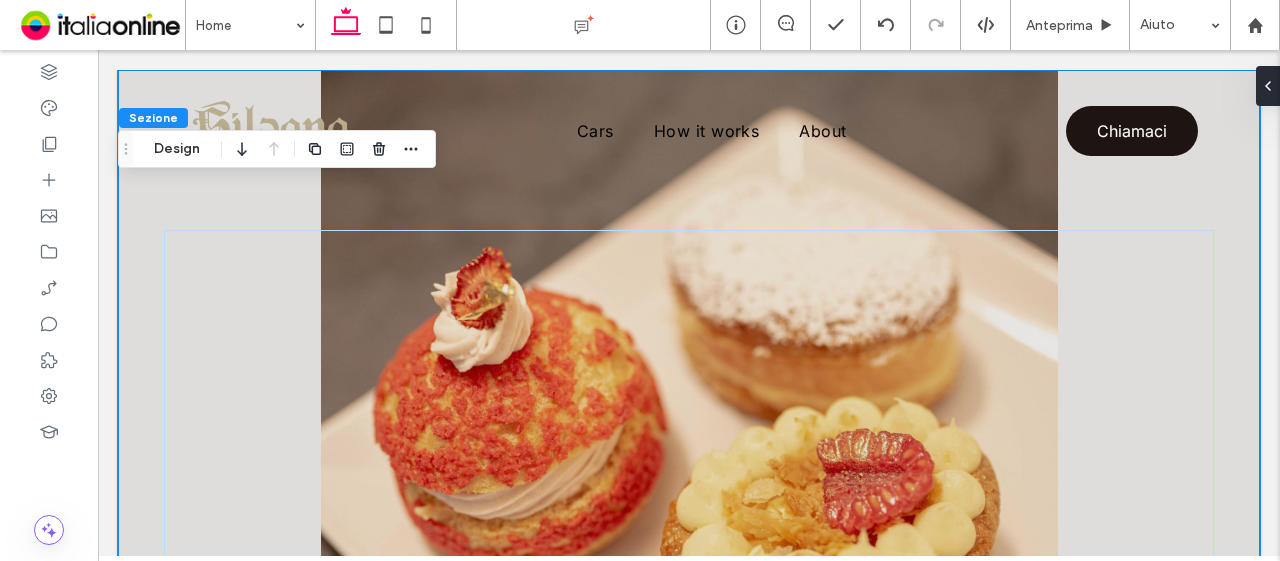 click on "Drive into luxury. Elevate every mile with unmatched vehicles for unforgettable journeys." at bounding box center [689, 438] 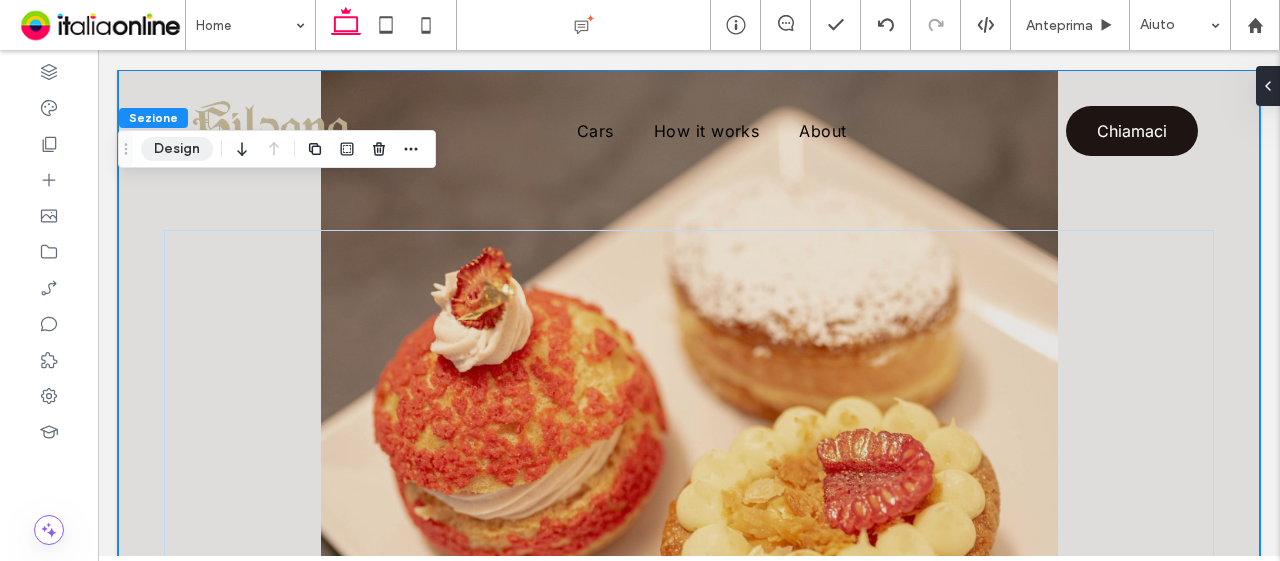 click on "Design" at bounding box center (177, 149) 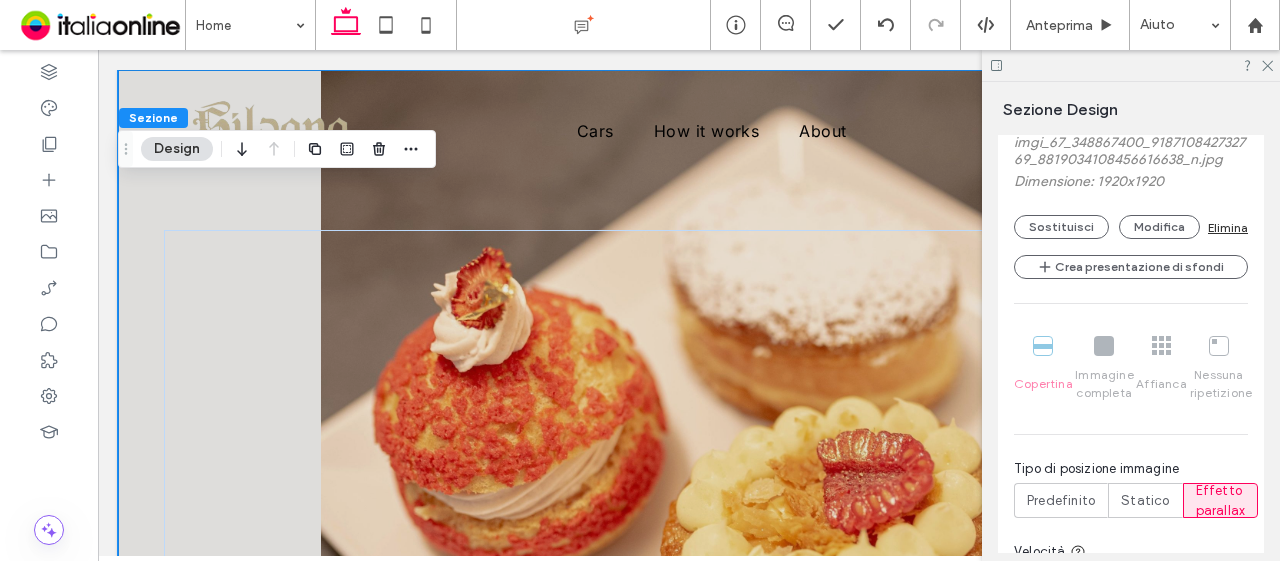 scroll, scrollTop: 800, scrollLeft: 0, axis: vertical 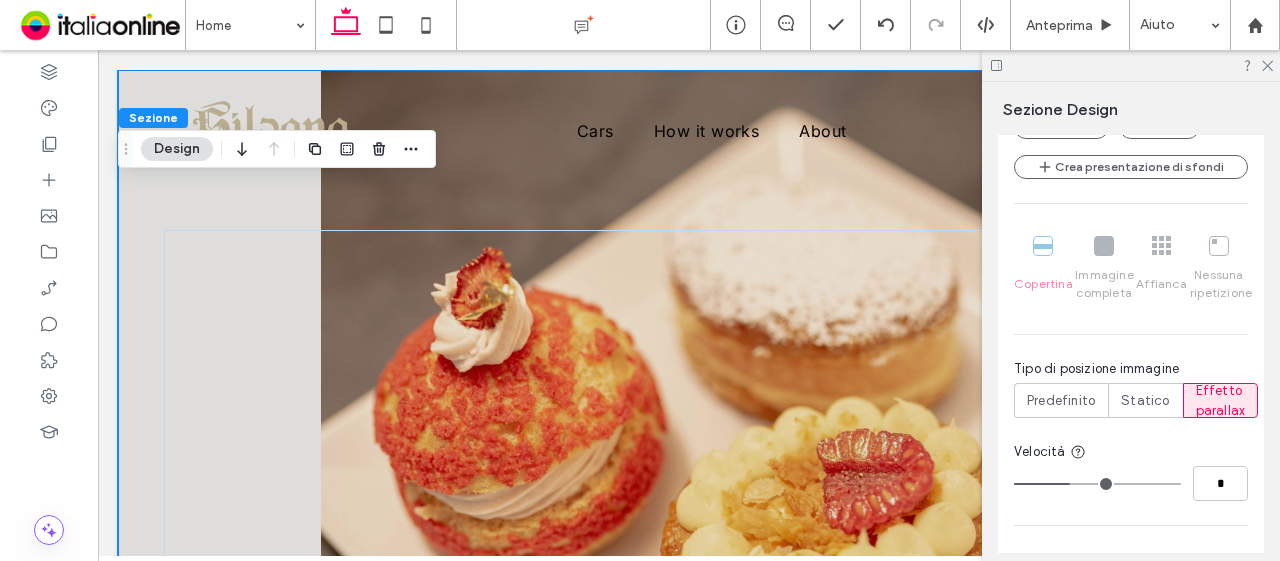 click on "Copertina Immagine completa Affianca Nessuna ripetizione" at bounding box center (1131, 269) 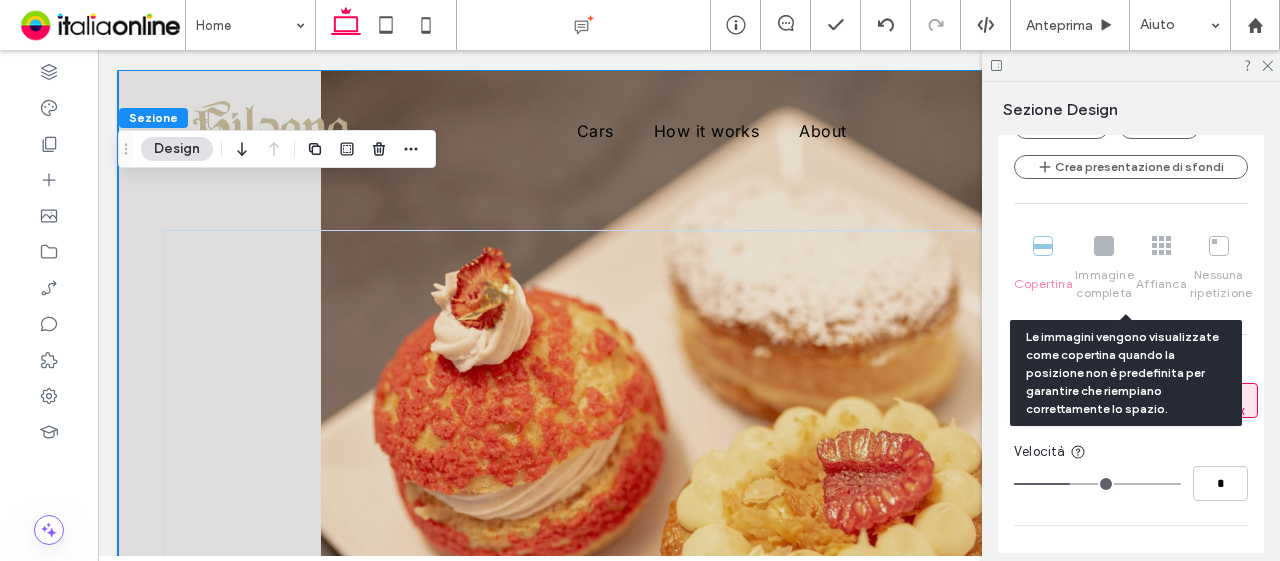 click on "Copertina Immagine completa Affianca Nessuna ripetizione" at bounding box center [1131, 269] 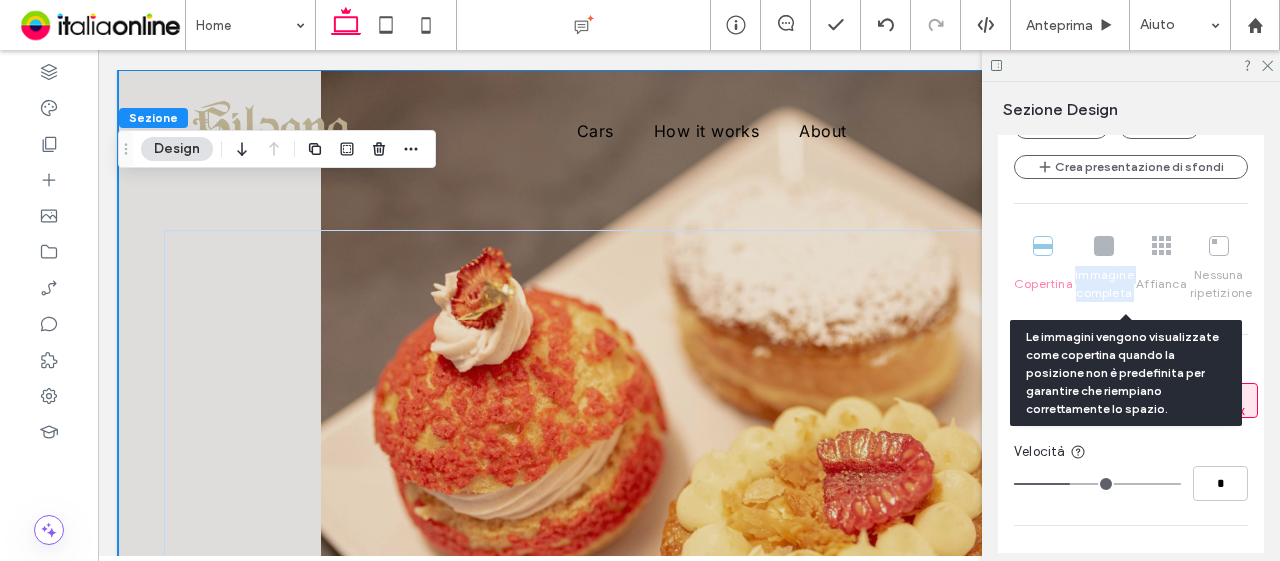 click on "Copertina Immagine completa Affianca Nessuna ripetizione" at bounding box center [1131, 269] 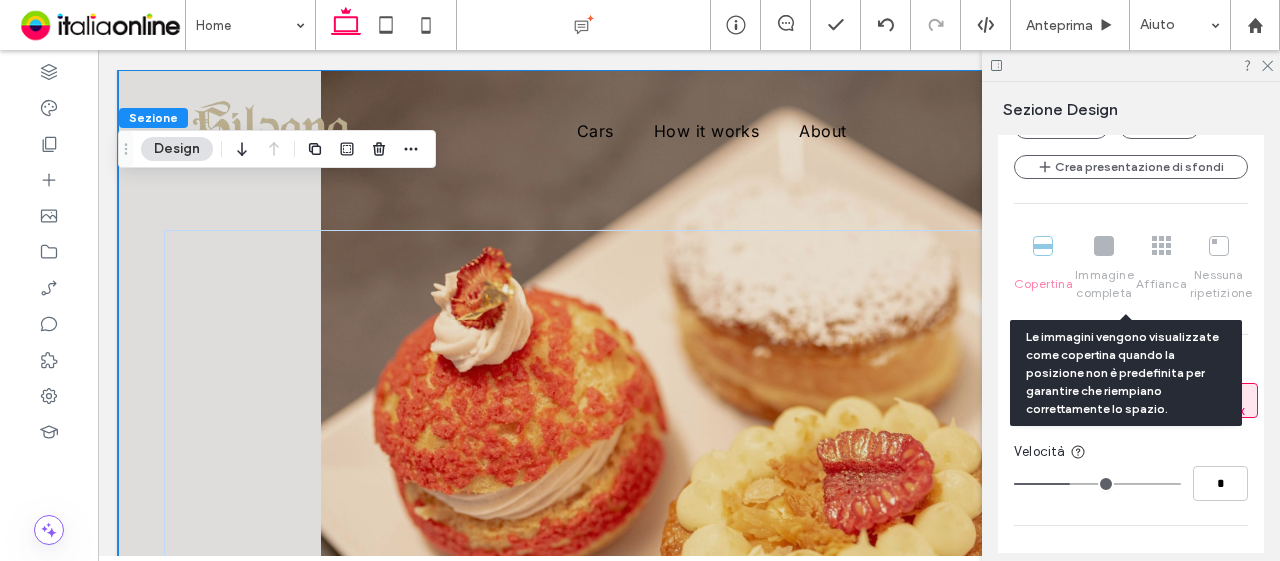 click on "Copertina Immagine completa Affianca Nessuna ripetizione" at bounding box center [1131, 269] 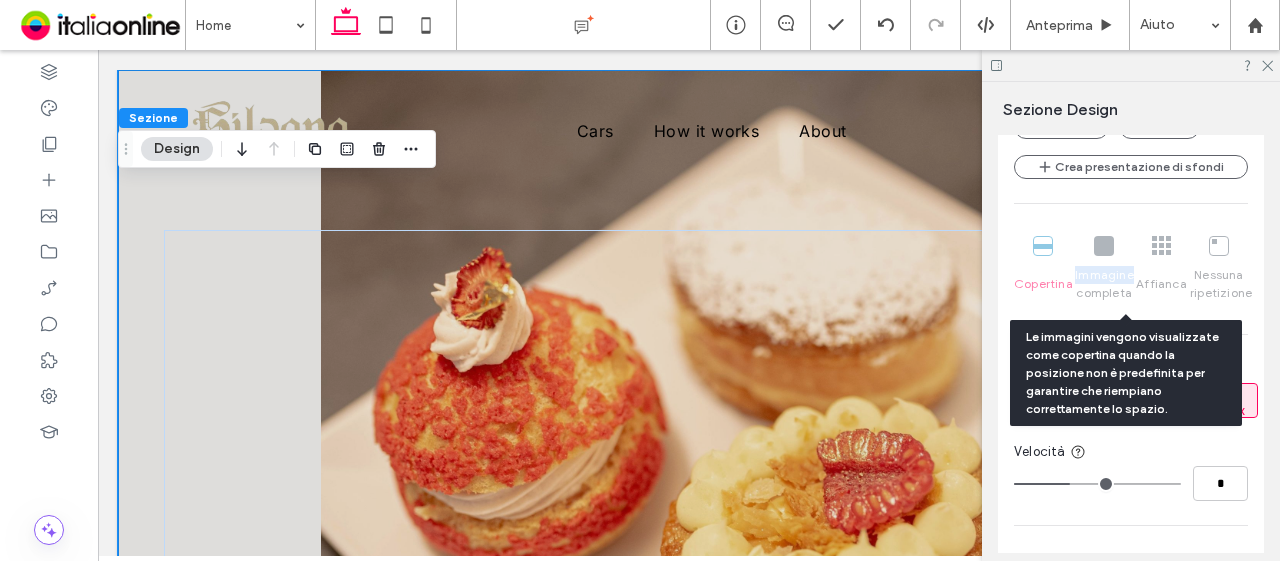 click on "Copertina Immagine completa Affianca Nessuna ripetizione" at bounding box center (1131, 269) 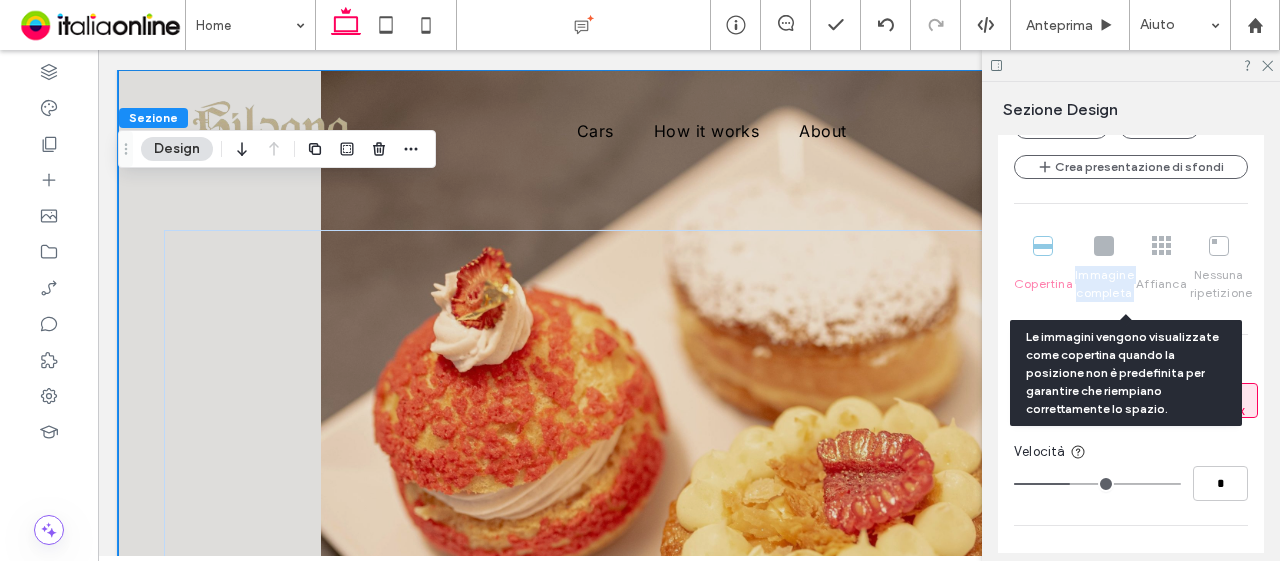 click on "Copertina Immagine completa Affianca Nessuna ripetizione" at bounding box center (1131, 269) 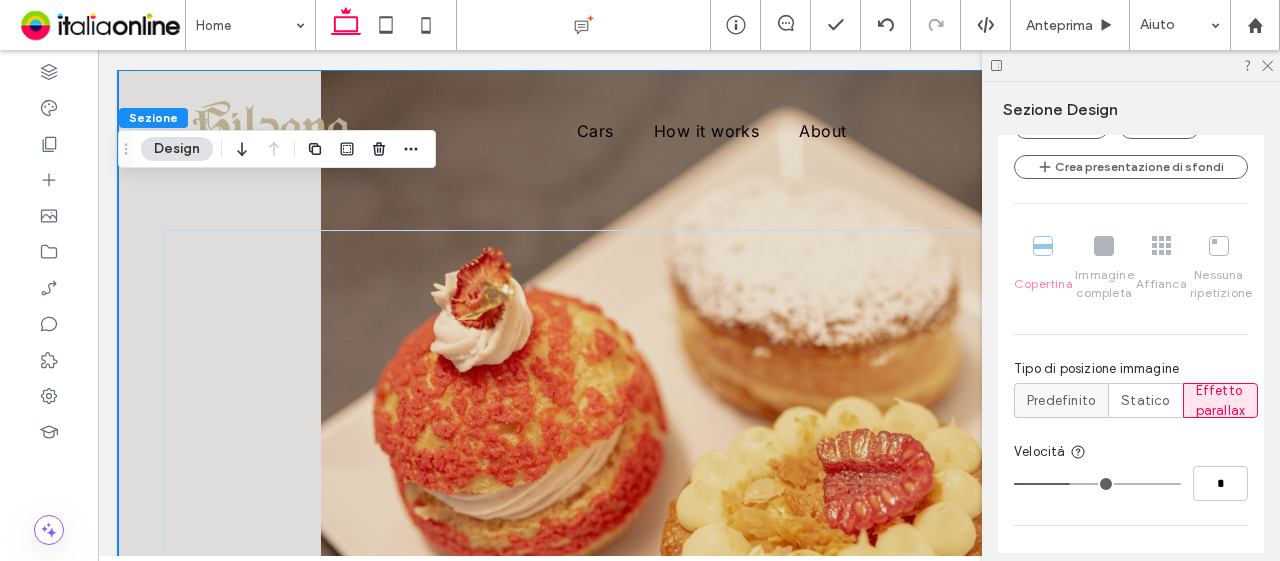 click on "Predefinito" at bounding box center [1061, 401] 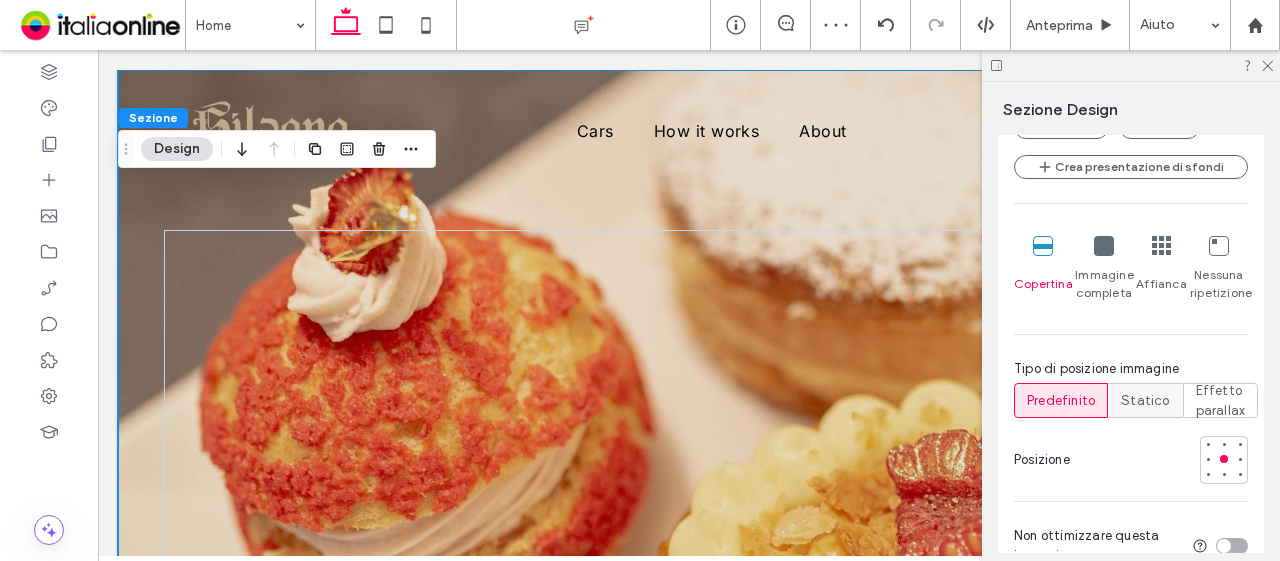 click on "Statico" at bounding box center (1145, 401) 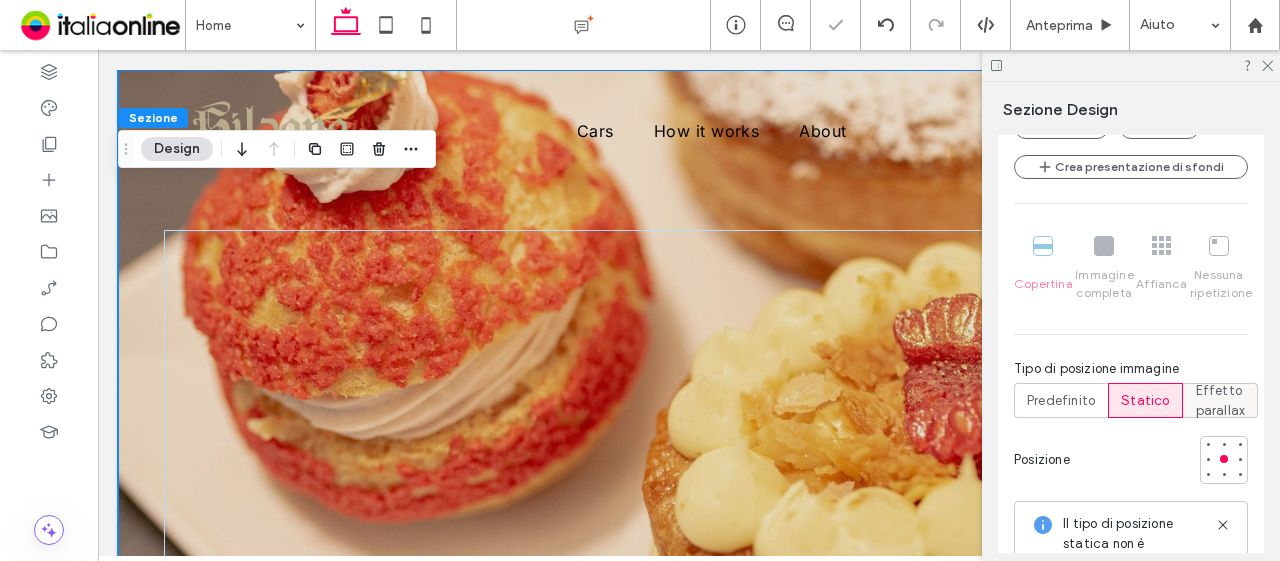 click on "Effetto parallax" at bounding box center [1221, 401] 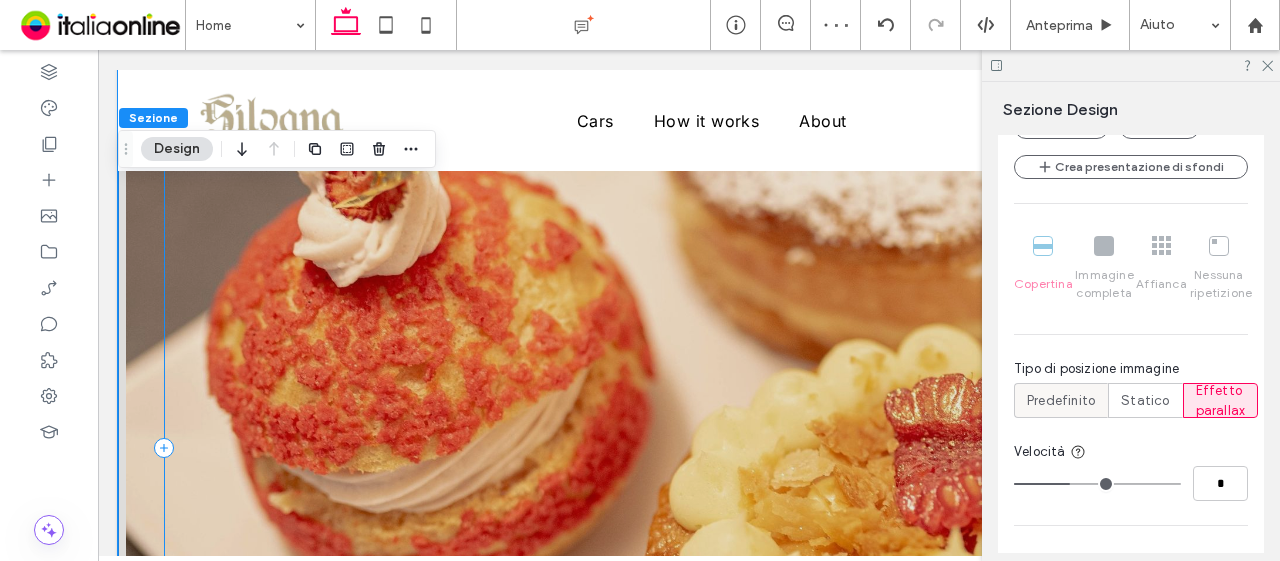 scroll, scrollTop: 100, scrollLeft: 0, axis: vertical 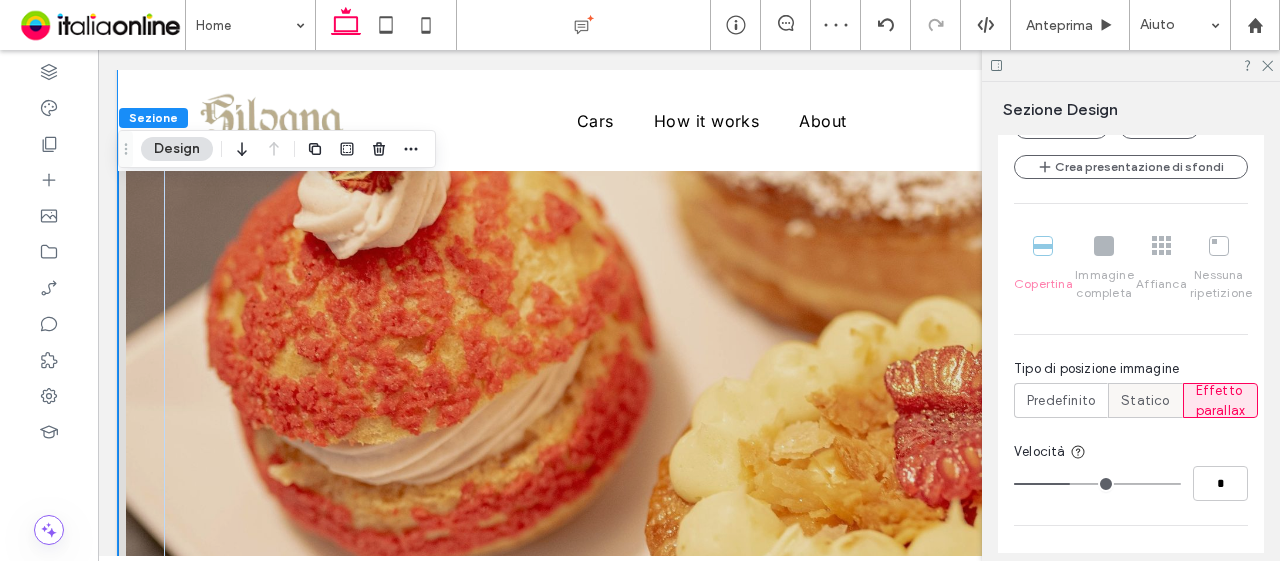 click on "Statico" at bounding box center [1145, 401] 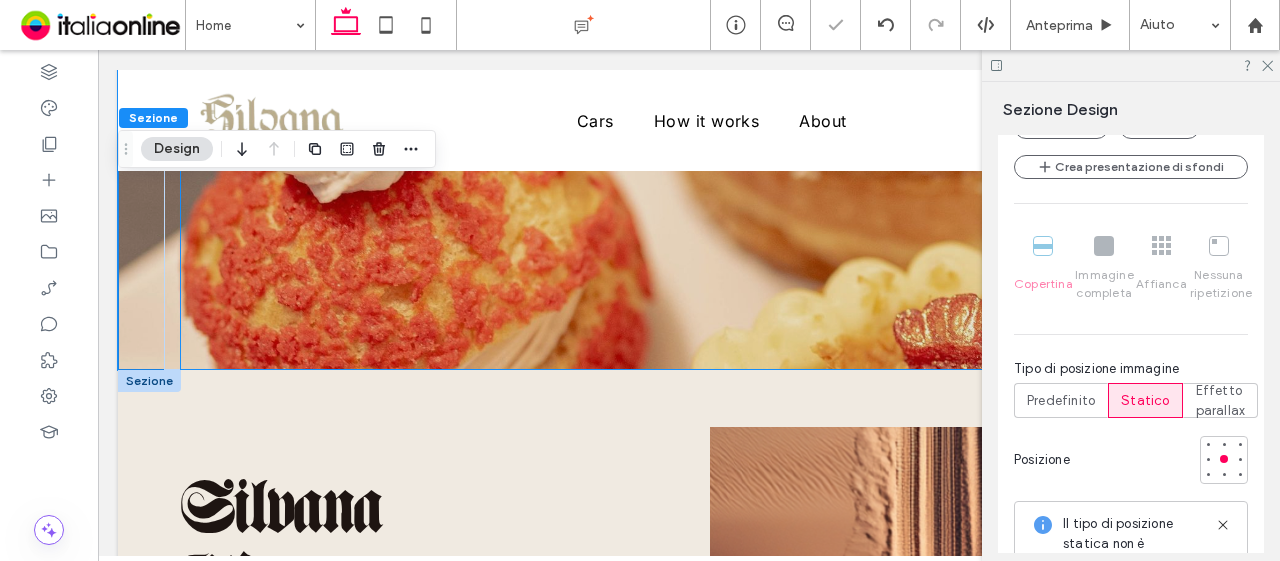 scroll, scrollTop: 500, scrollLeft: 0, axis: vertical 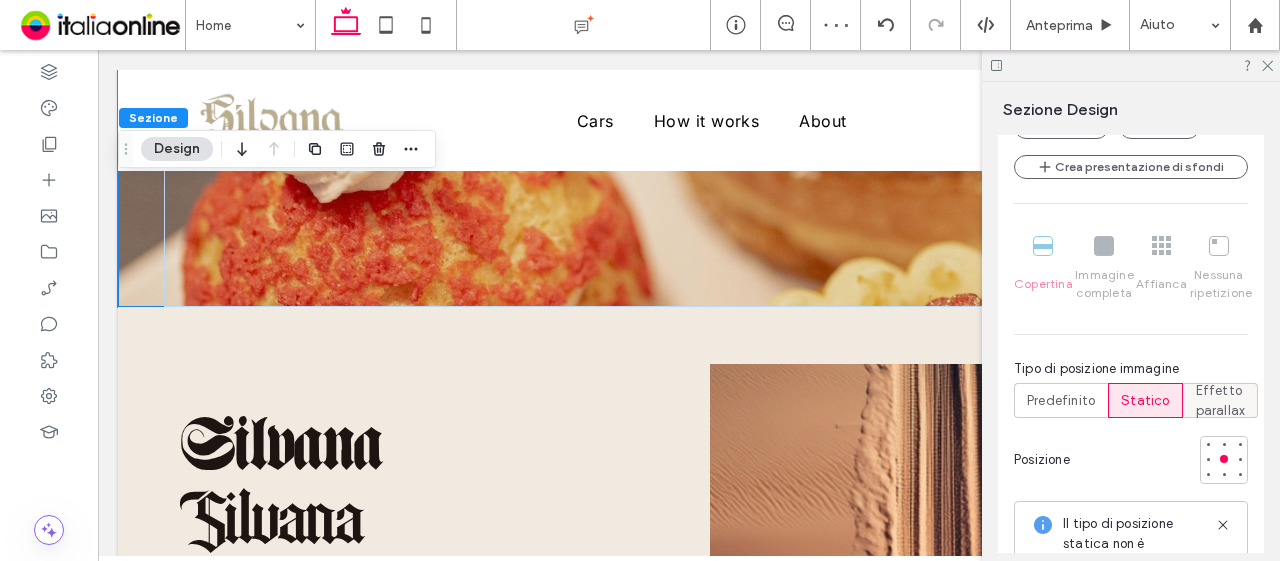 click on "Effetto parallax" at bounding box center (1221, 401) 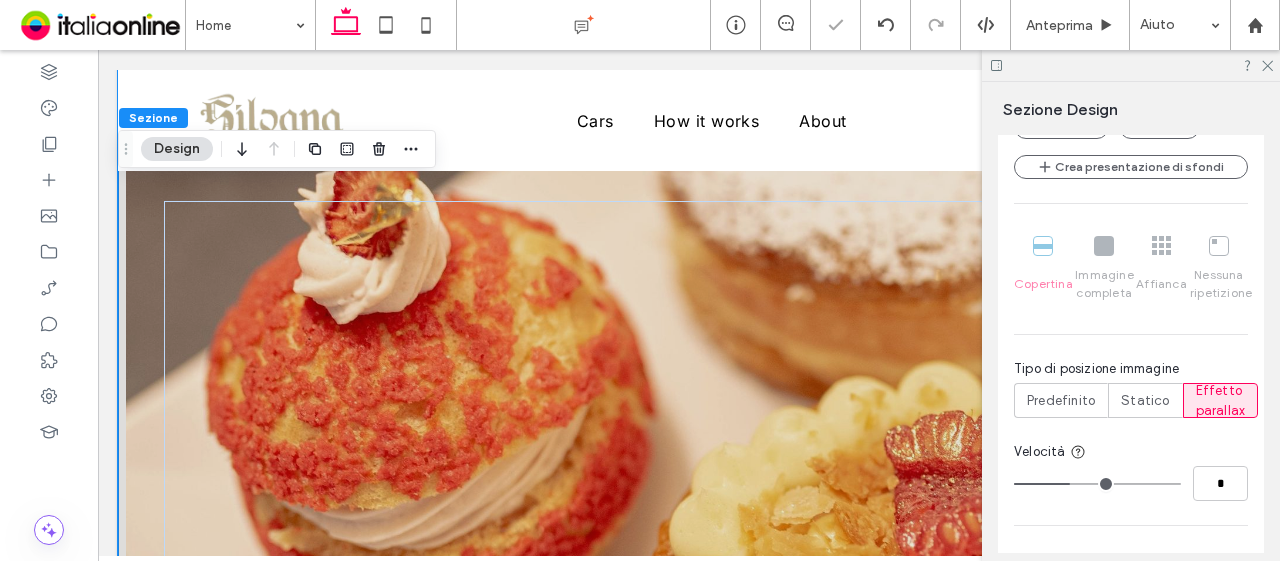 scroll, scrollTop: 0, scrollLeft: 0, axis: both 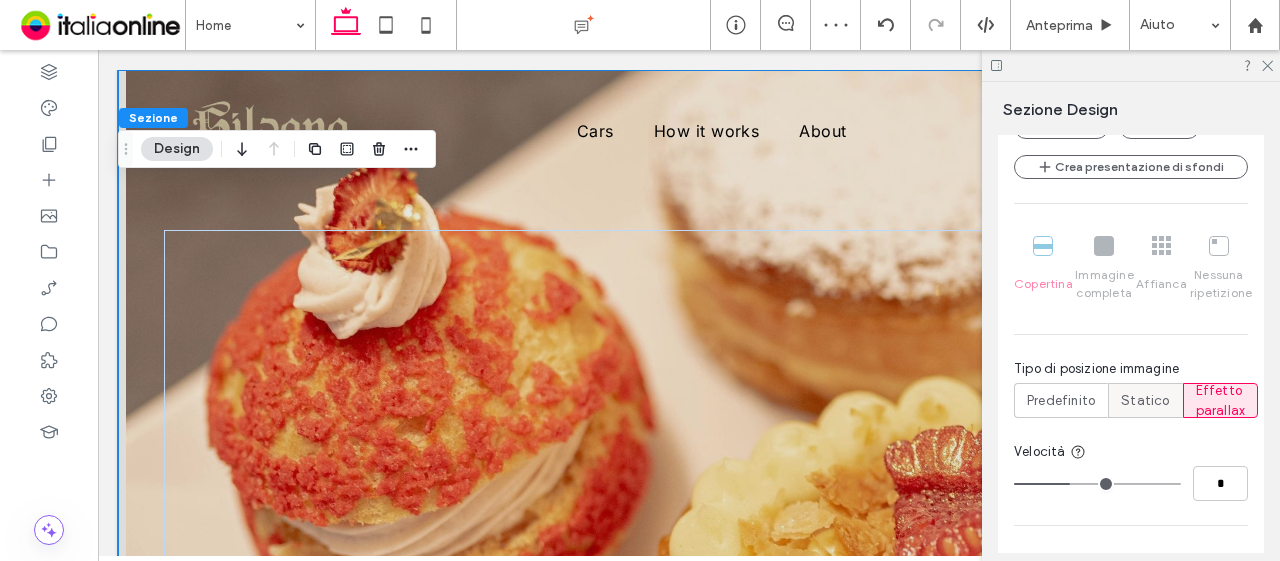 click on "Statico" at bounding box center (1145, 401) 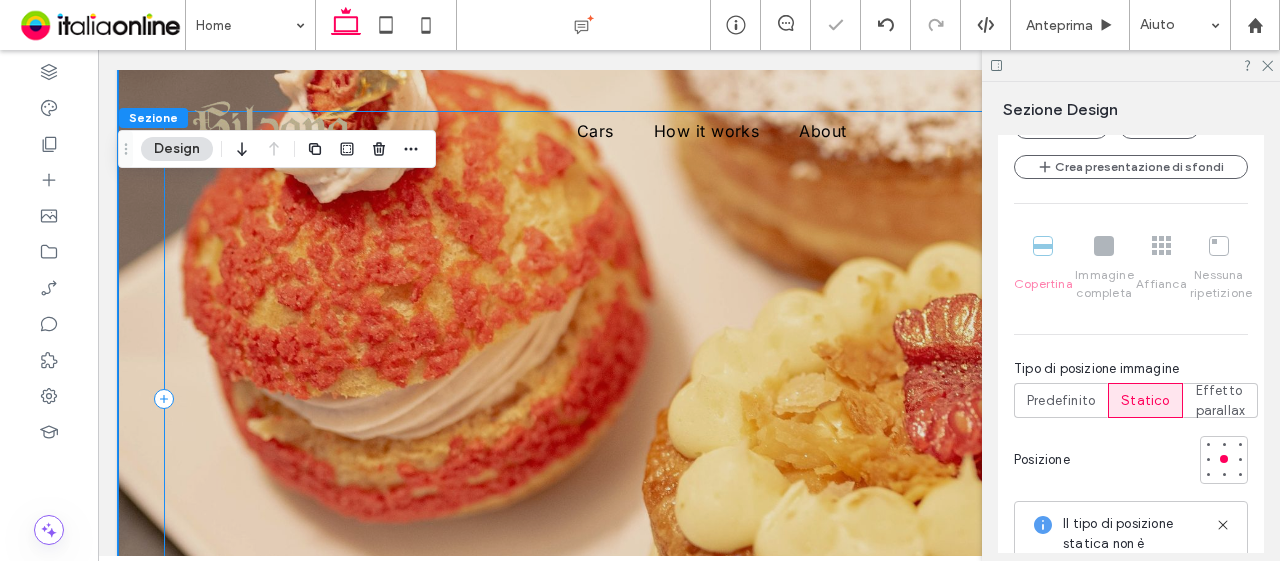 scroll, scrollTop: 0, scrollLeft: 0, axis: both 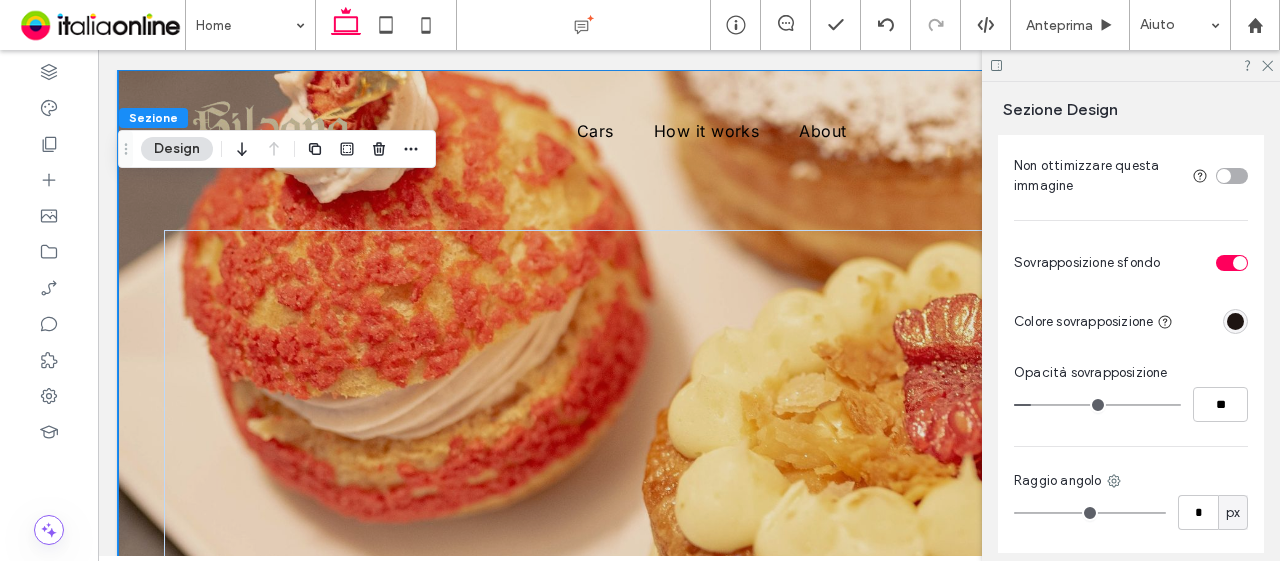 type on "**" 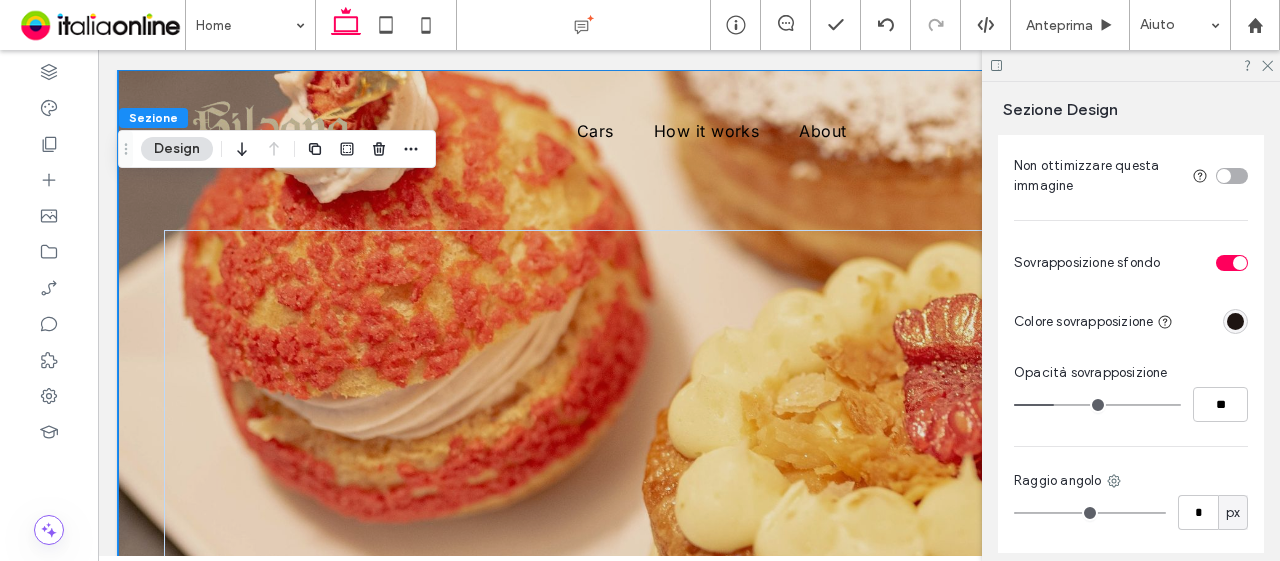 click at bounding box center (1097, 405) 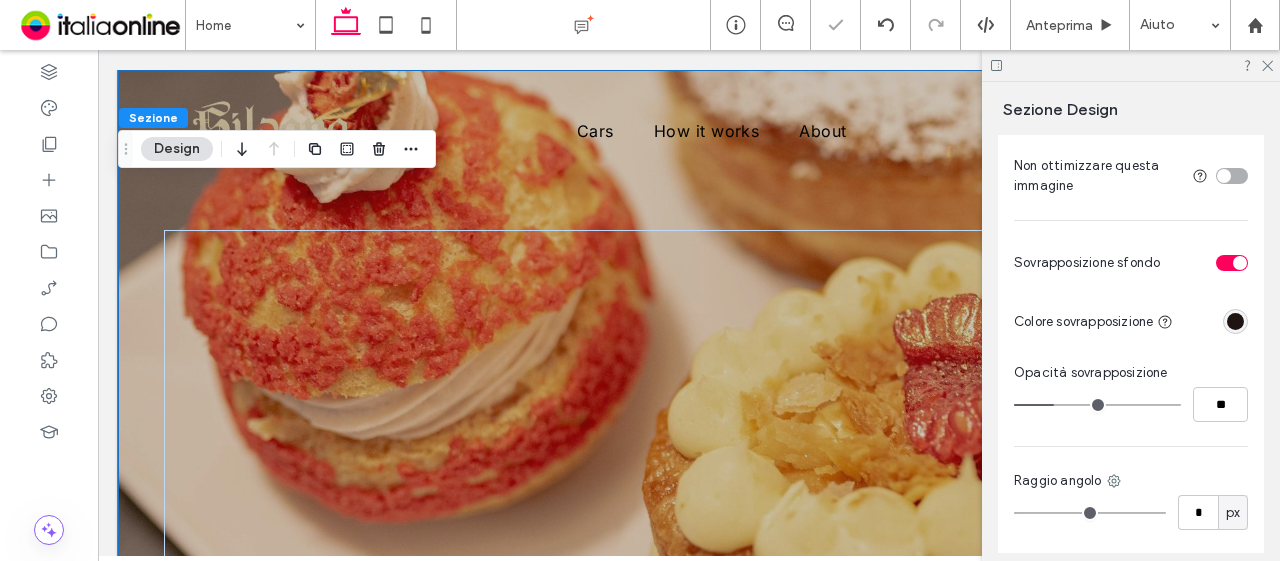 type on "**" 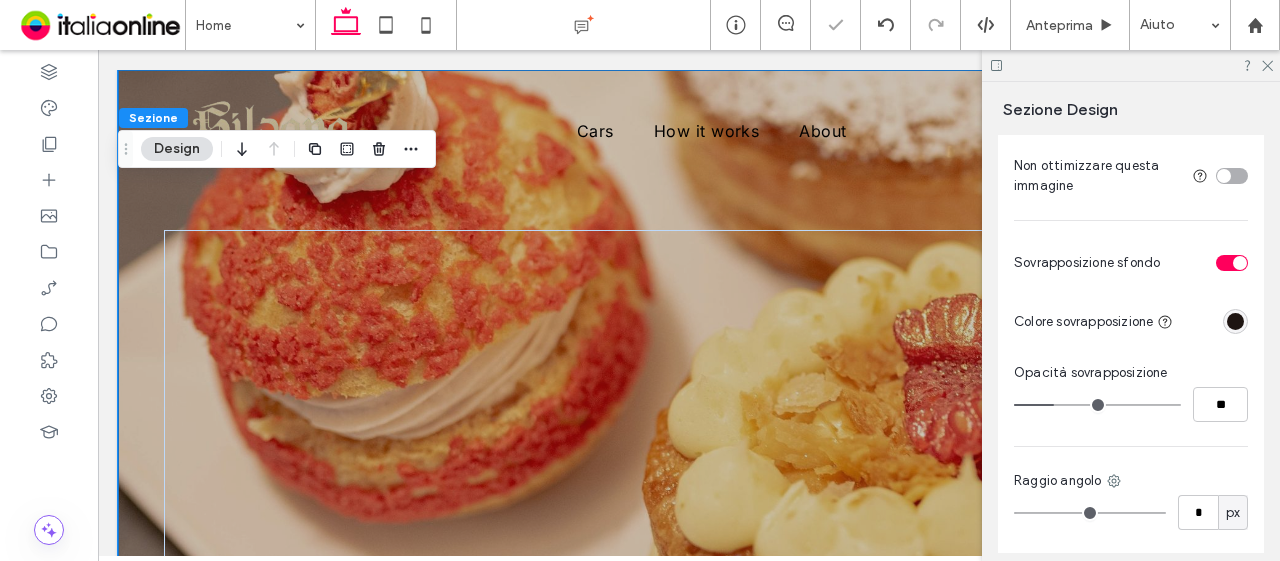 type on "**" 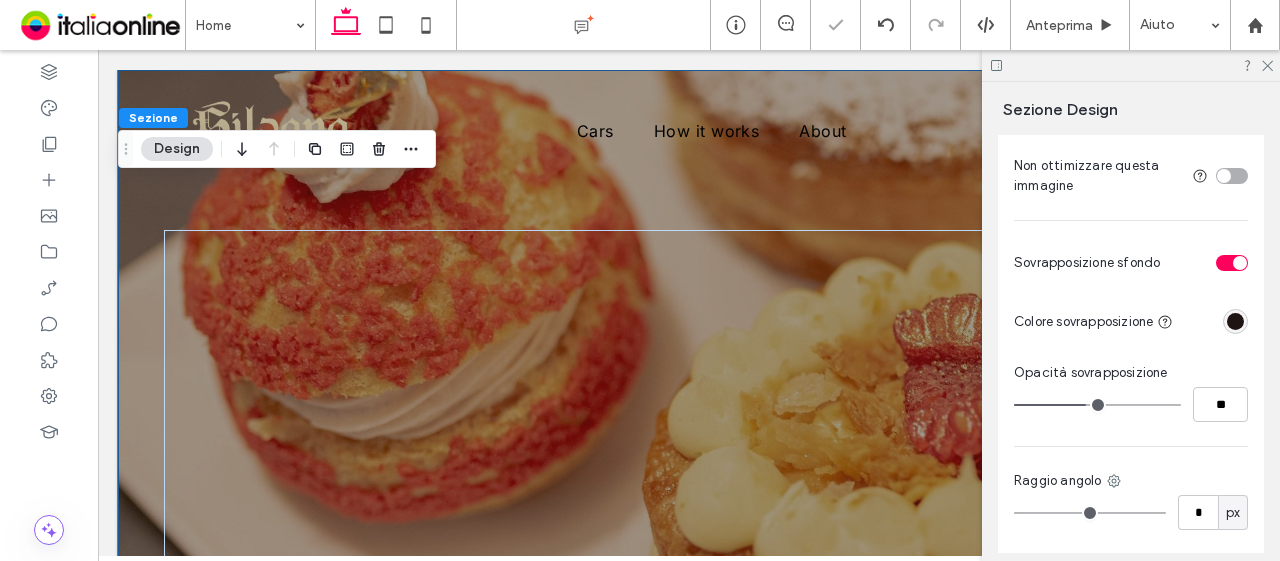 click at bounding box center [1235, 321] 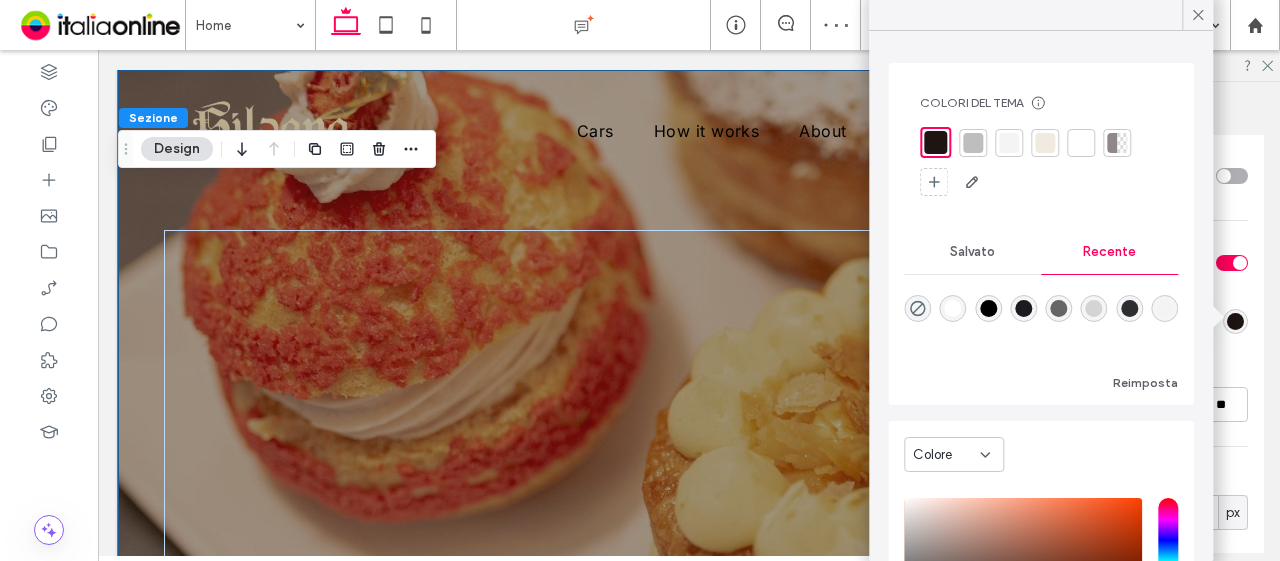 click at bounding box center (1041, 322) 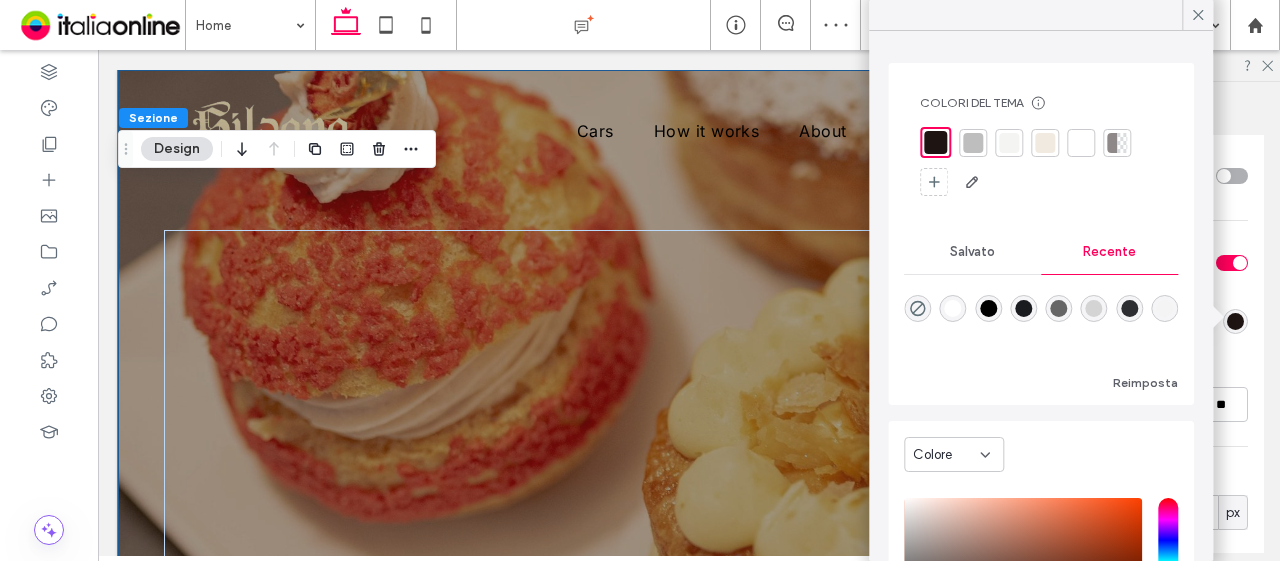 click at bounding box center (988, 308) 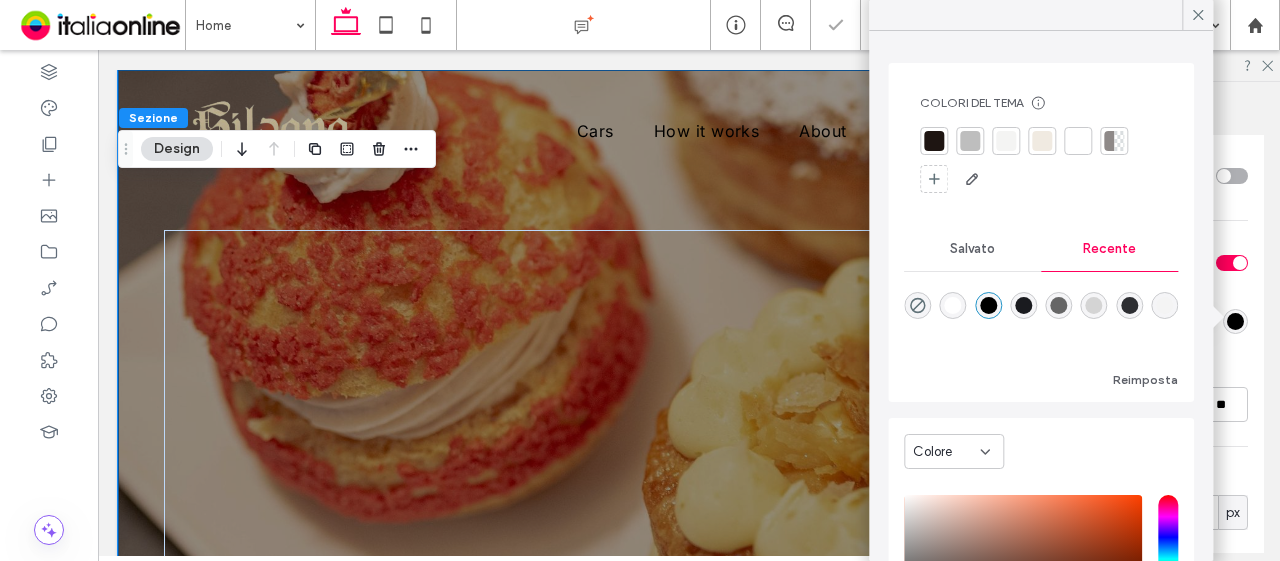 click on "Colore Immagine video Nome: imgi_67_348867400_918710842732769_8819034108456616638_n.jpg Dimensione: 1920x1920 Sostituisci Modifica Elimina Crea presentazione di sfondi Copertina Immagine completa Affianca Nessuna ripetizione Tipo di posizione immagine Predefinito Statico Effetto parallax Posizione Il tipo di posizione statica non è supportato nei dispositivi OS o iOS. Non ottimizzare questa immagine Sovrapposizione sfondo Colore sovrapposizione Opacità sovrapposizione ** Raggio angolo * px Bordo *** Ombreggiatura" at bounding box center [1131, 13] 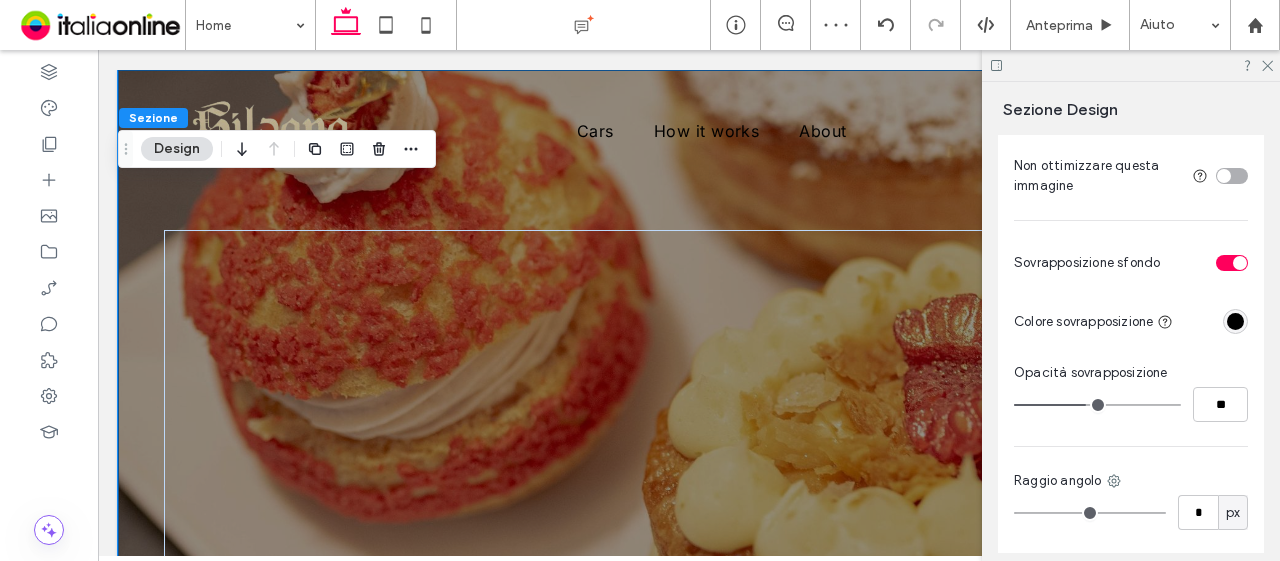 type on "**" 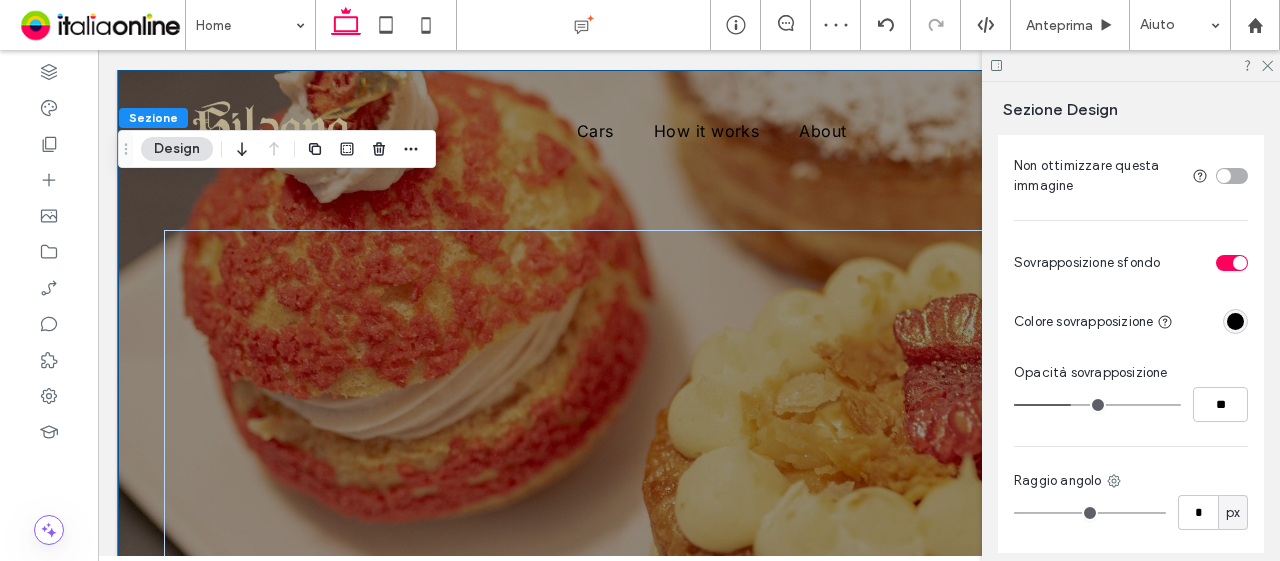 click at bounding box center (1097, 405) 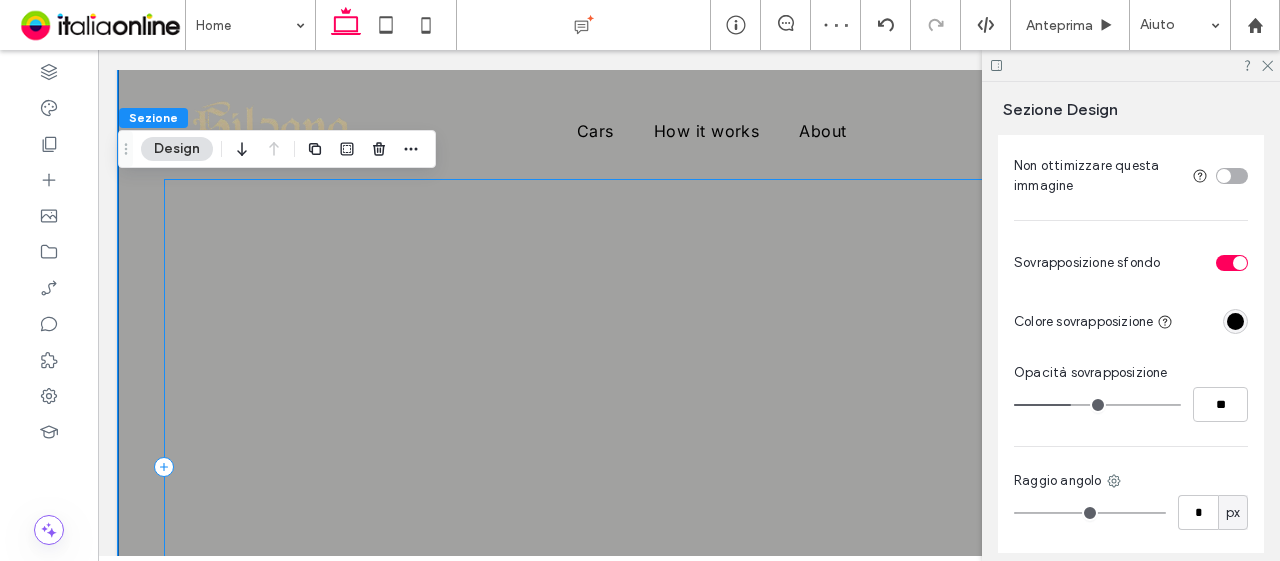 scroll, scrollTop: 0, scrollLeft: 0, axis: both 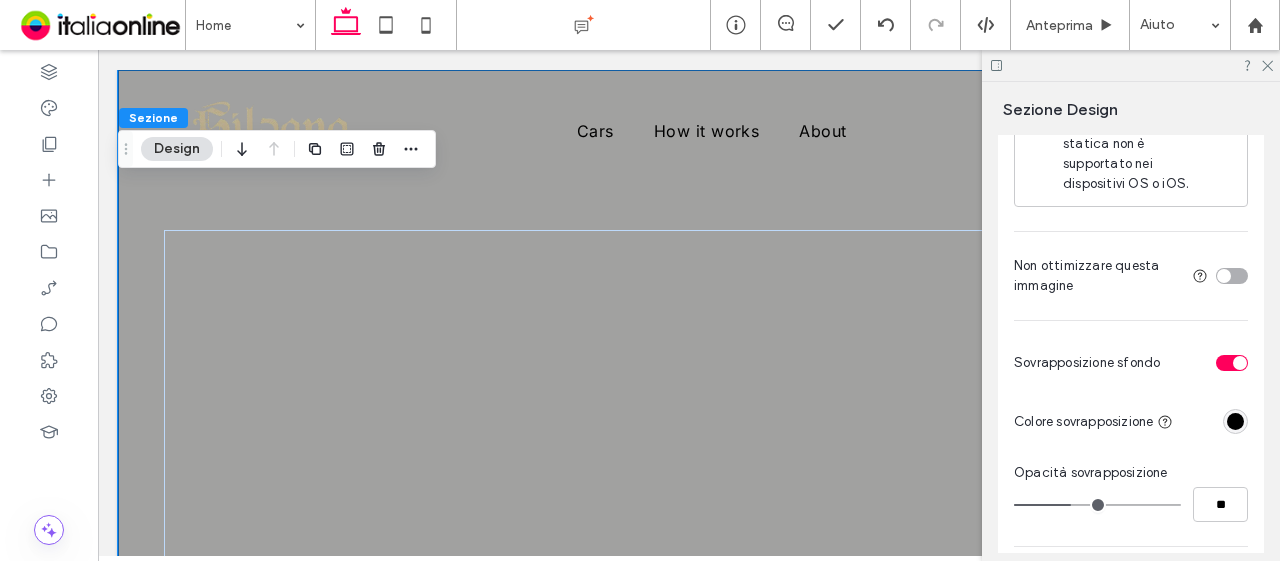 type on "**" 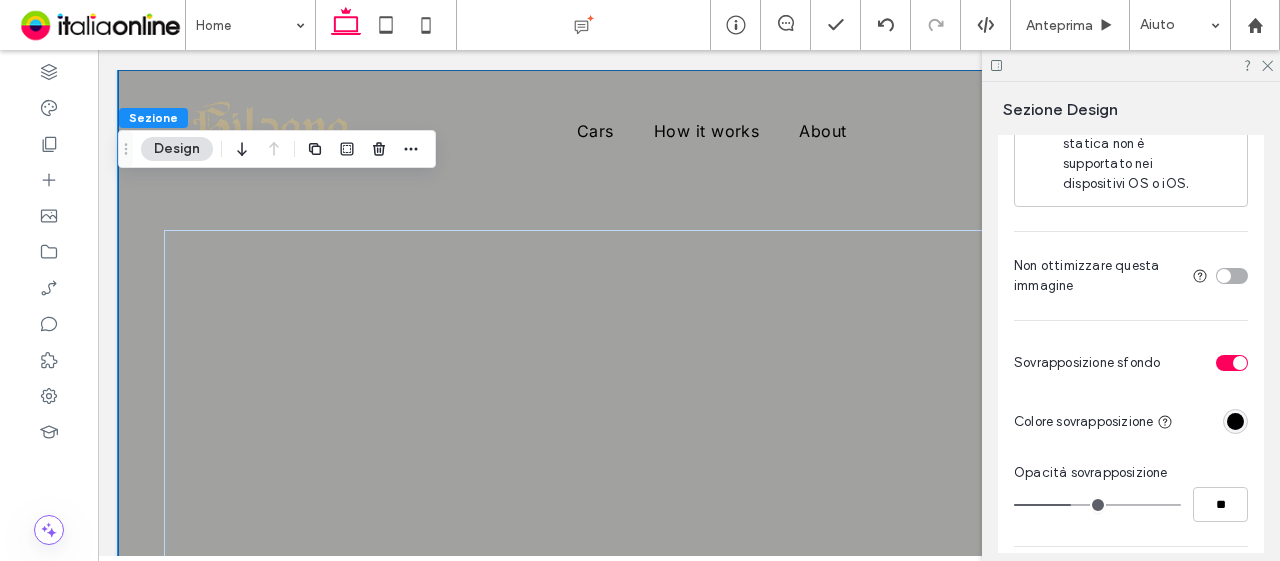 type on "**" 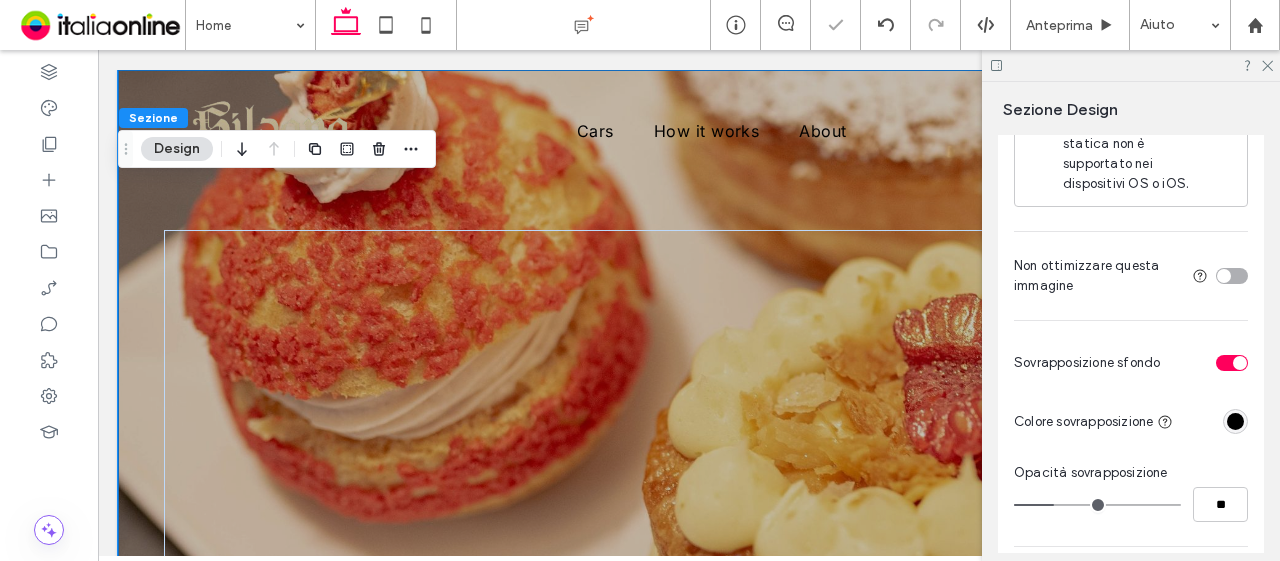 type on "**" 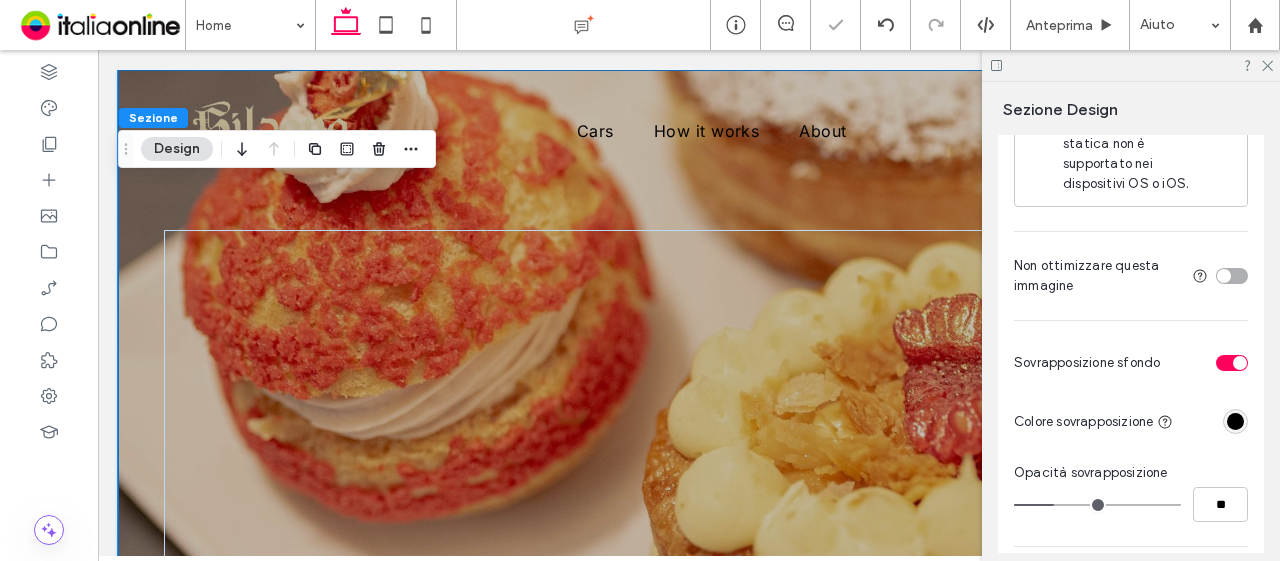 type on "**" 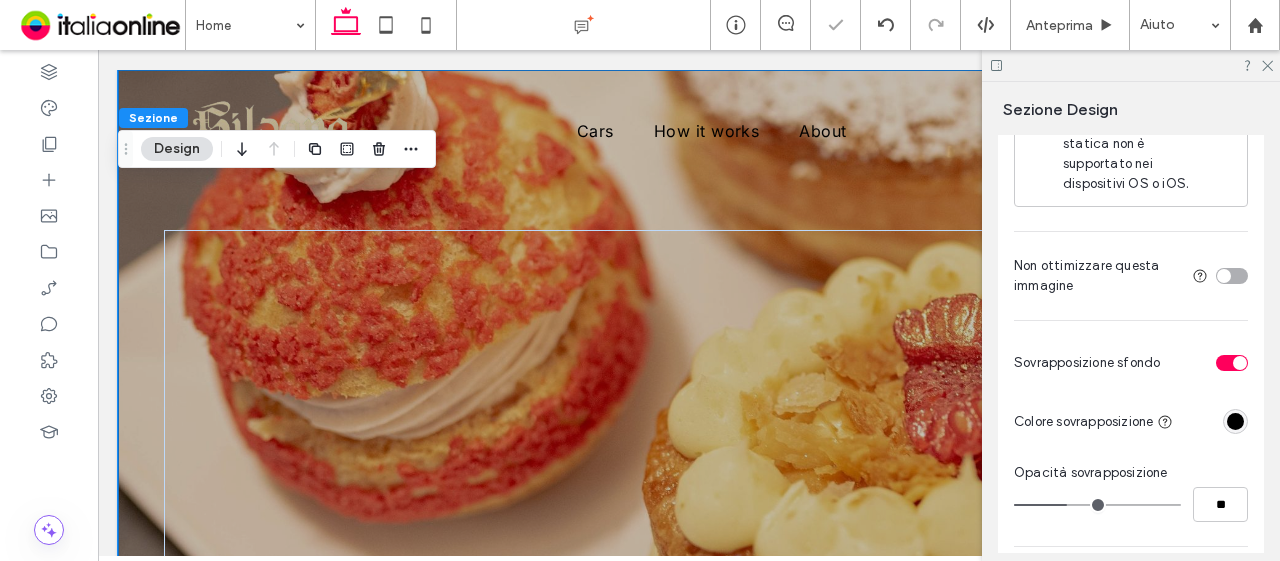 type on "**" 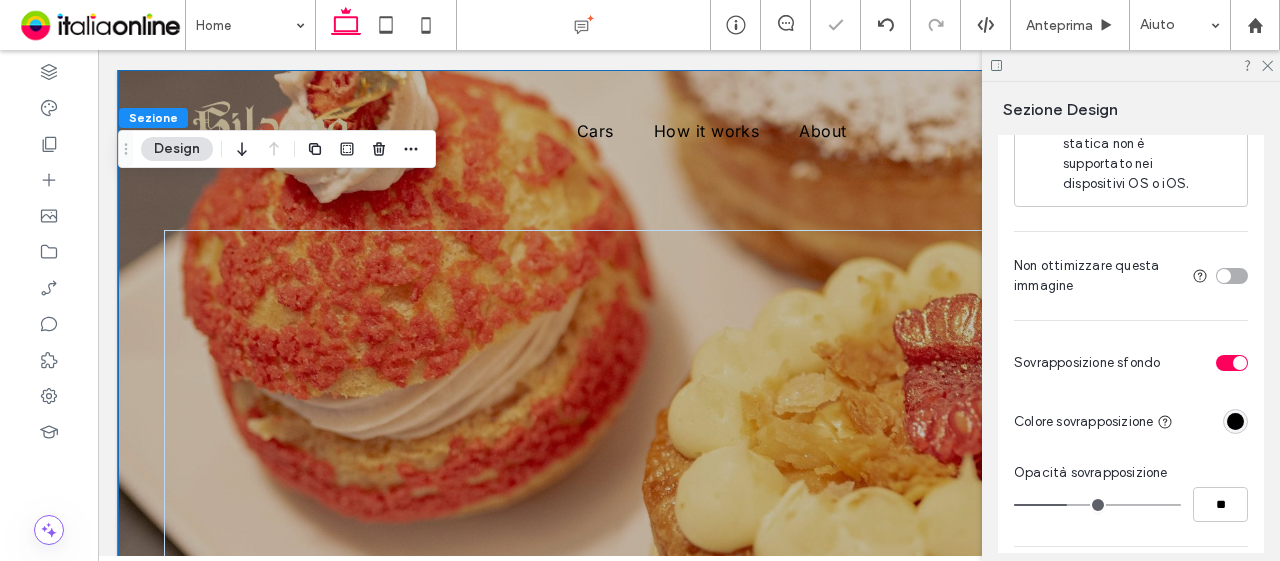 type on "**" 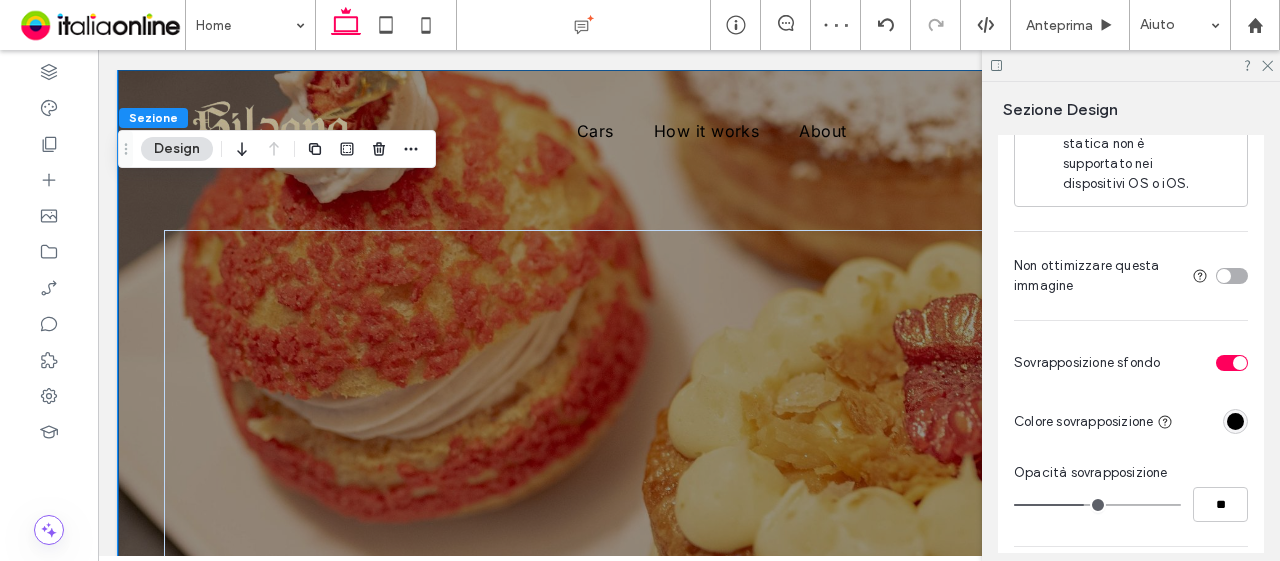 scroll, scrollTop: 900, scrollLeft: 0, axis: vertical 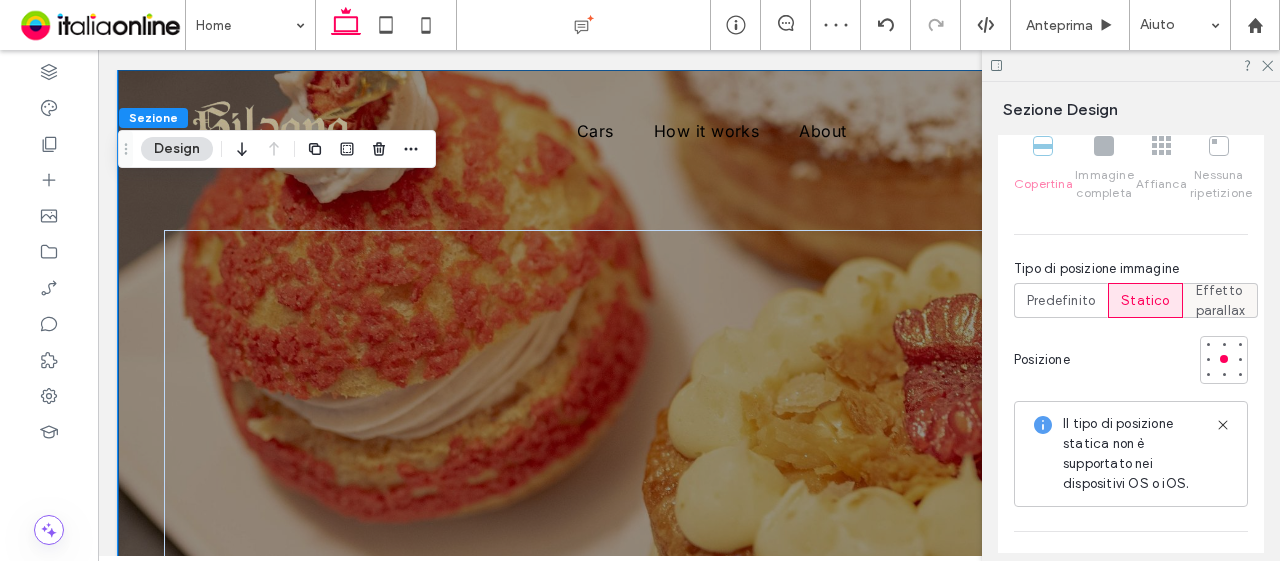 click on "Effetto parallax" at bounding box center (1221, 301) 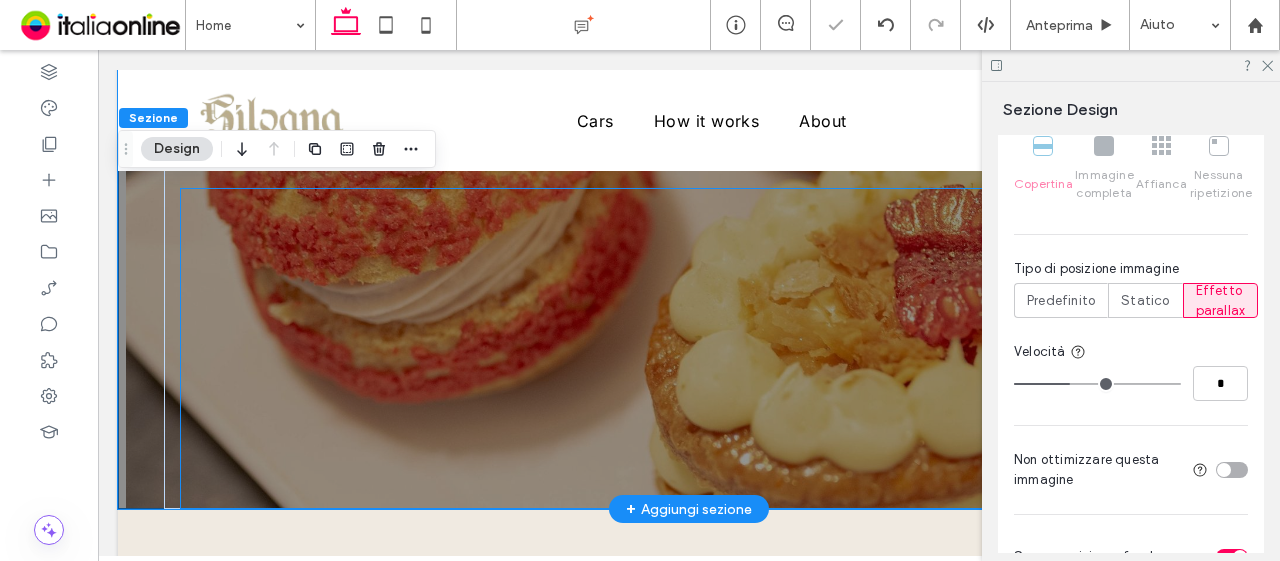 scroll, scrollTop: 300, scrollLeft: 0, axis: vertical 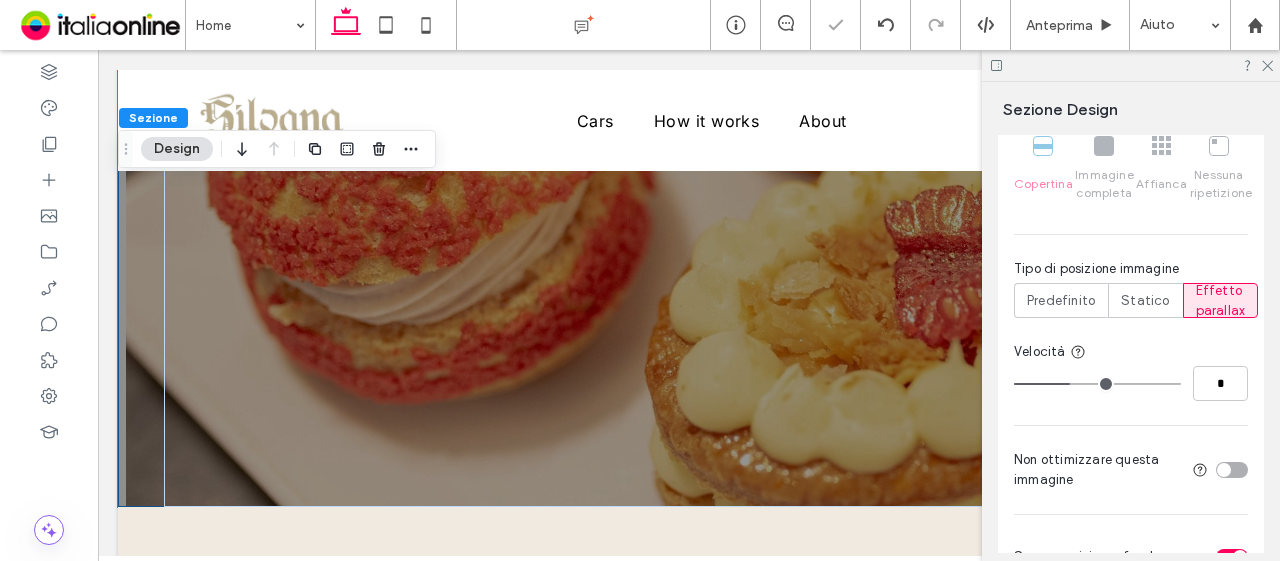 type on "*" 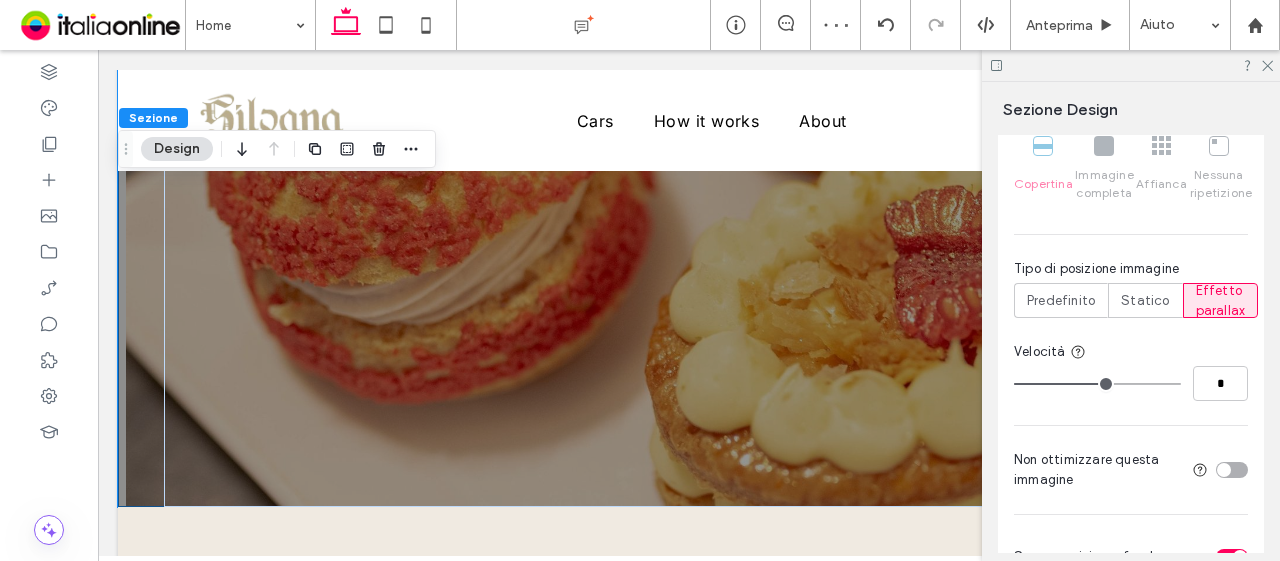 type on "*" 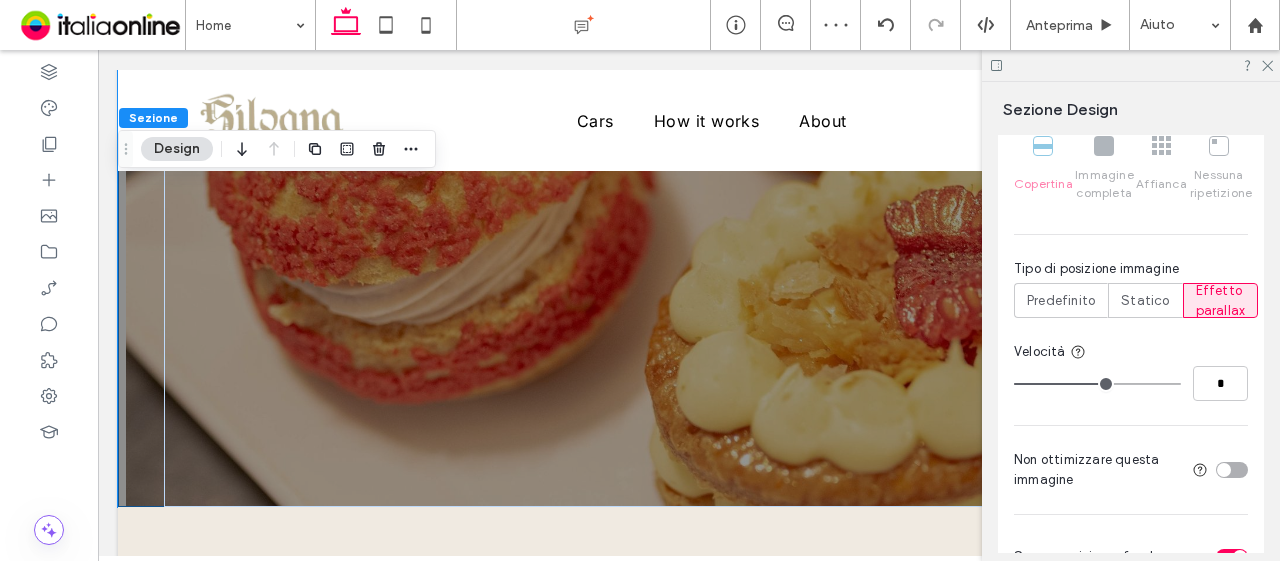 type on "*" 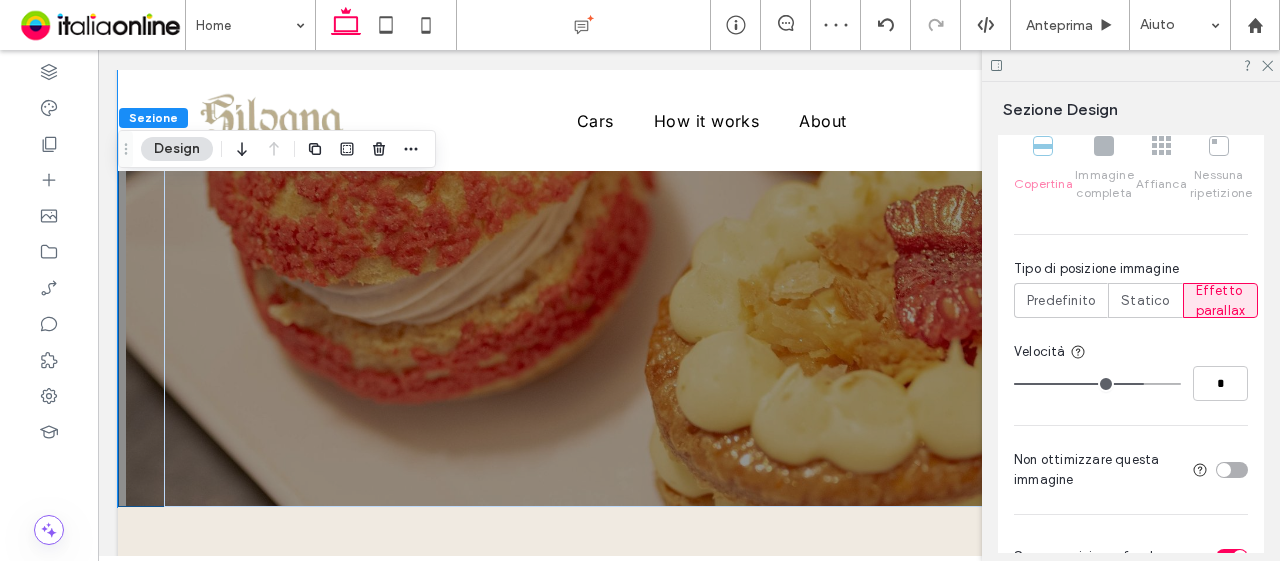 type on "*" 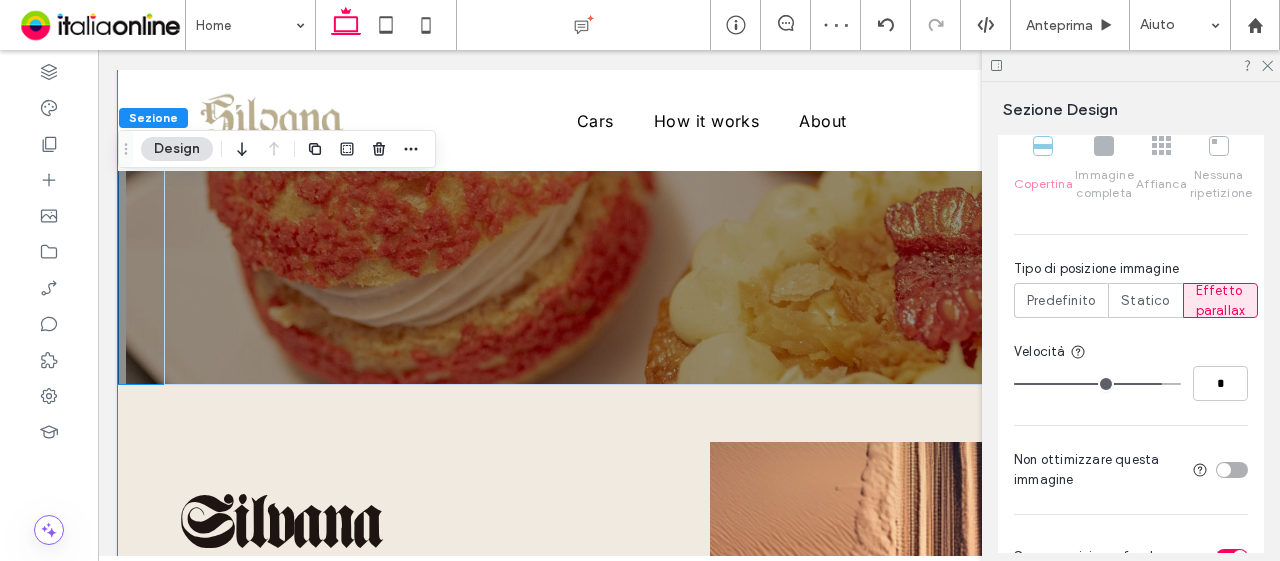 scroll, scrollTop: 100, scrollLeft: 0, axis: vertical 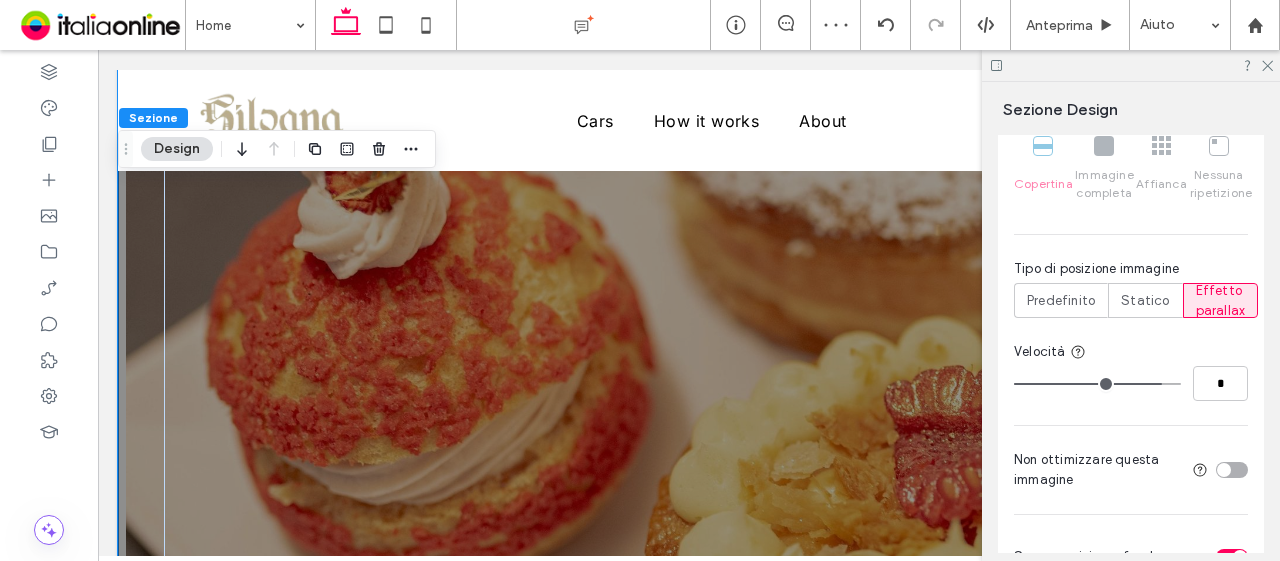 type on "**" 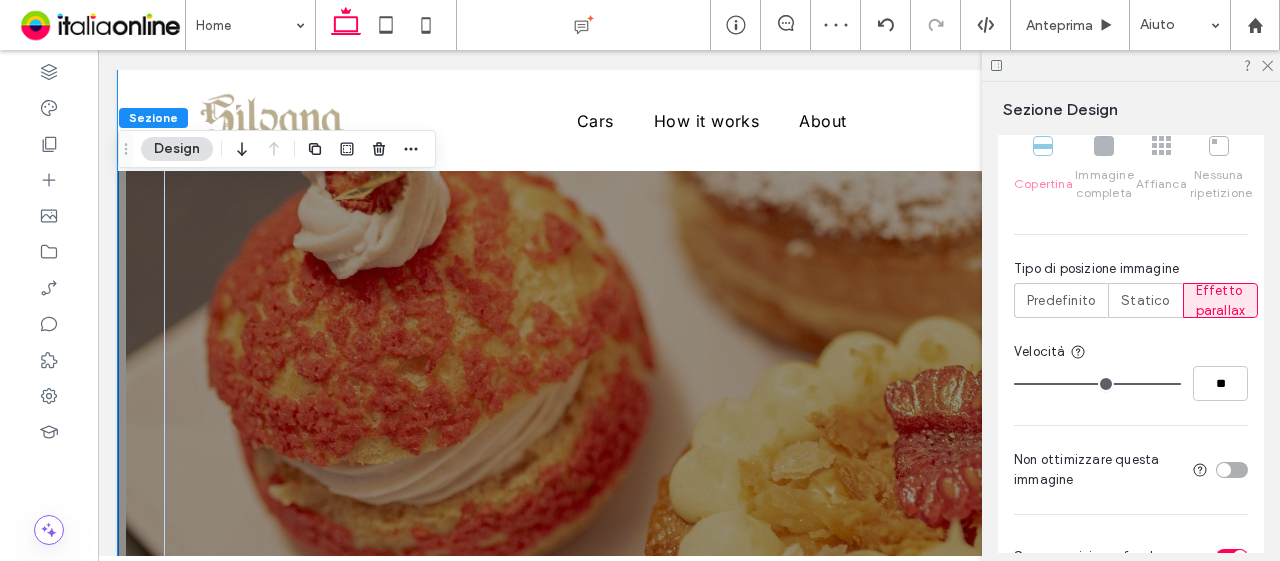 drag, startPoint x: 1148, startPoint y: 373, endPoint x: 1210, endPoint y: 386, distance: 63.348244 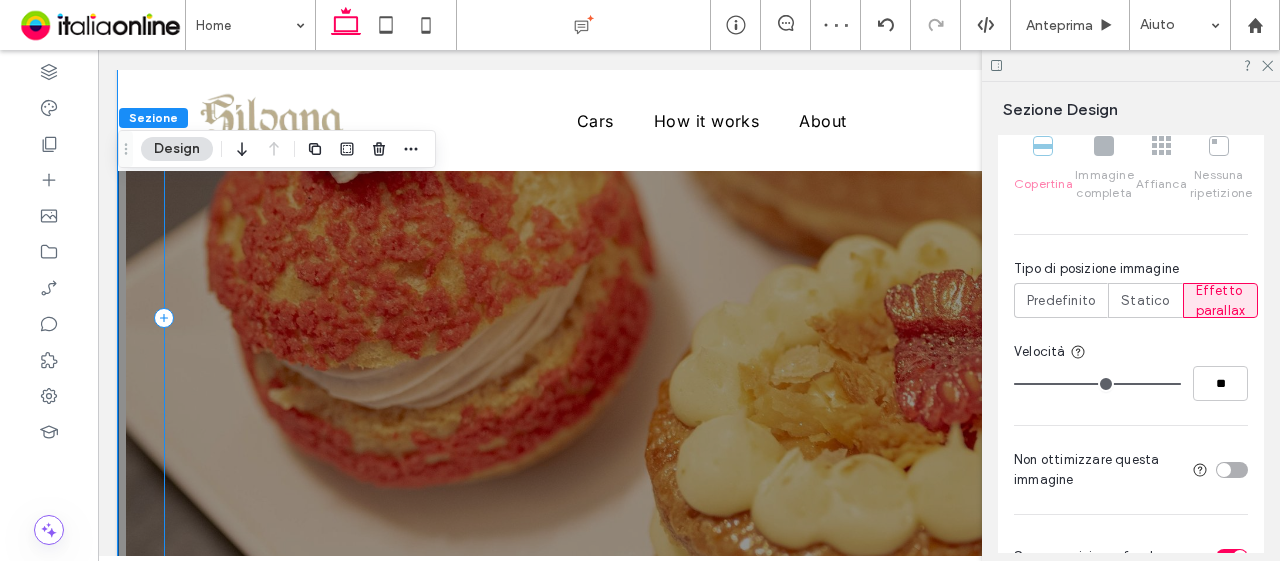 scroll, scrollTop: 0, scrollLeft: 0, axis: both 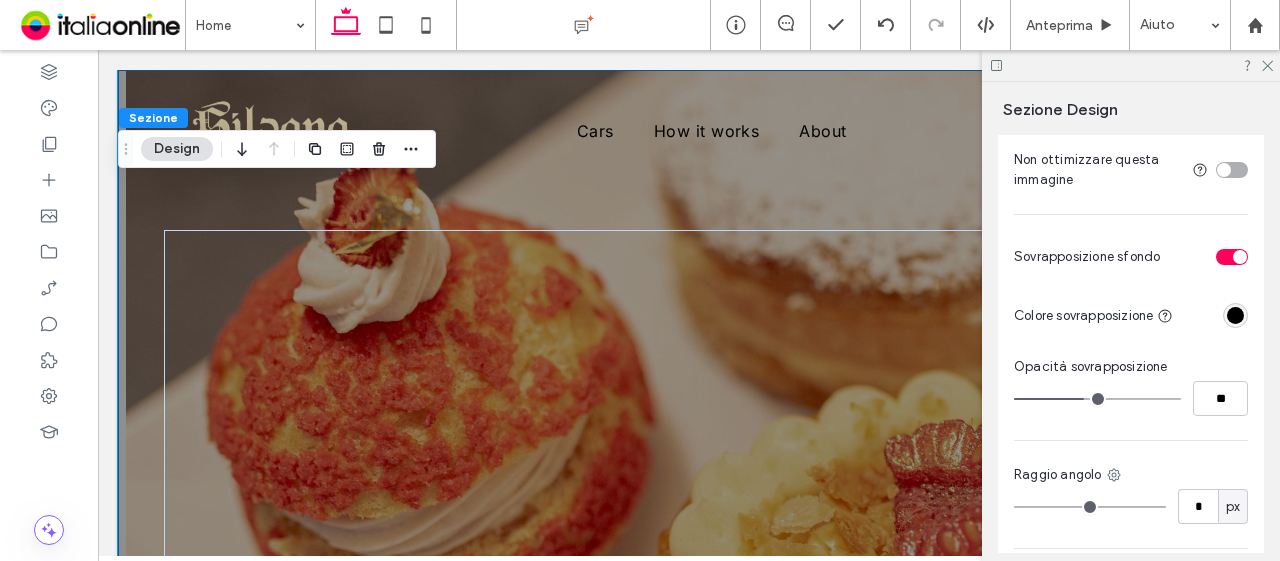 type on "**" 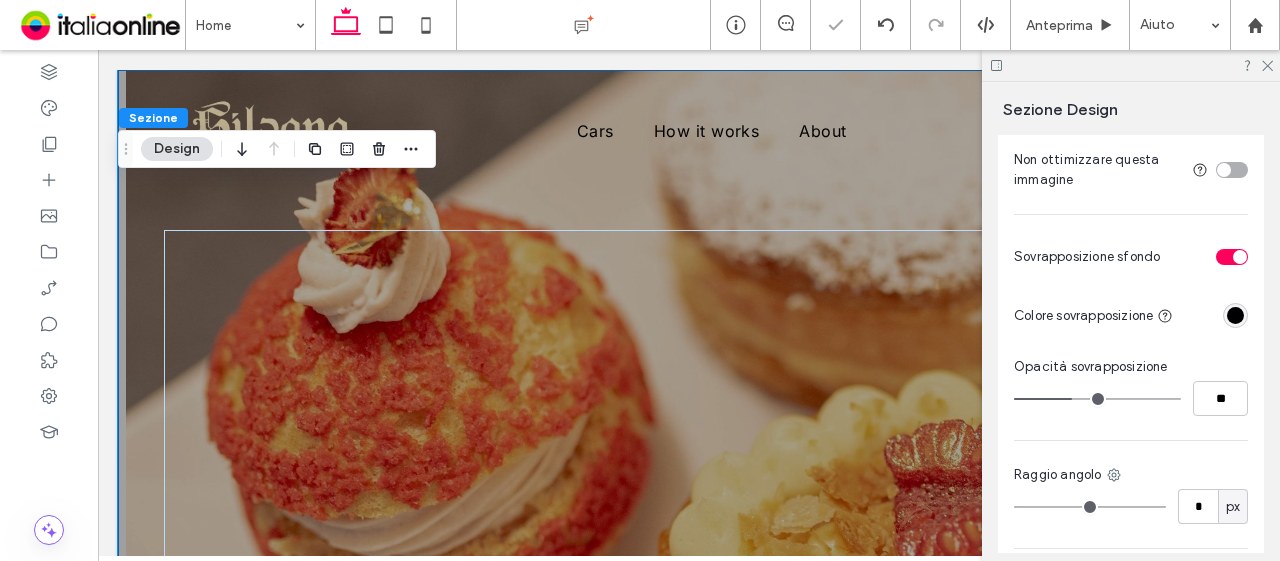 scroll, scrollTop: 1000, scrollLeft: 0, axis: vertical 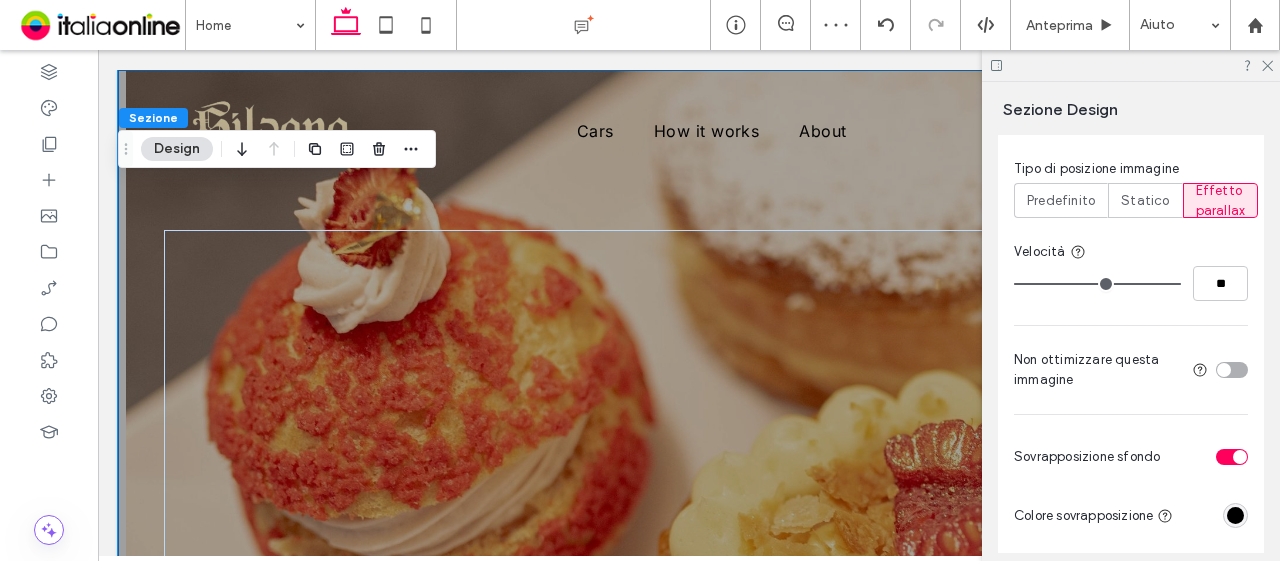 type on "*" 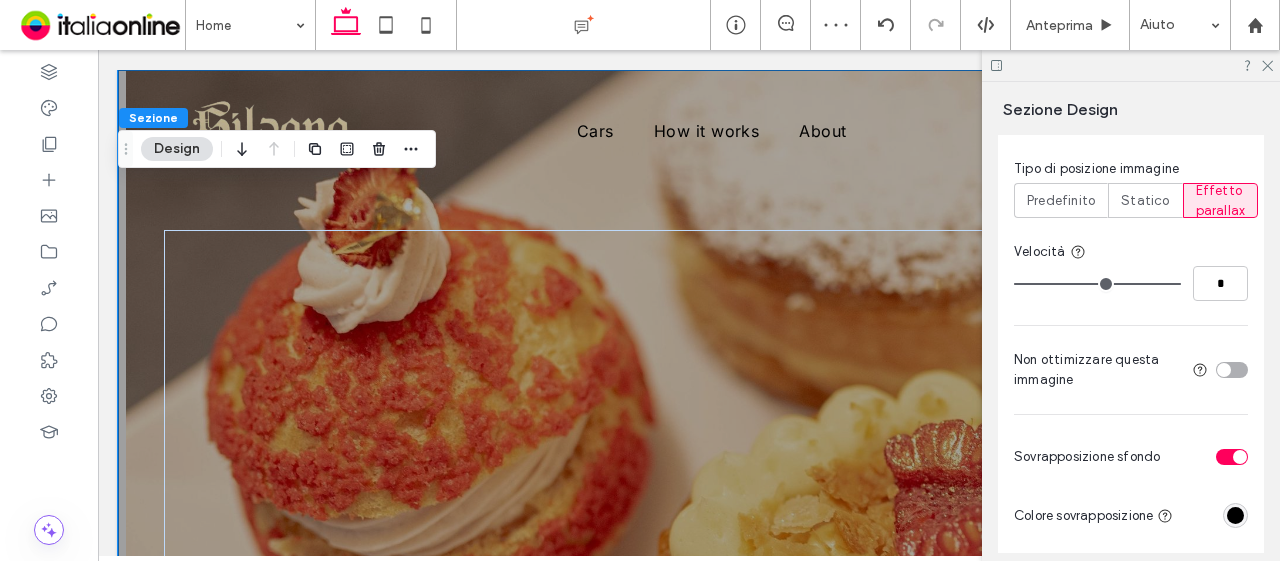 click at bounding box center (1097, 284) 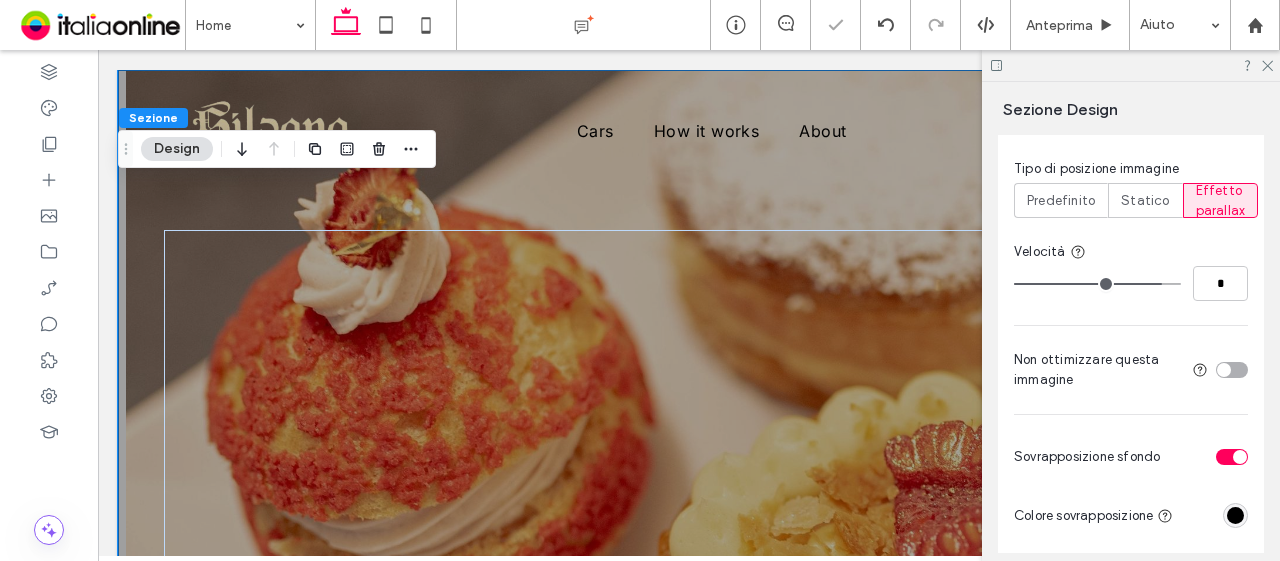 type on "*" 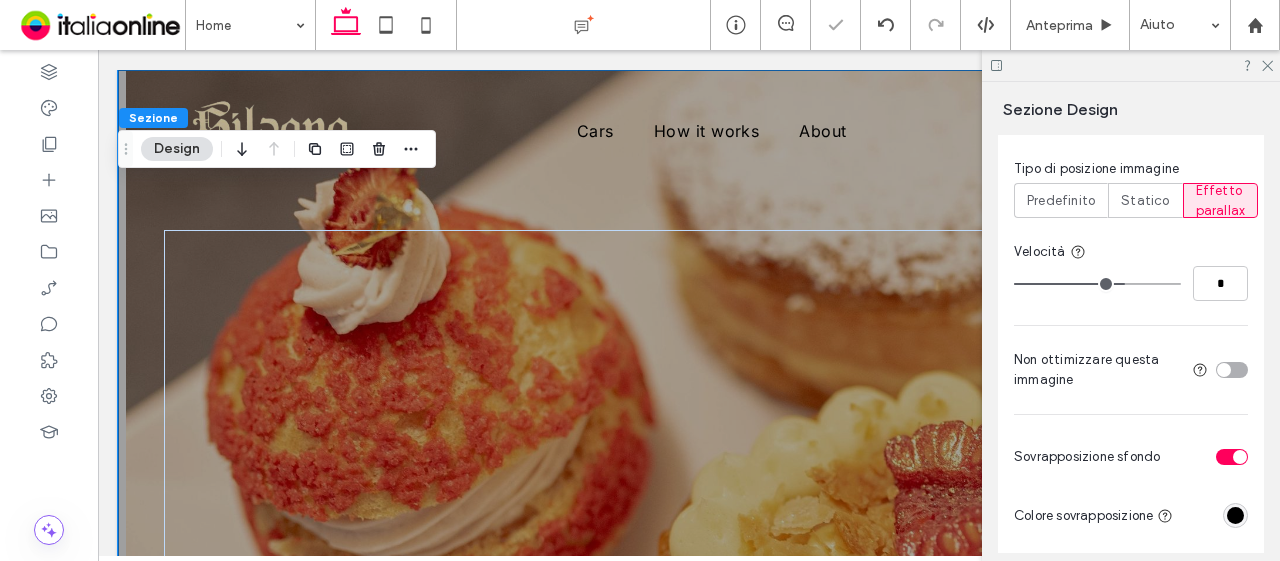 type on "*" 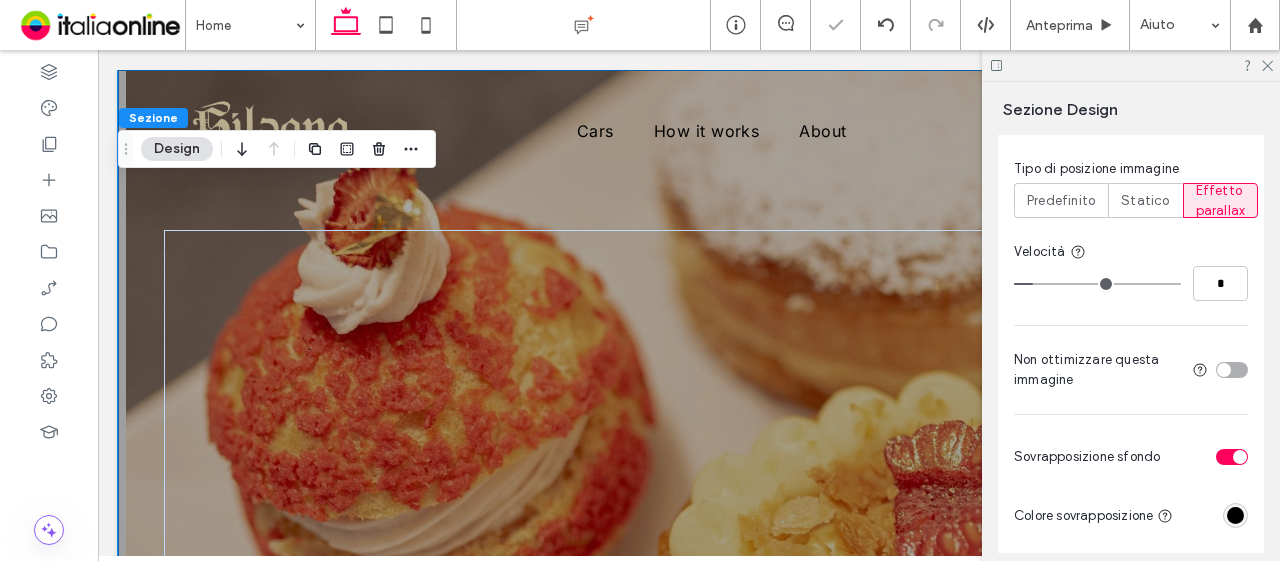 type on "*" 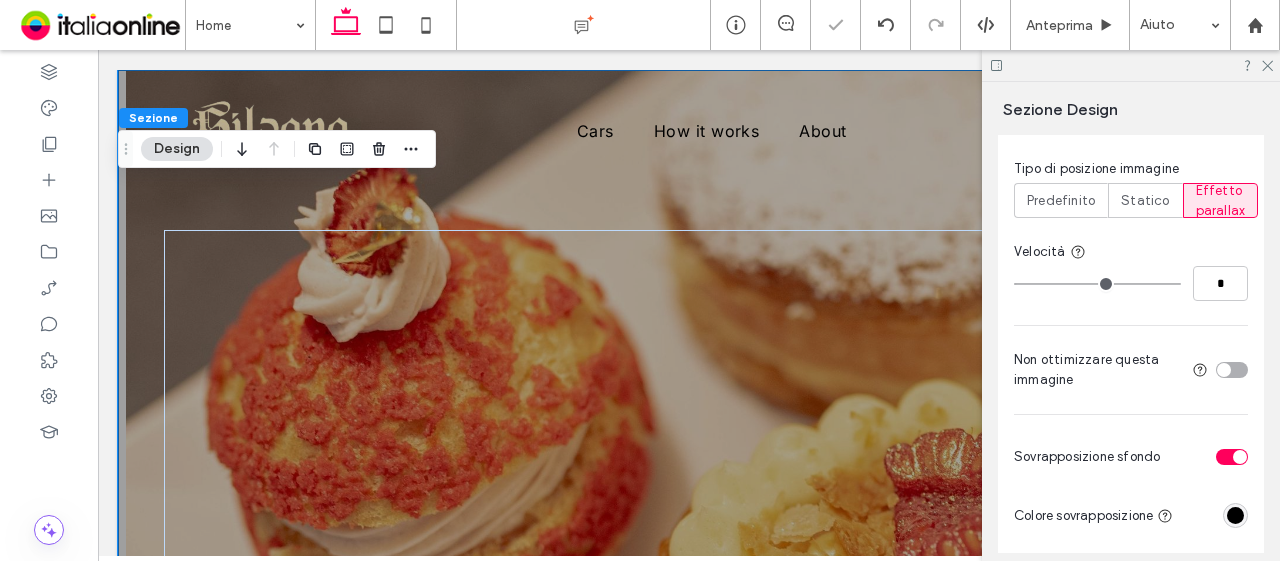 type on "*" 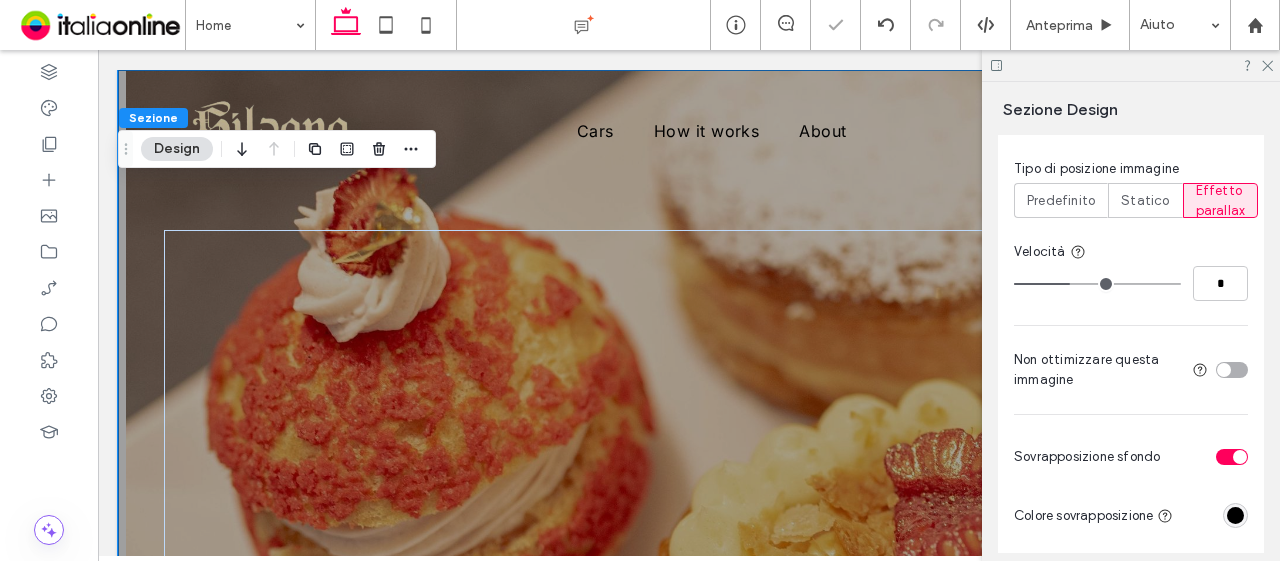 type on "*" 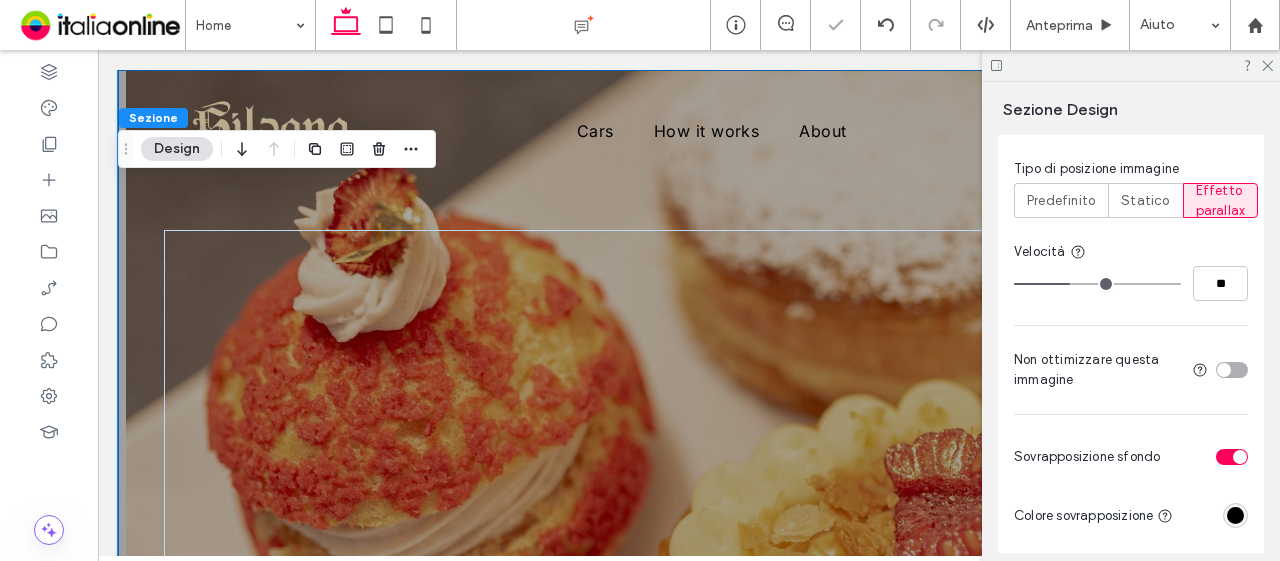 drag, startPoint x: 1024, startPoint y: 283, endPoint x: 1228, endPoint y: 303, distance: 204.97804 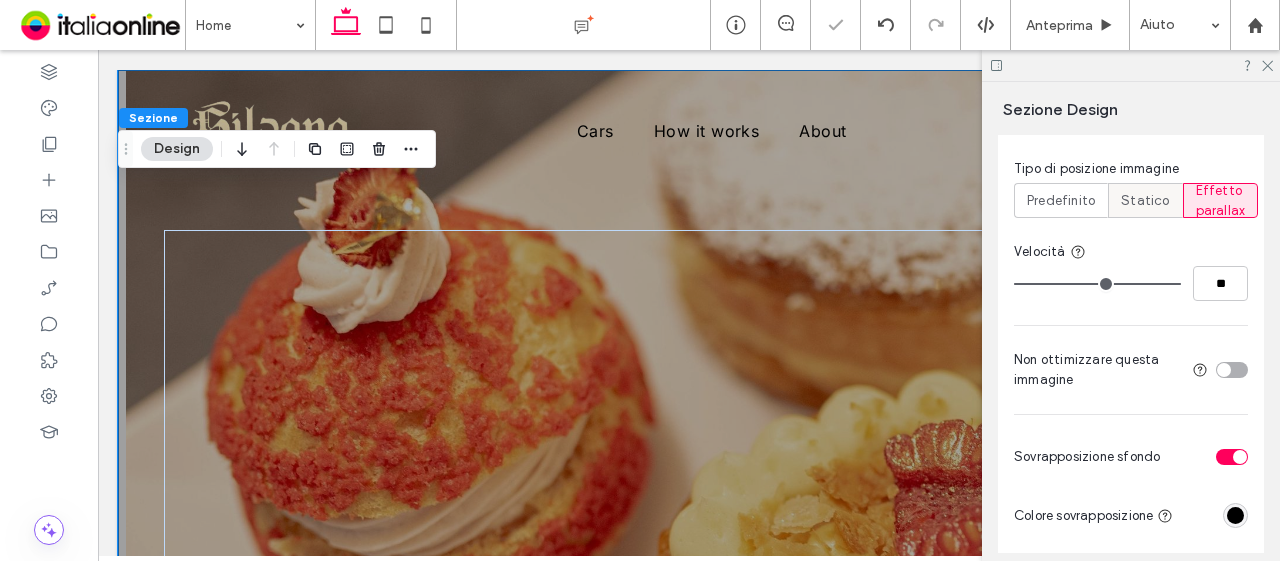 click on "Statico" at bounding box center [1145, 201] 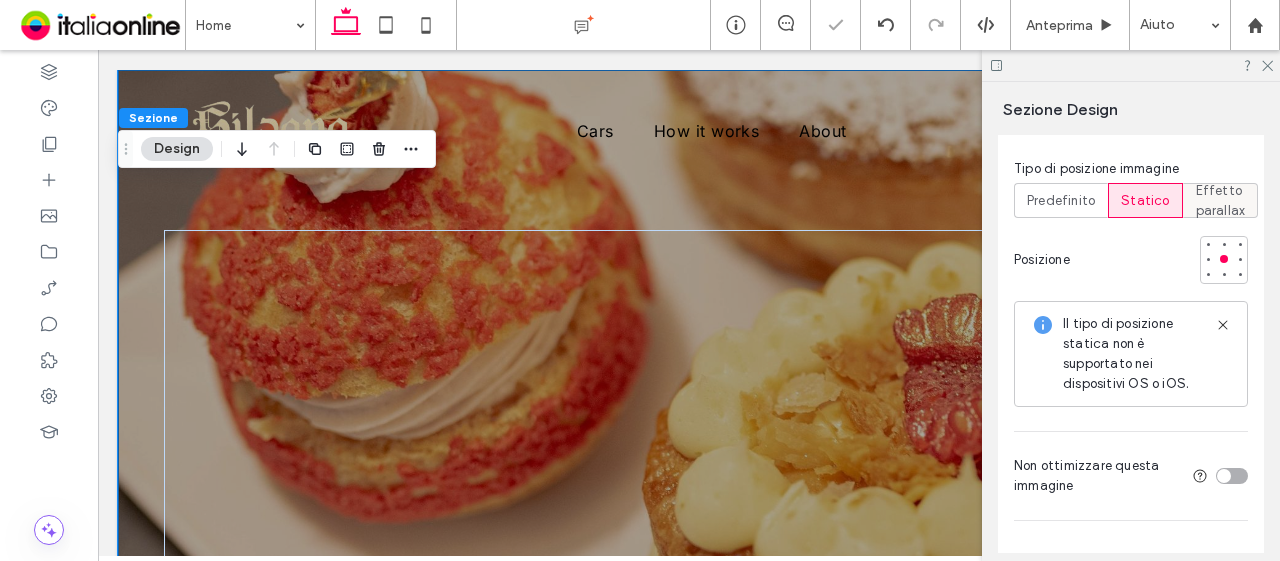 click on "Effetto parallax" at bounding box center (1221, 201) 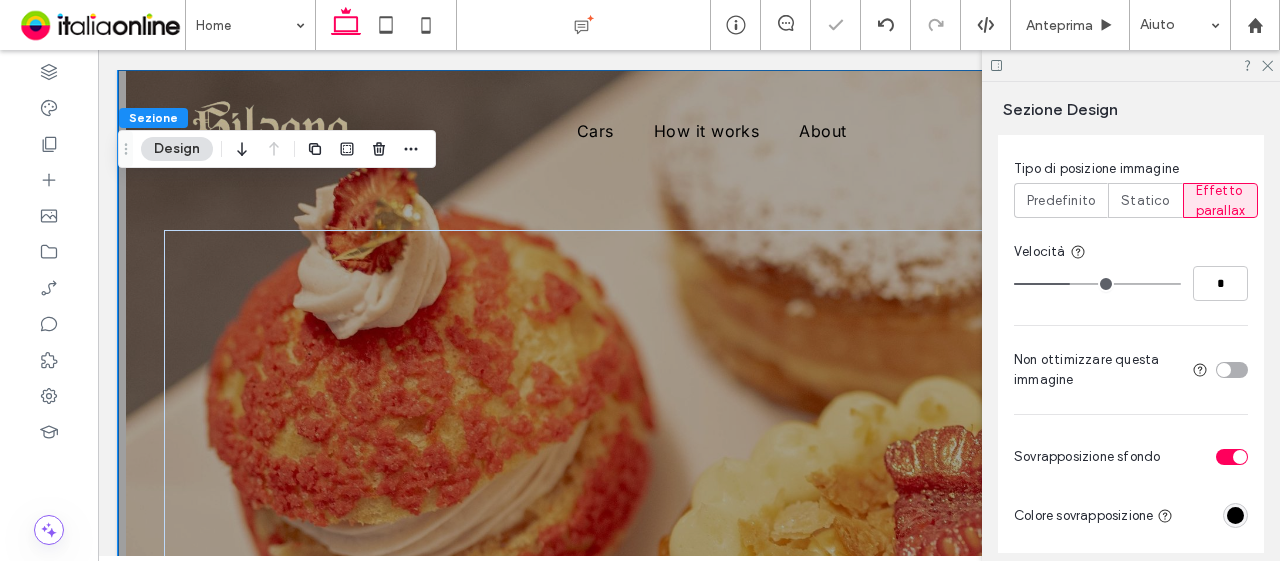 type on "*" 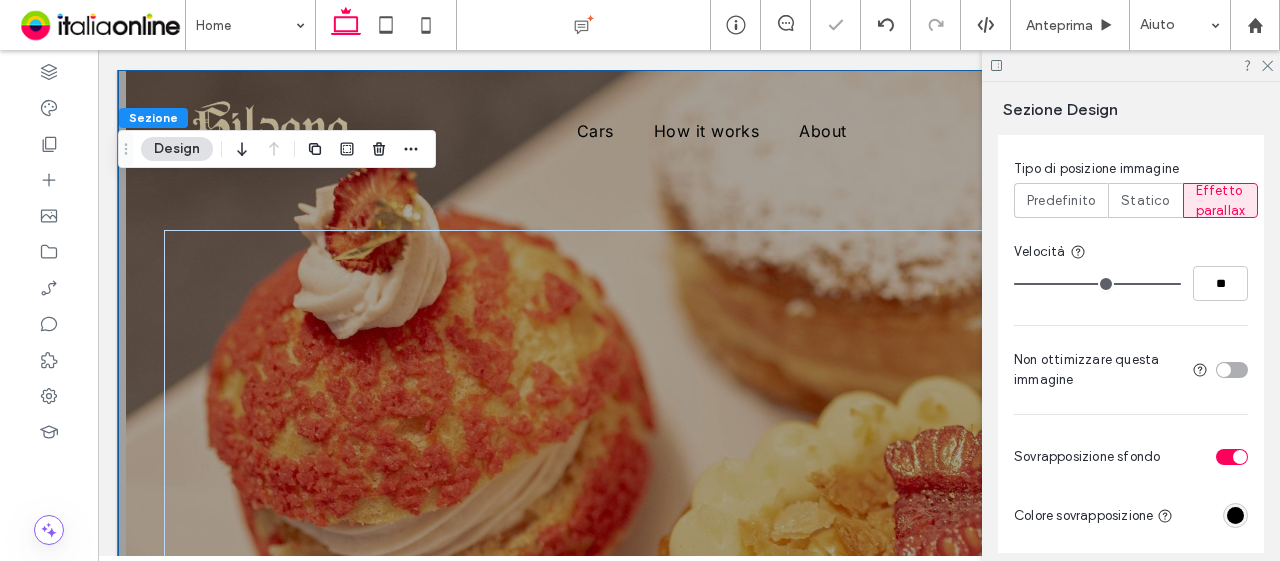 drag, startPoint x: 1066, startPoint y: 279, endPoint x: 1298, endPoint y: 293, distance: 232.42203 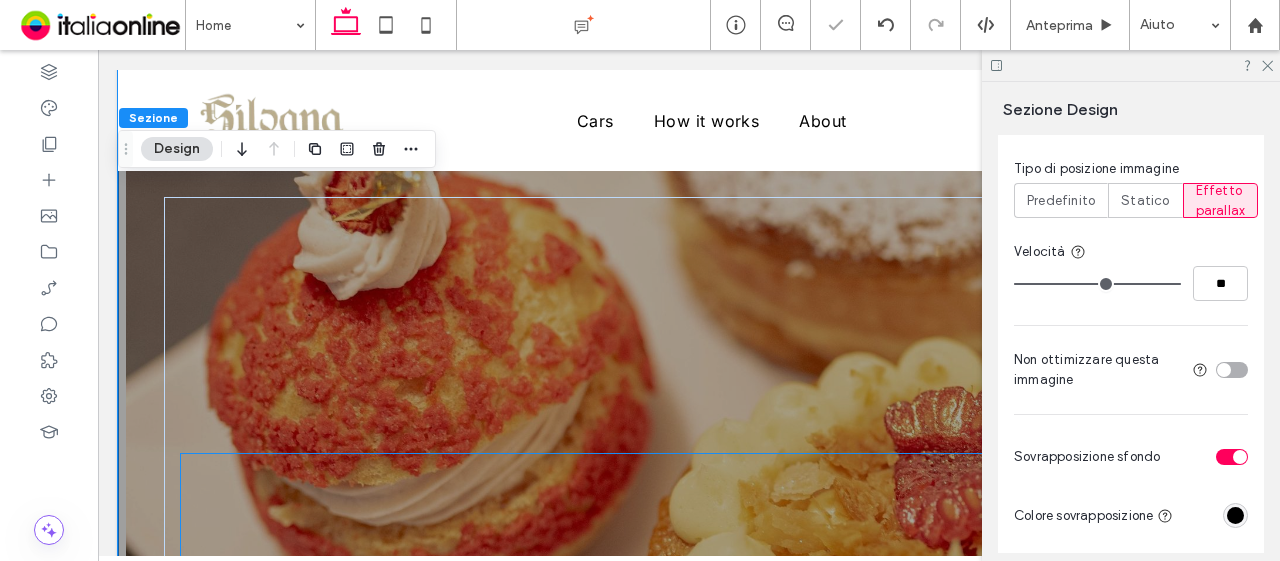 scroll, scrollTop: 0, scrollLeft: 0, axis: both 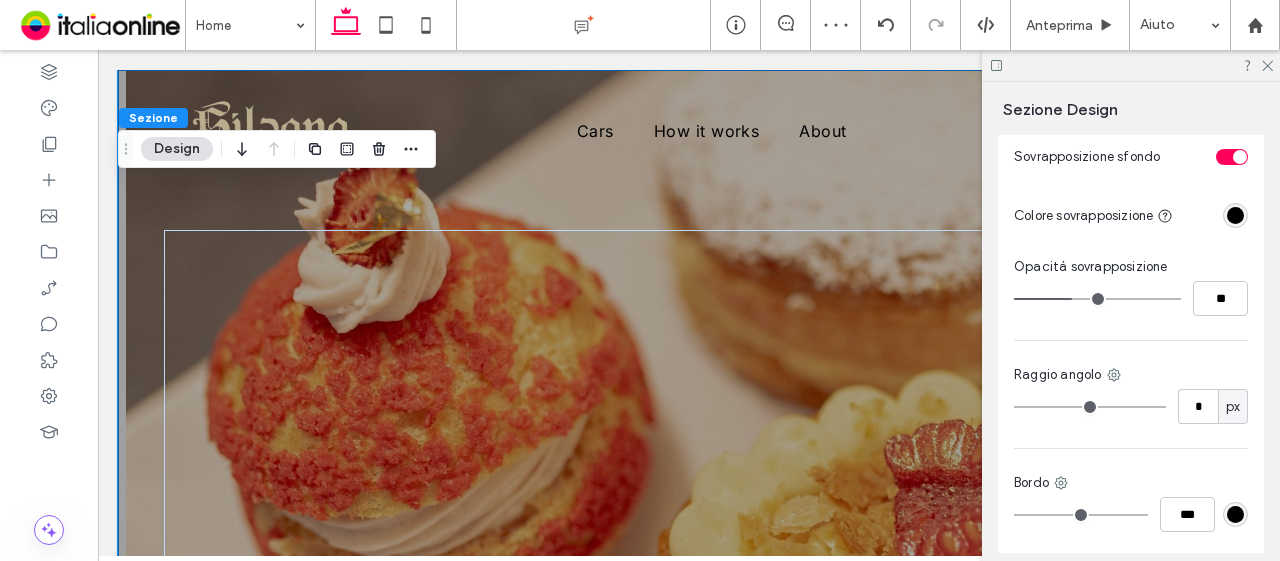 type on "**" 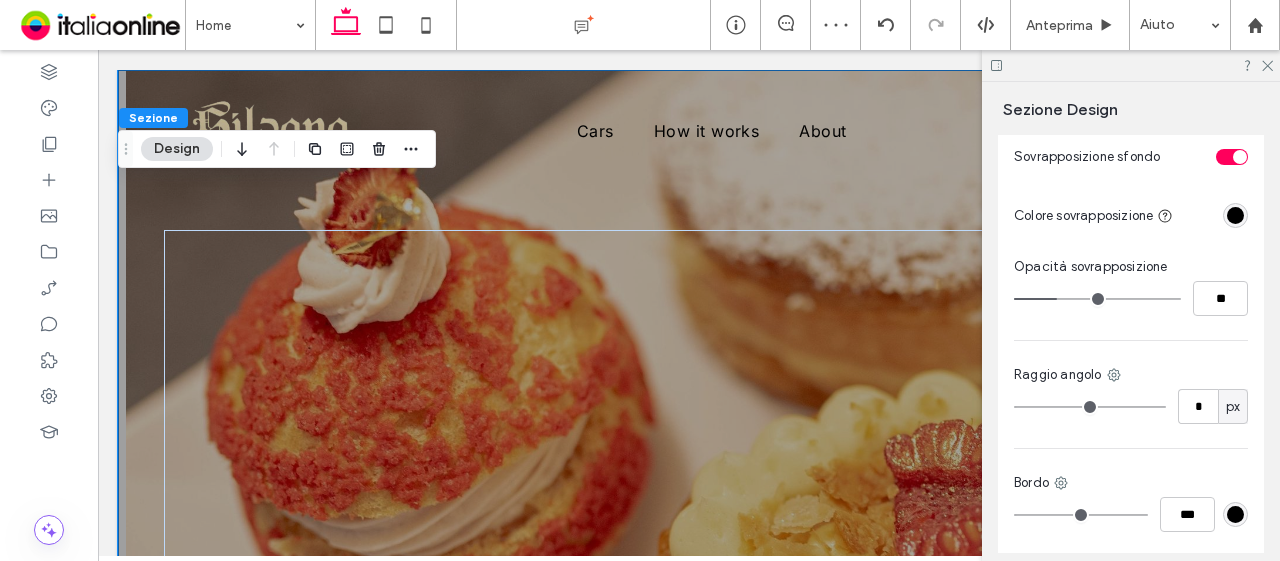 type on "**" 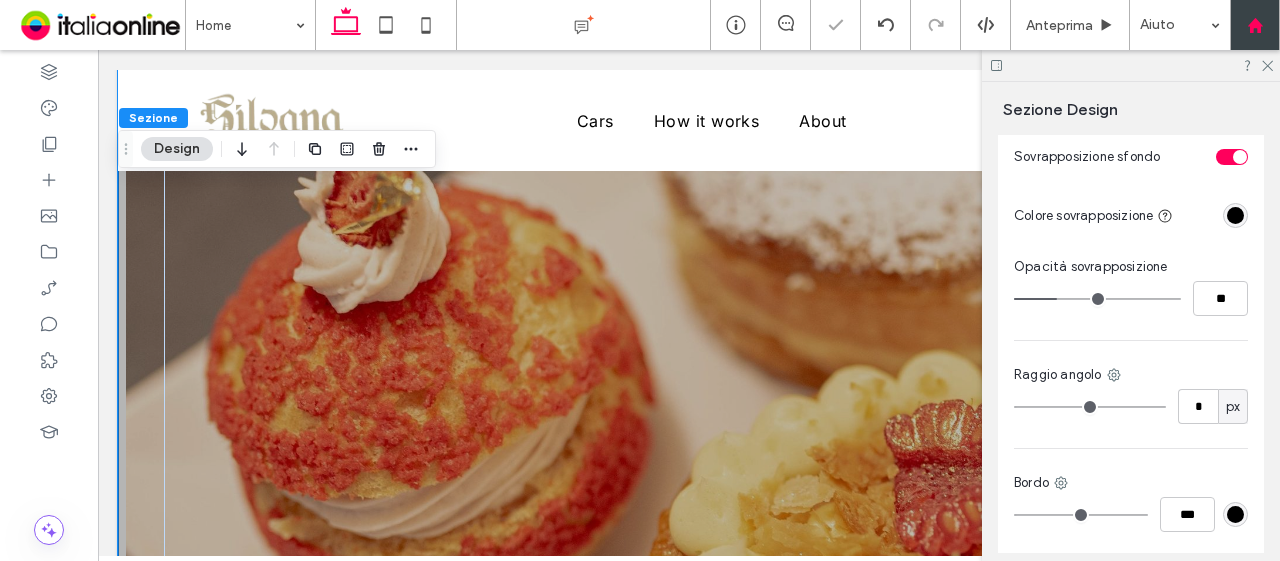 scroll, scrollTop: 100, scrollLeft: 0, axis: vertical 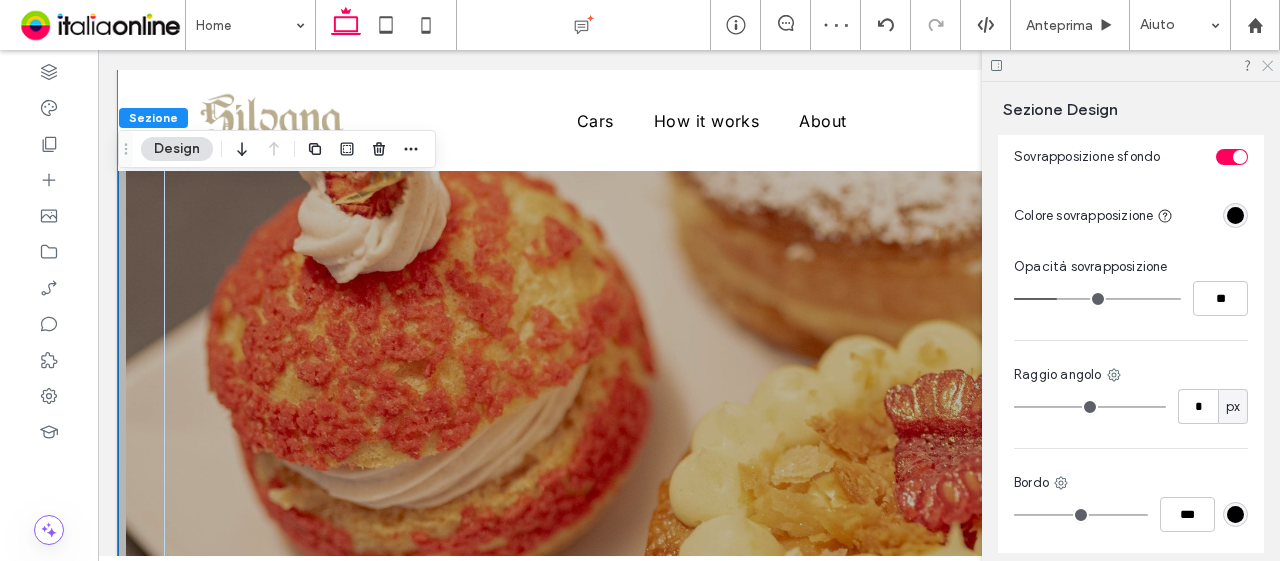 click 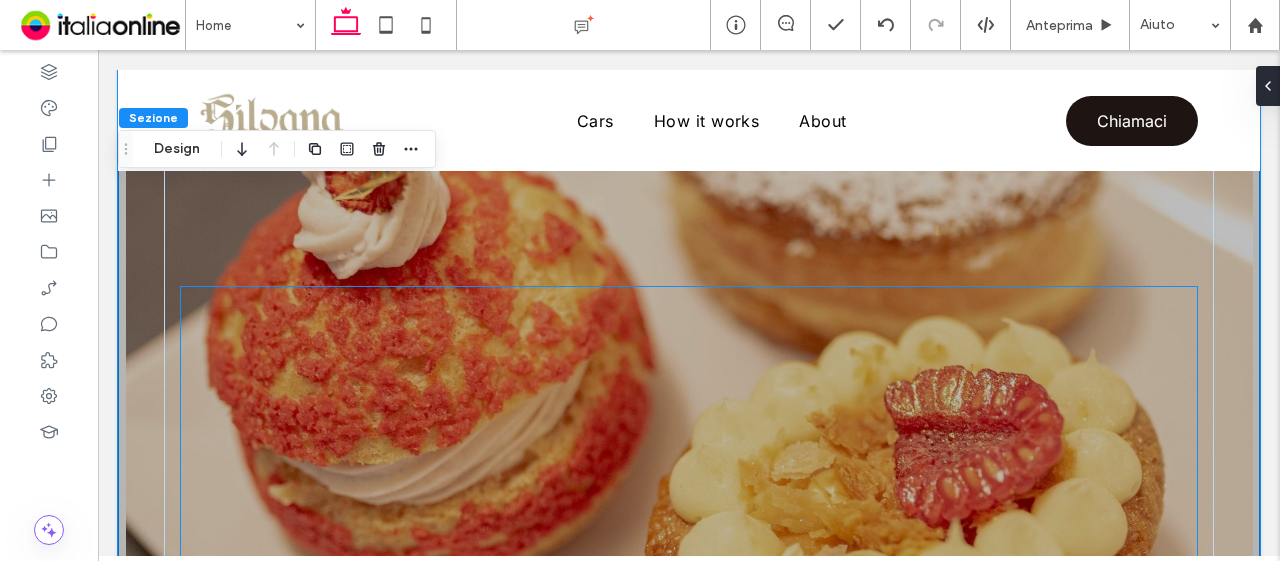 scroll, scrollTop: 500, scrollLeft: 0, axis: vertical 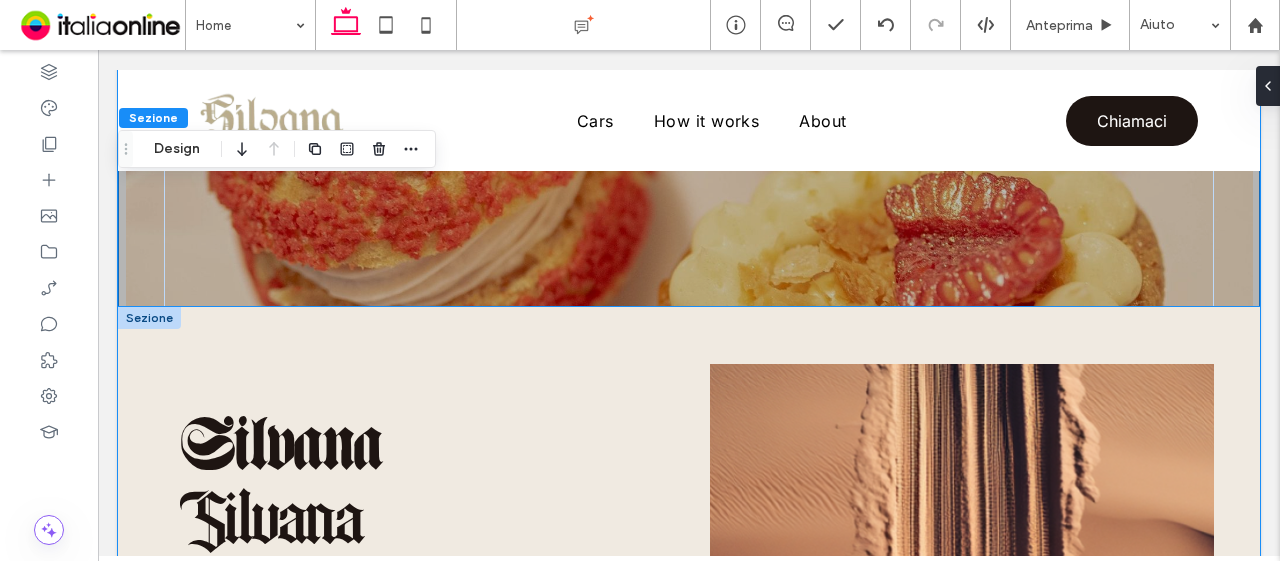 click on "Silvana ﻿ Silvana Silvana
Unlock exclusive access to world-class cars that deliver unrivaled performance and sophistication.
Rent now" at bounding box center (689, 842) 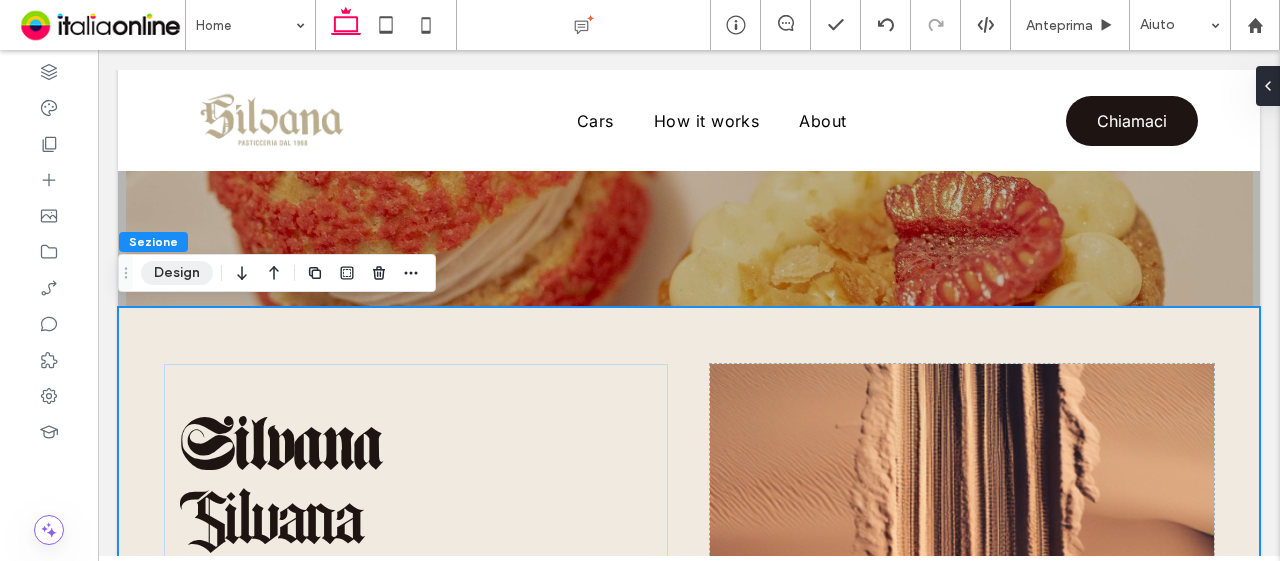 click on "Design" at bounding box center [177, 273] 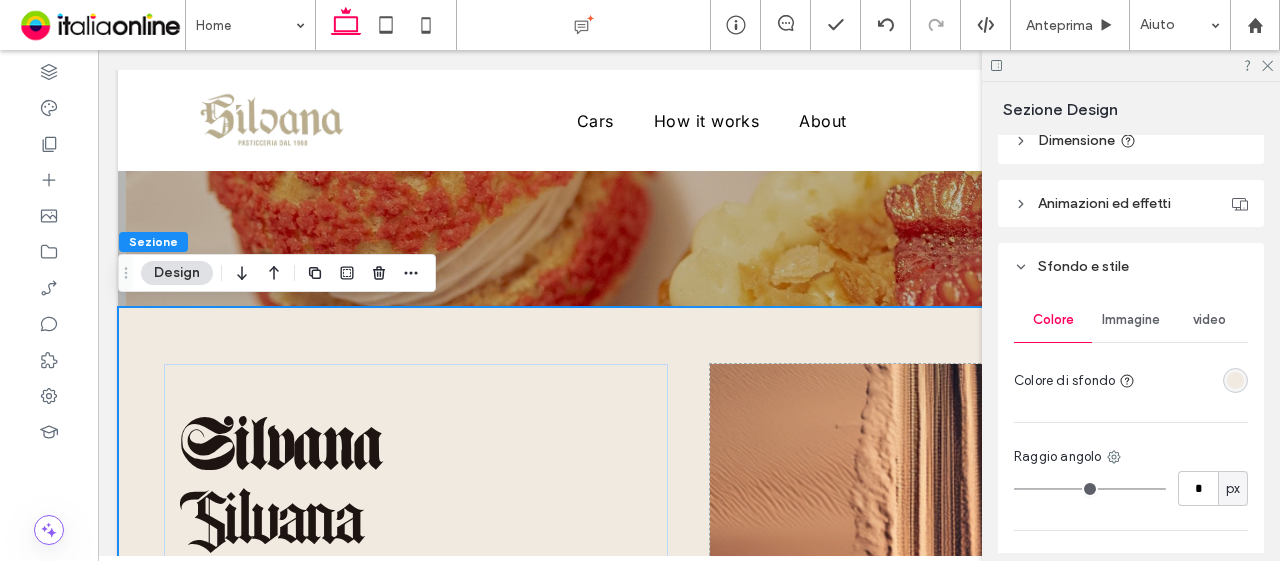 scroll, scrollTop: 300, scrollLeft: 0, axis: vertical 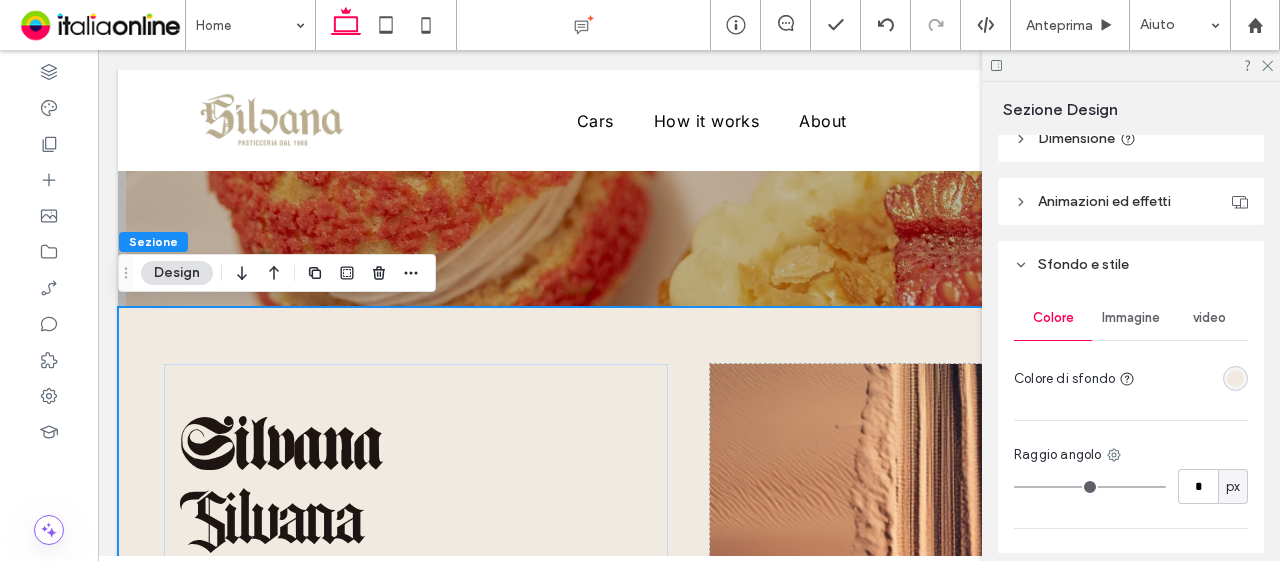 click at bounding box center [1235, 378] 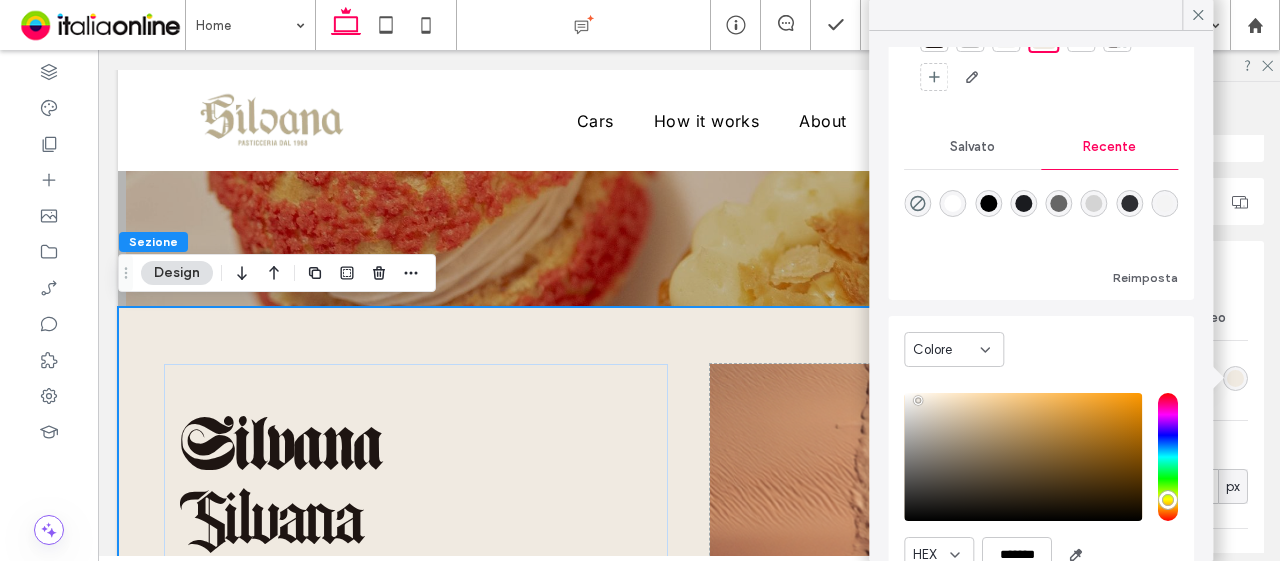 scroll, scrollTop: 156, scrollLeft: 0, axis: vertical 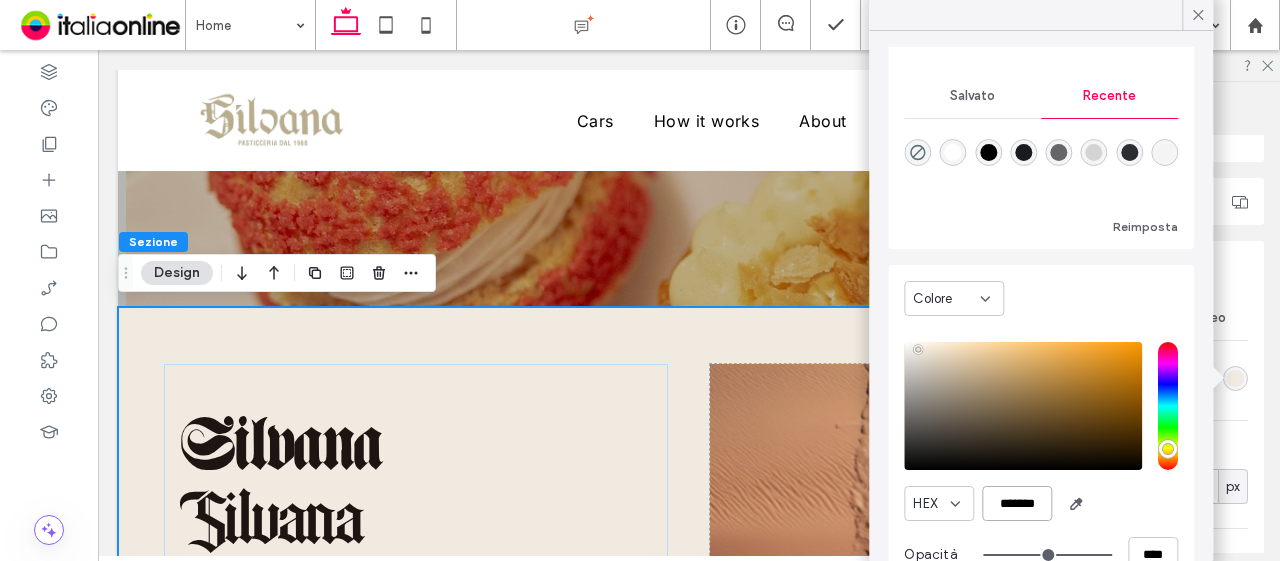 click on "*******" at bounding box center [1017, 503] 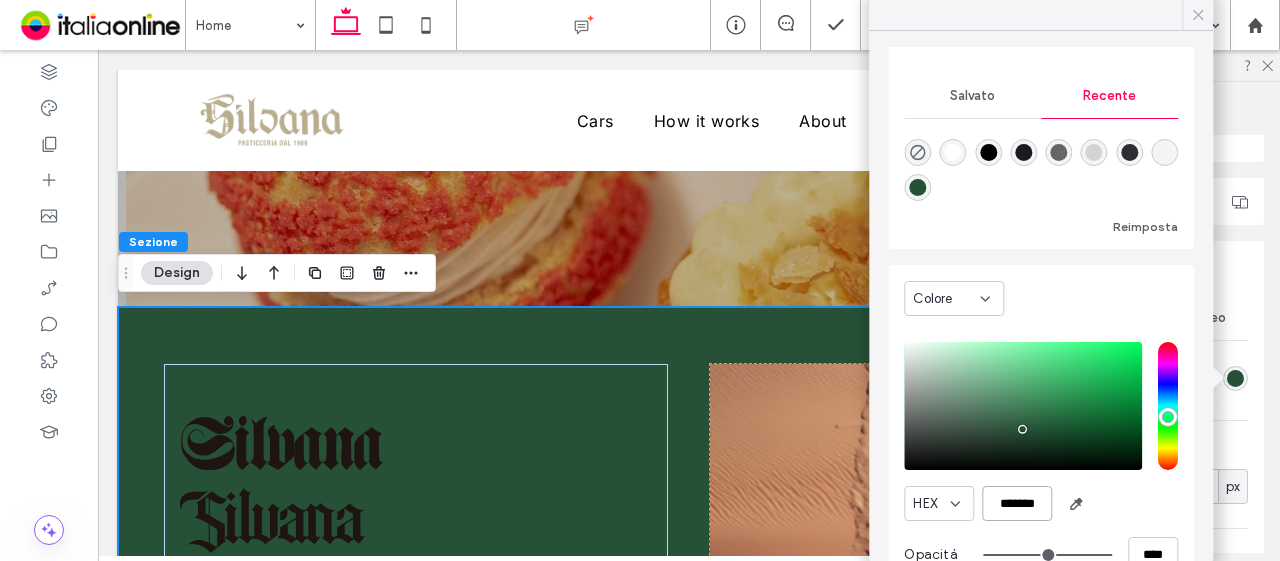 type on "*******" 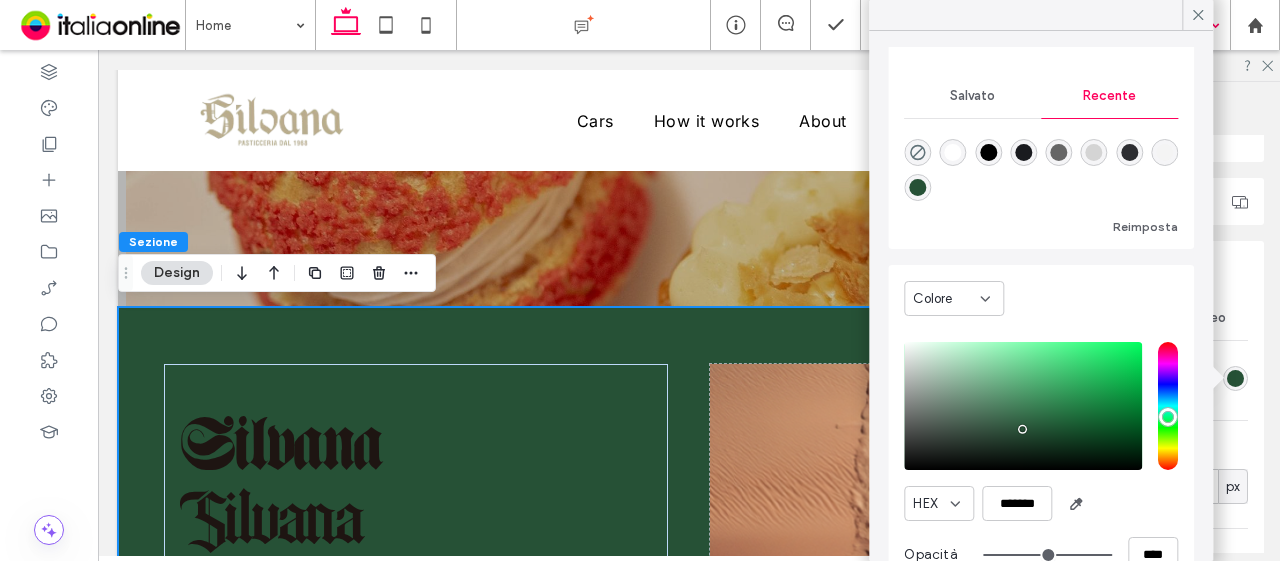 click 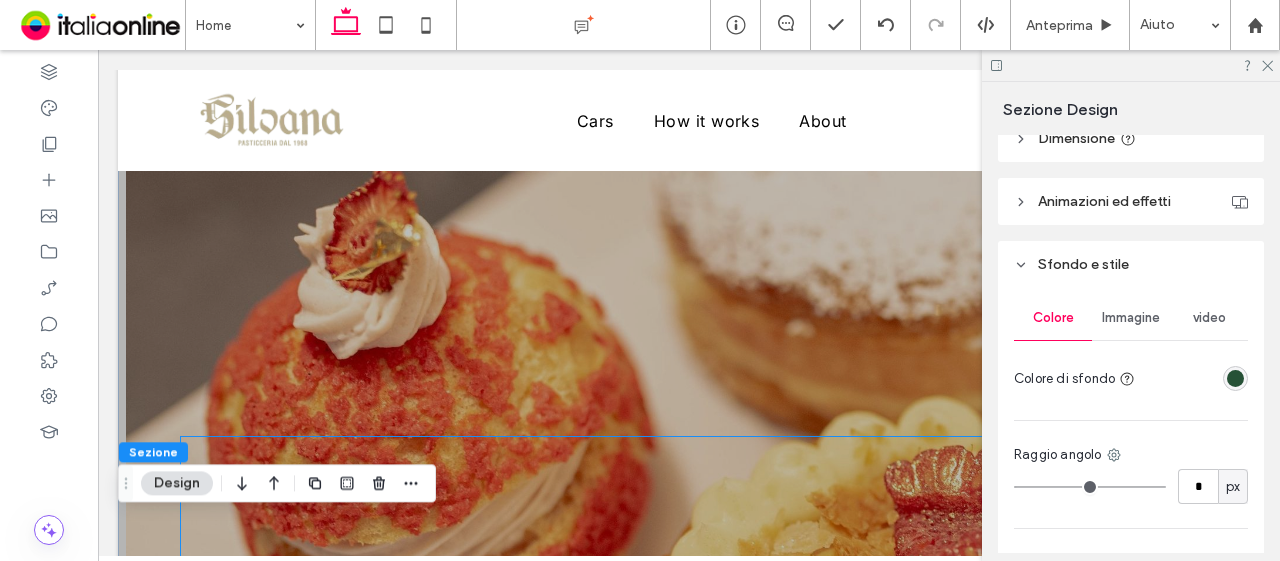 scroll, scrollTop: 0, scrollLeft: 0, axis: both 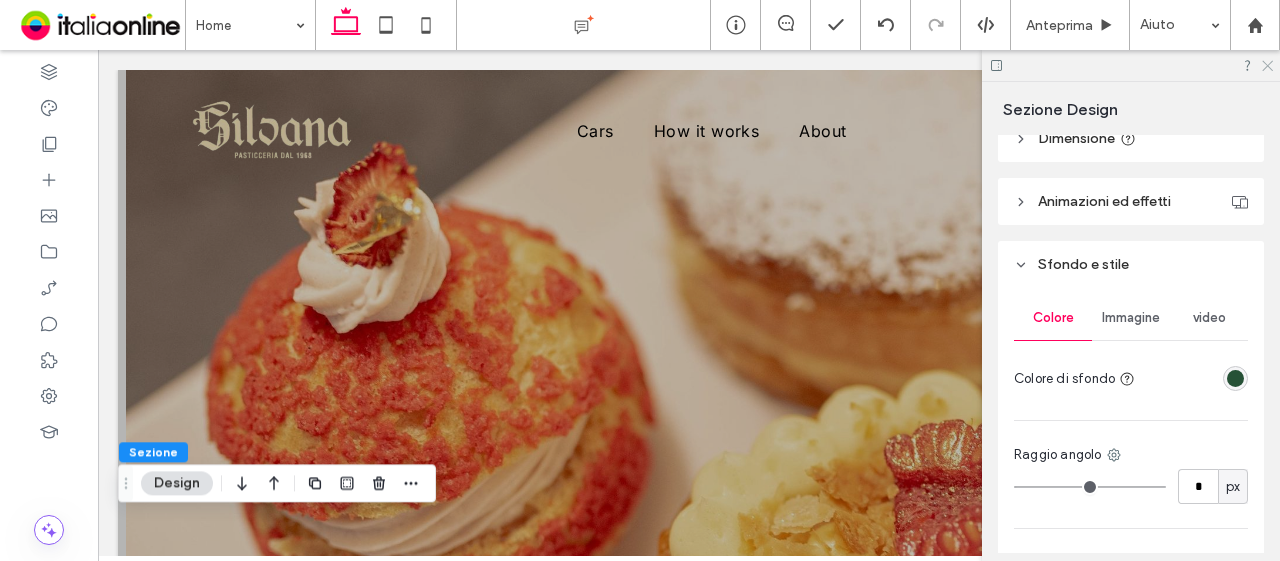 click 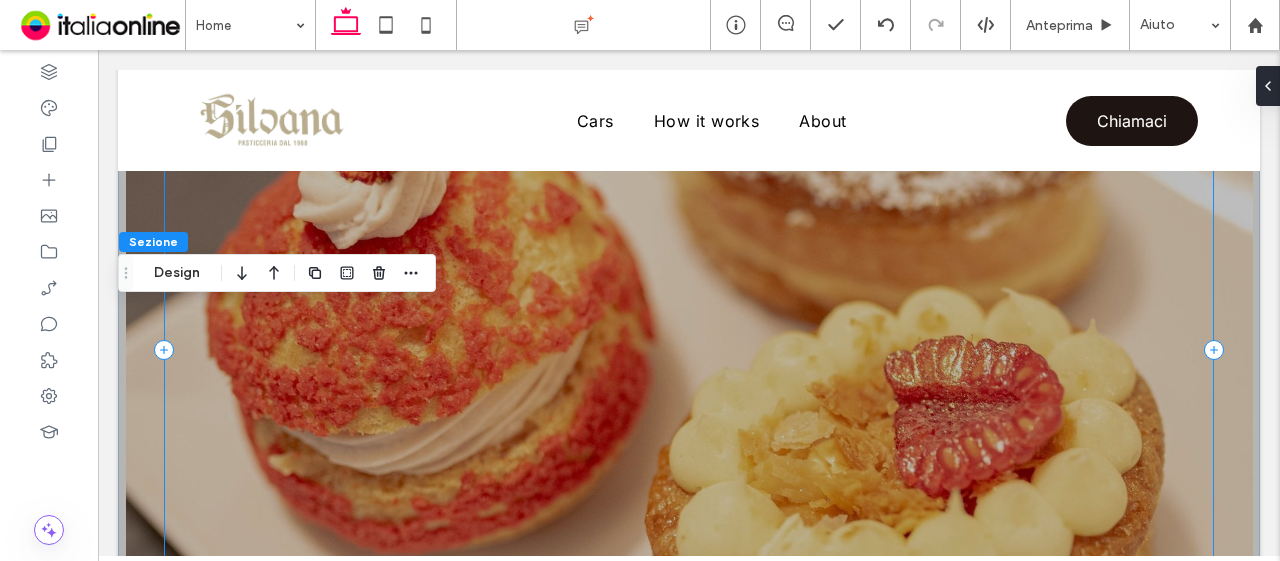 scroll, scrollTop: 0, scrollLeft: 0, axis: both 